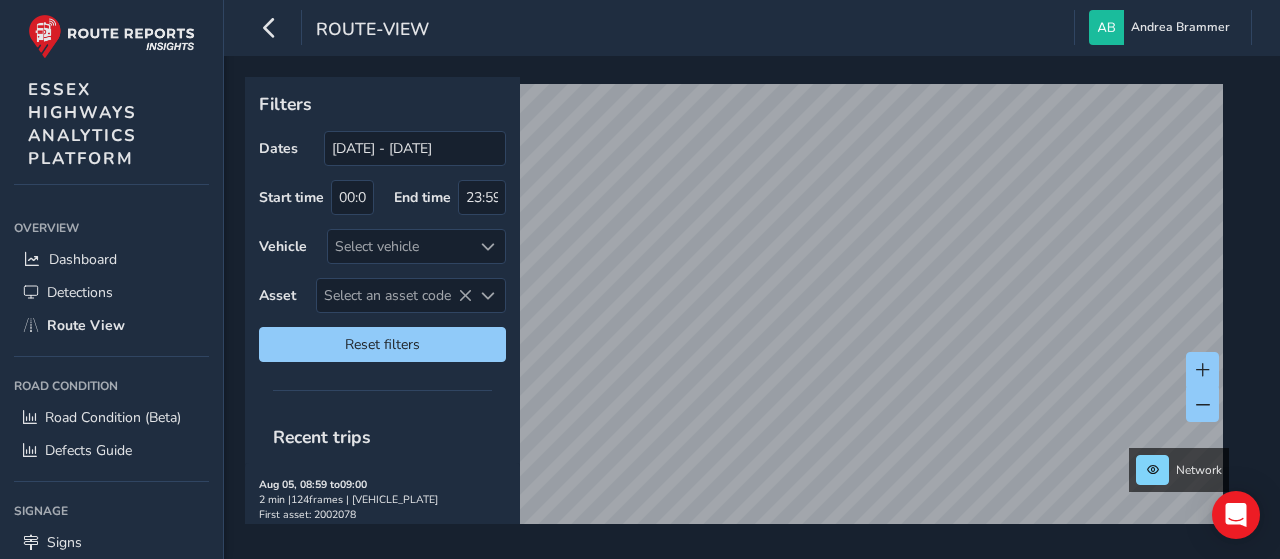 scroll, scrollTop: 0, scrollLeft: 0, axis: both 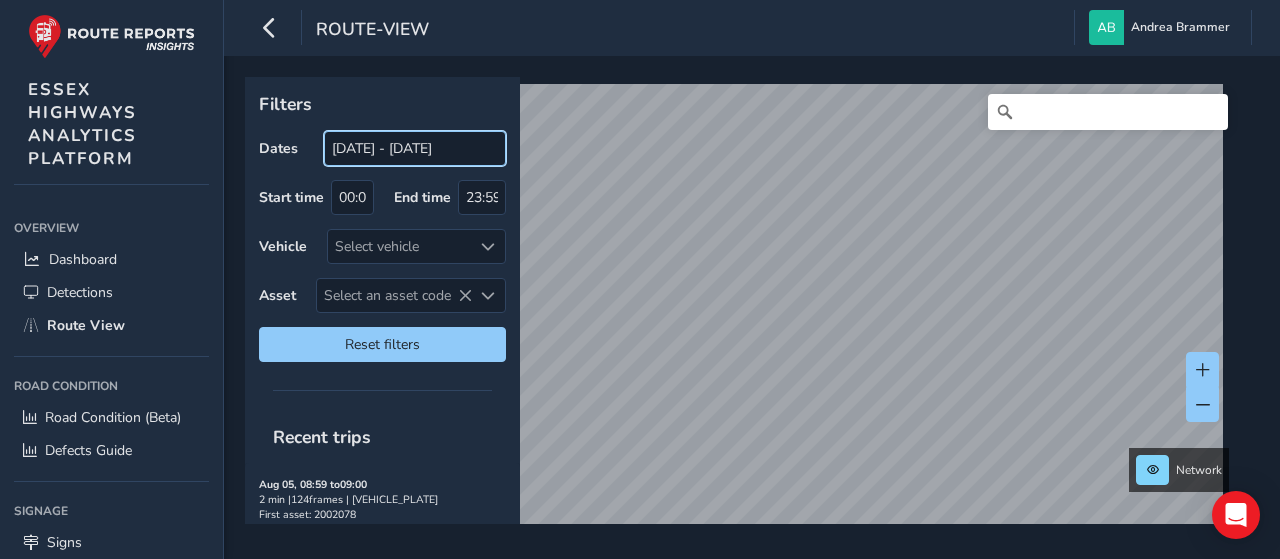 click on "route-view Andrea Brammer Colour Scheme: Dark Dim Light Logout Filters Dates 13/06/2025 - 05/08/2025 Start time 00:00 End time 23:59 Vehicle Select vehicle Asset Select an asset code Select an asset code Reset filters Recent trips Aug 05, 08:59   to  09:00 2   min |  124  frames    | MT25 BKG First asset: 2002078 Aug 05, 08:58   to  09:00 2   min |  31  frames    | MJ19 LPY First asset: 3901396 Aug 05, 08:52   to  08:58 7   min |  625  frames    | MW73 YNM First asset: 8901113 Aug 05, 08:45   to  08:47 2   min |  61  frames    | MJ19 LPY First asset: 3901396 Aug 05, 08:45   to  08:48 3   min |  102  frames    | MW25 RZY First asset: 13801497 Aug 05, 08:35   to  08:47 13   min |  1245  frames    | MD25 HHR First asset: 3907459 Aug 05, 08:31   to  08:48 18   min |  1535  frames    | MT25 BKG First asset: 6301205 Aug 05, 08:29   to  08:40 12   min |  536  frames    | MJ19 LPY First asset: 3902078 Aug 05, 08:28   to  08:43 16   min |  1513  frames    | MW73 YNM First asset: 8902907 Aug 05, 08:23   to  08:25 2" at bounding box center [640, 279] 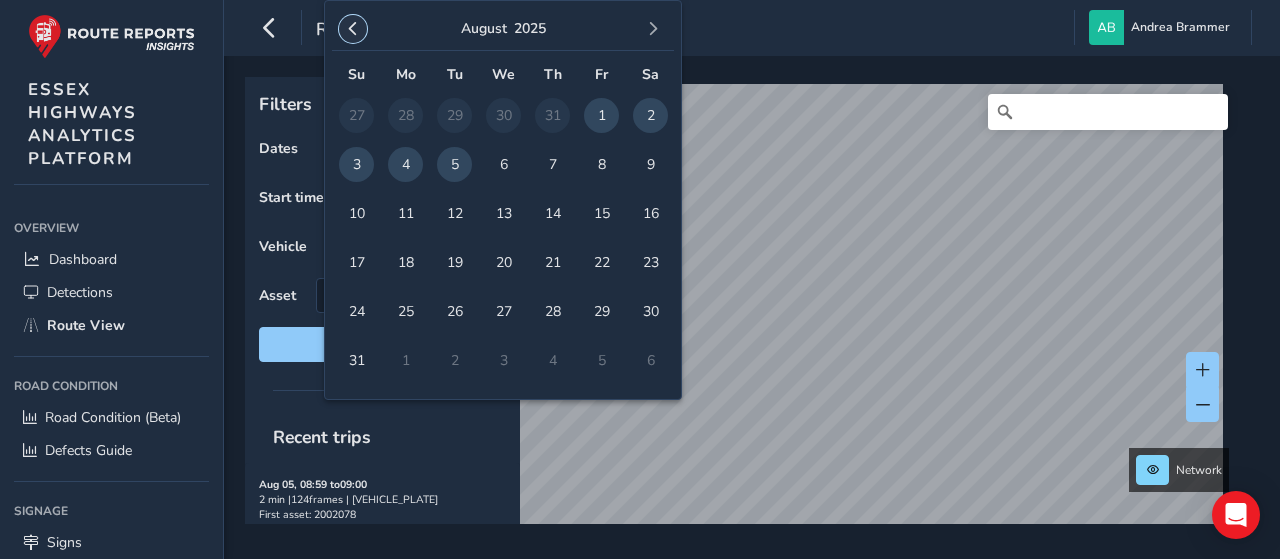 click at bounding box center (353, 29) 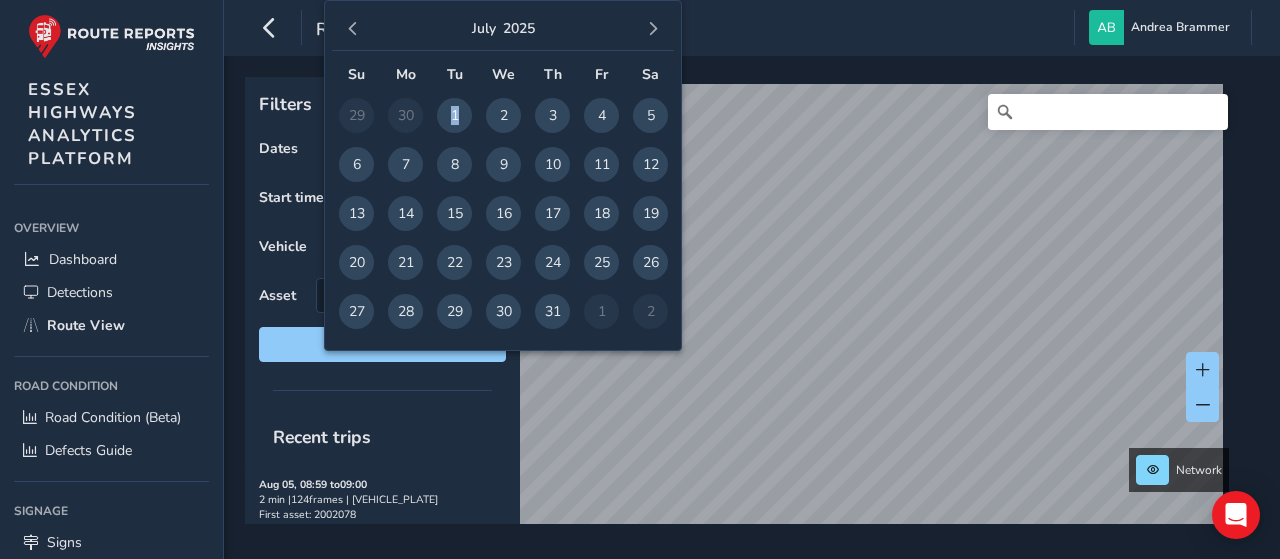 drag, startPoint x: 442, startPoint y: 115, endPoint x: 460, endPoint y: 121, distance: 18.973665 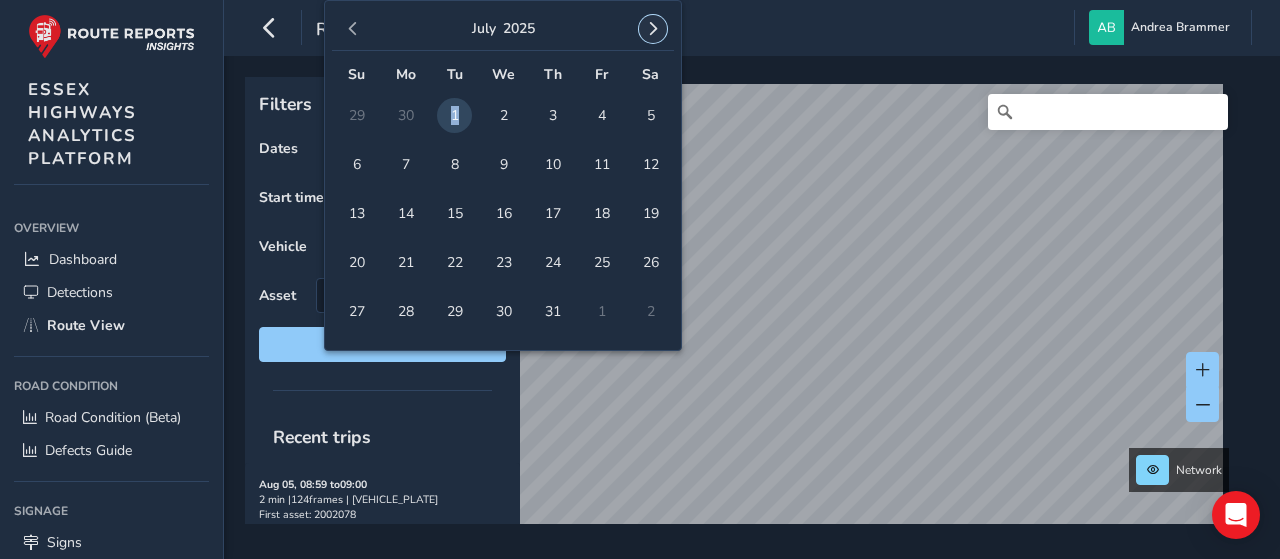 click at bounding box center (653, 29) 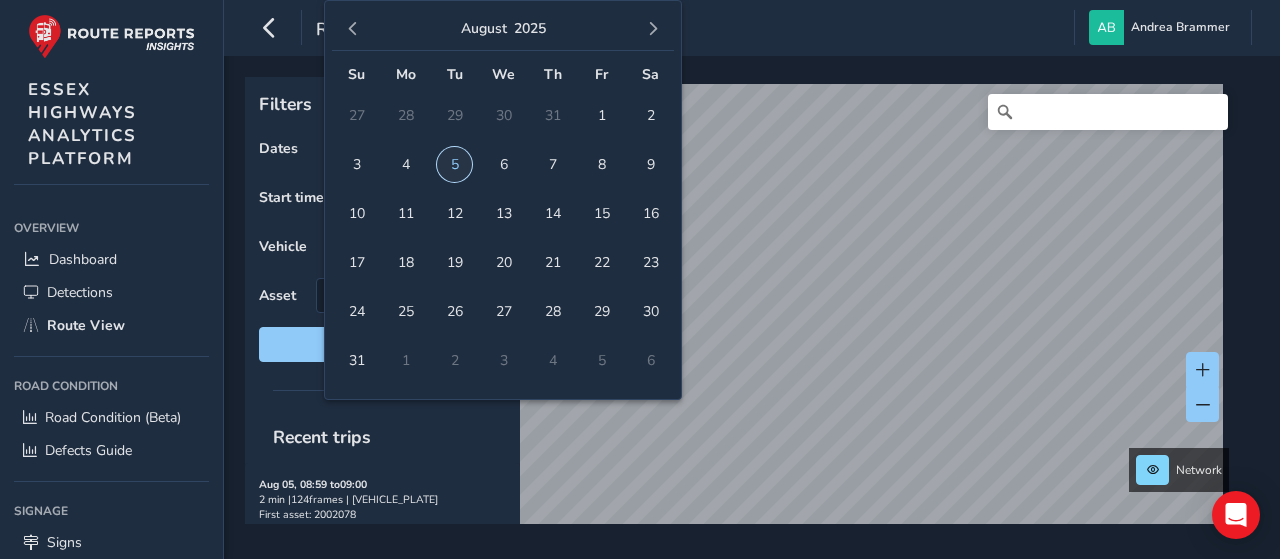 click on "5" at bounding box center [454, 164] 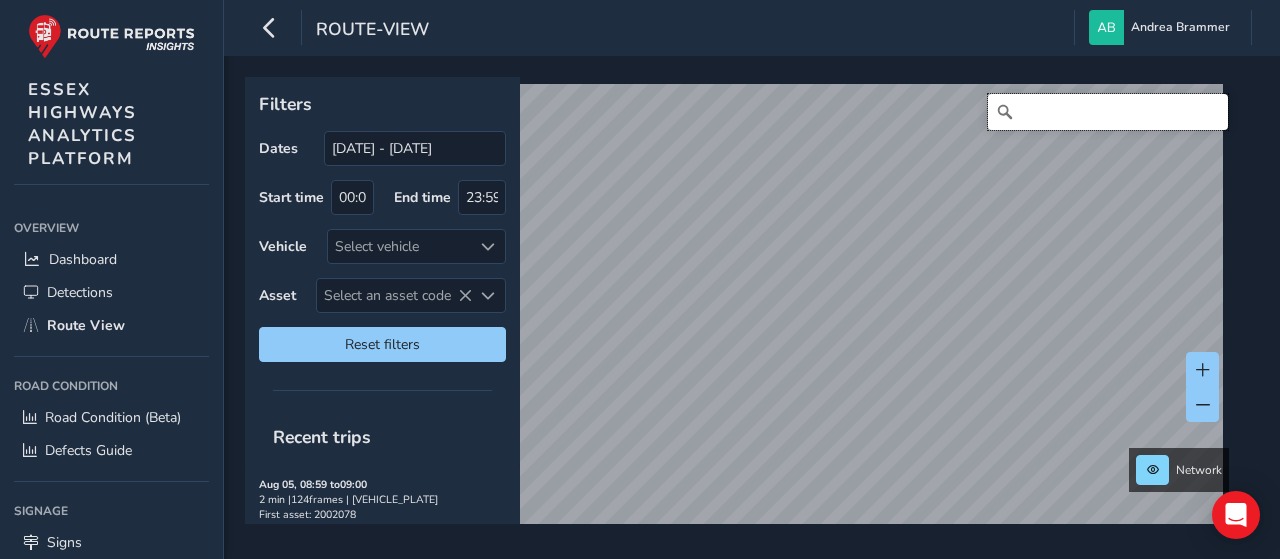 click at bounding box center (1108, 112) 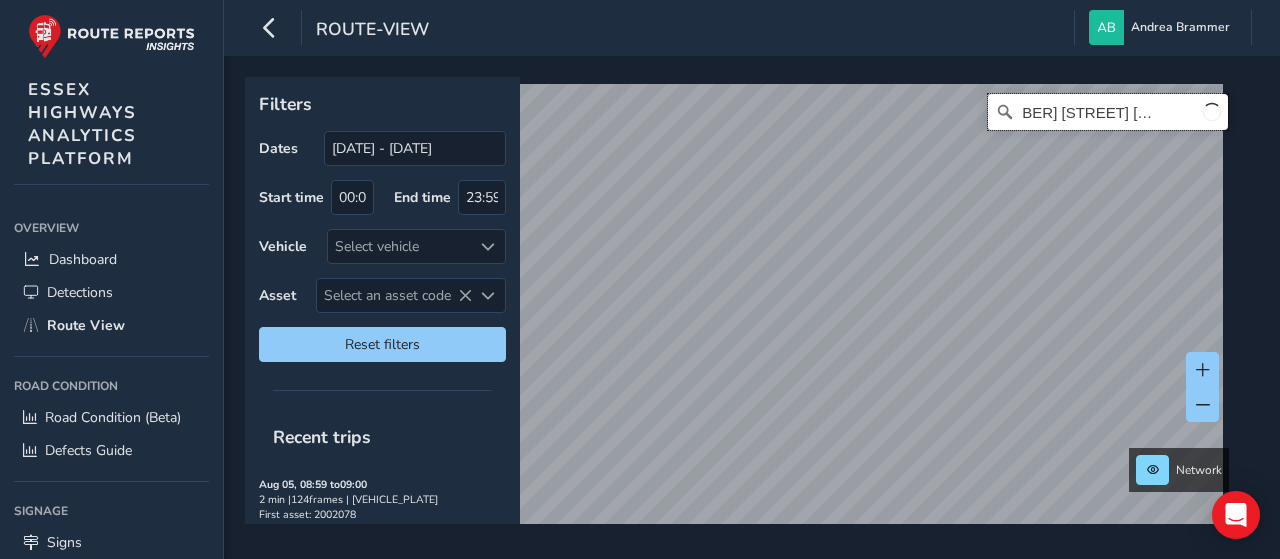 scroll, scrollTop: 0, scrollLeft: 47, axis: horizontal 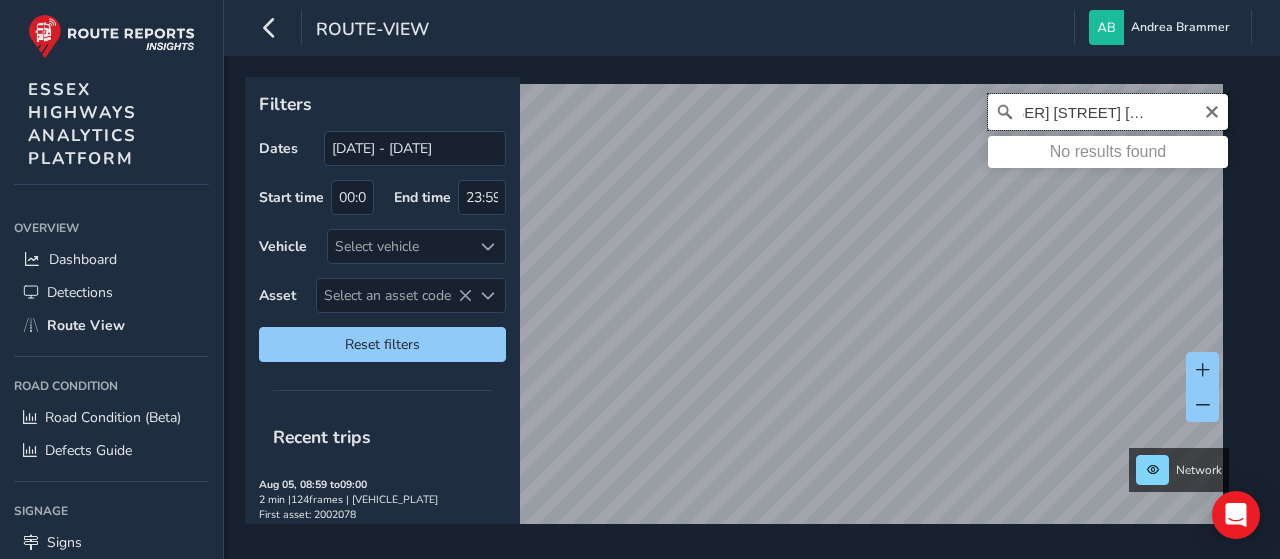 click on "71 seaveiw avenue west mersea" at bounding box center (1108, 112) 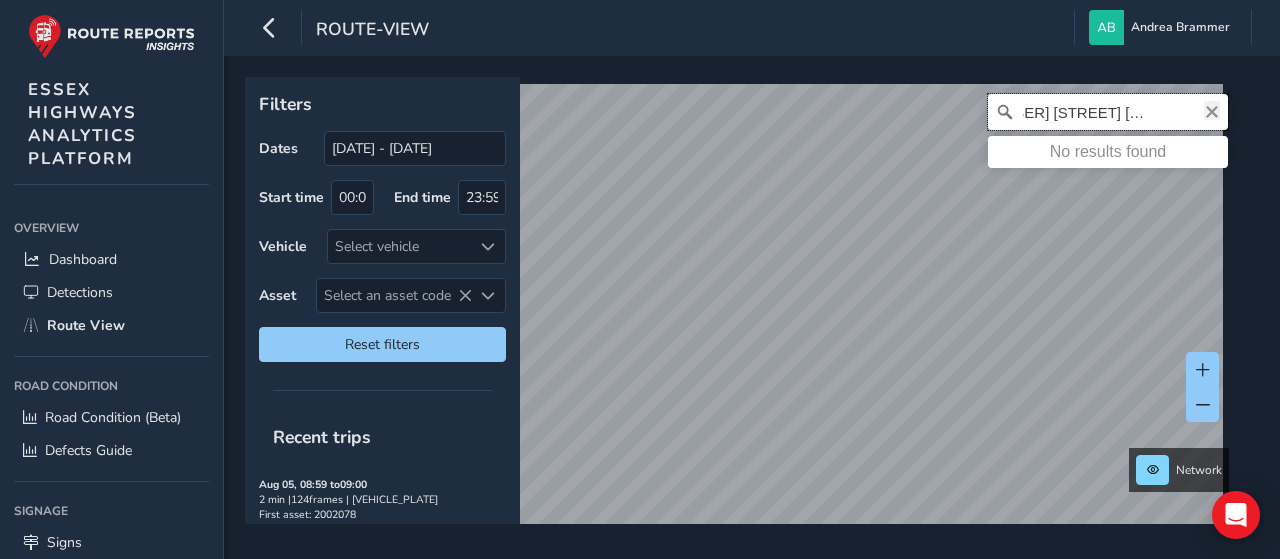 type on "71 seaveiw avenue west mersea" 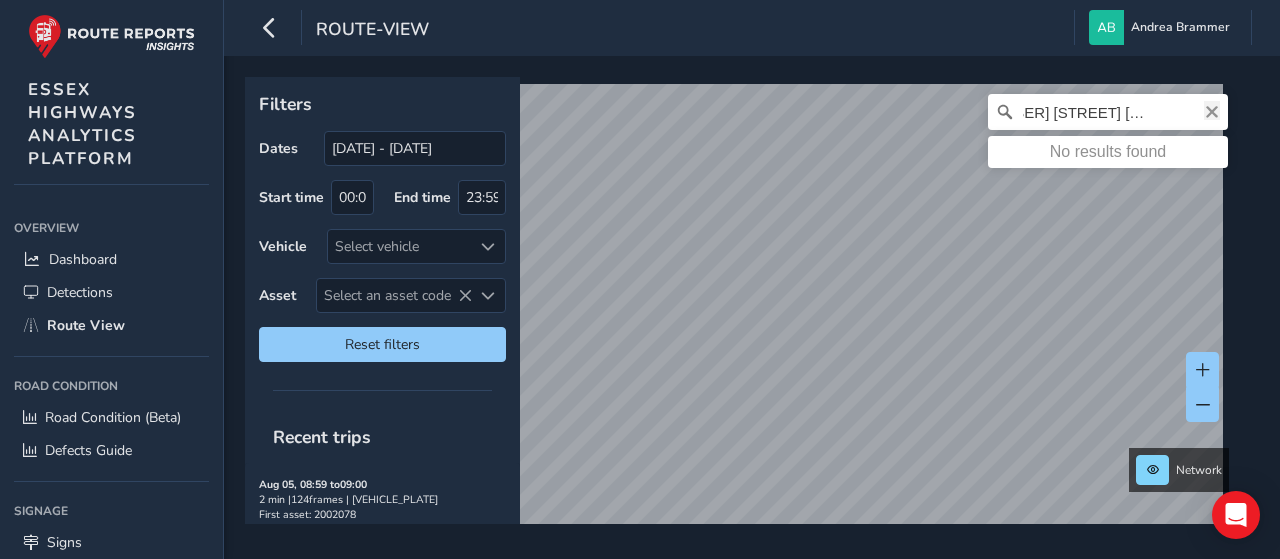 scroll, scrollTop: 0, scrollLeft: 0, axis: both 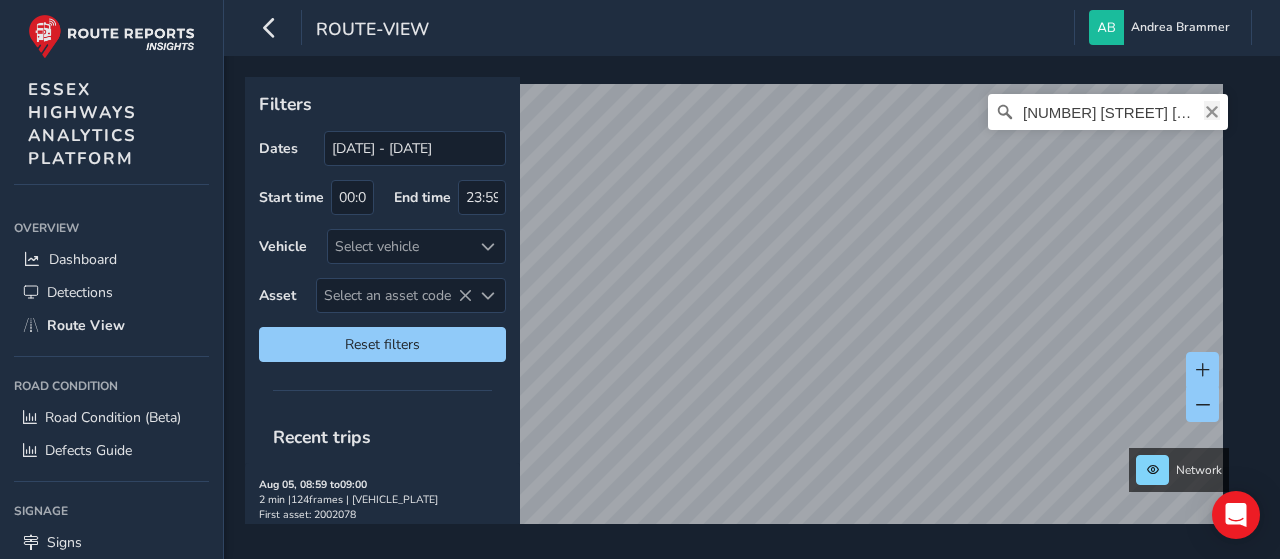 click 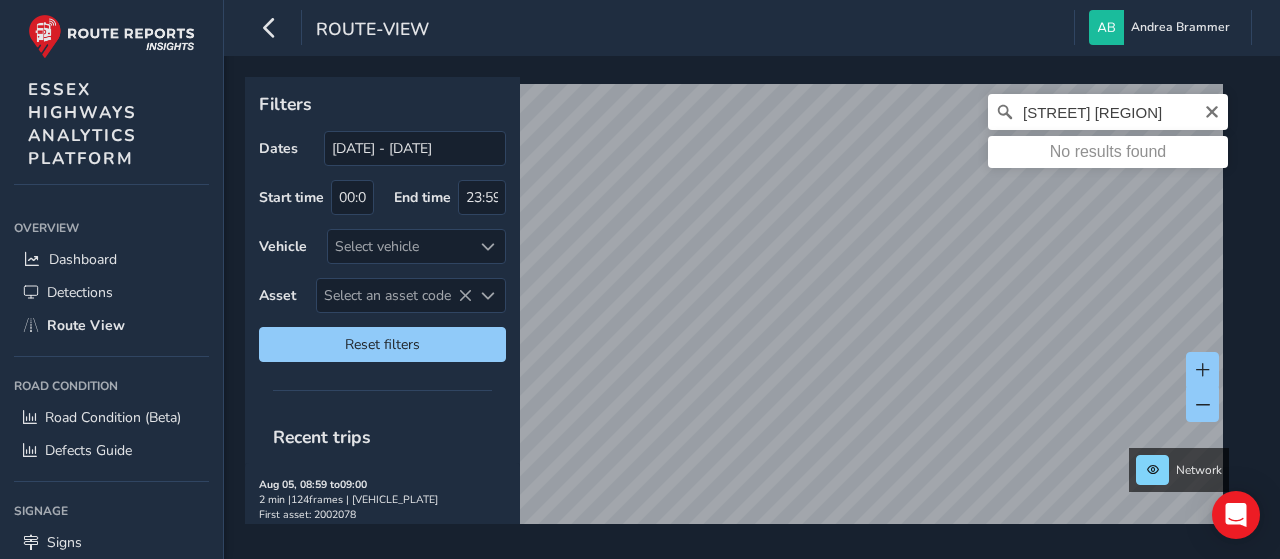 click on "seaview avenue west No results found" at bounding box center (745, 315) 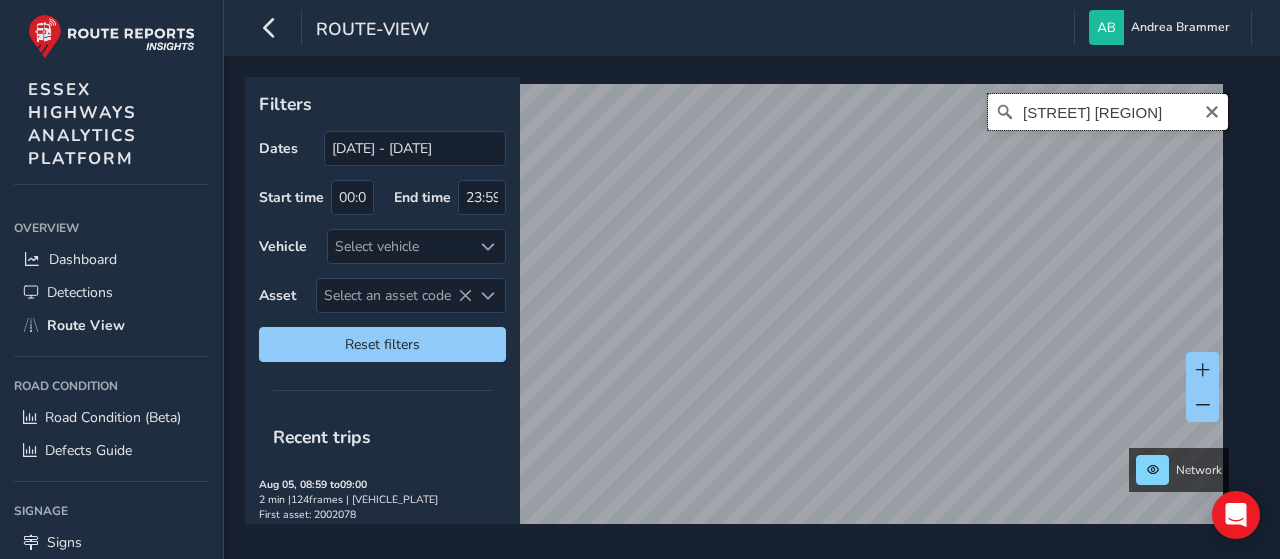 click on "seaview avenue west" at bounding box center (1108, 112) 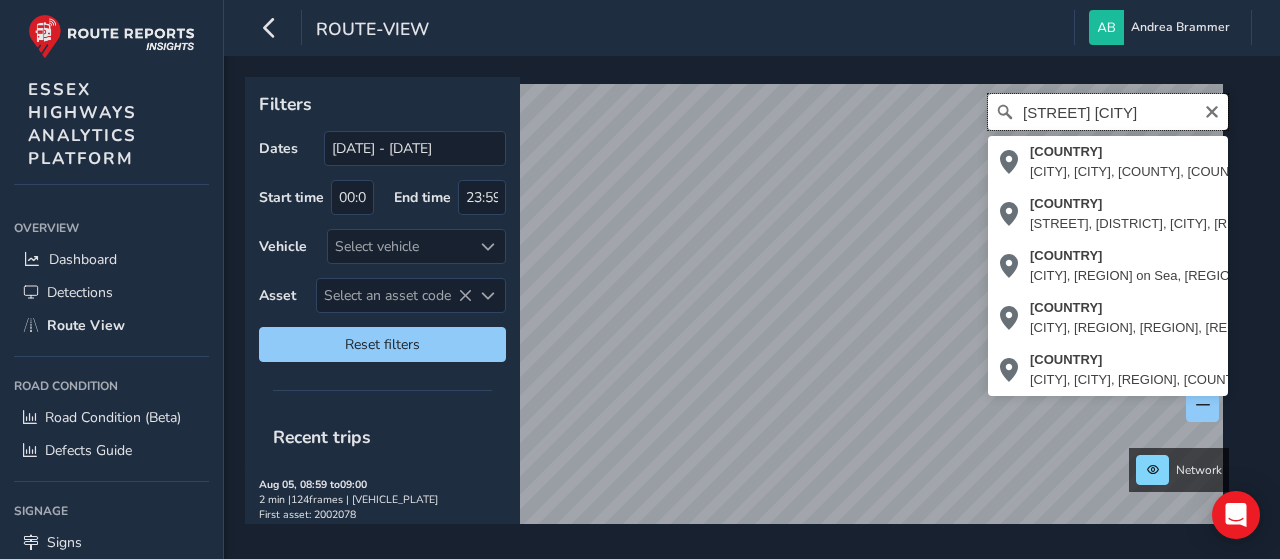click on "seaview avenue" at bounding box center [1108, 112] 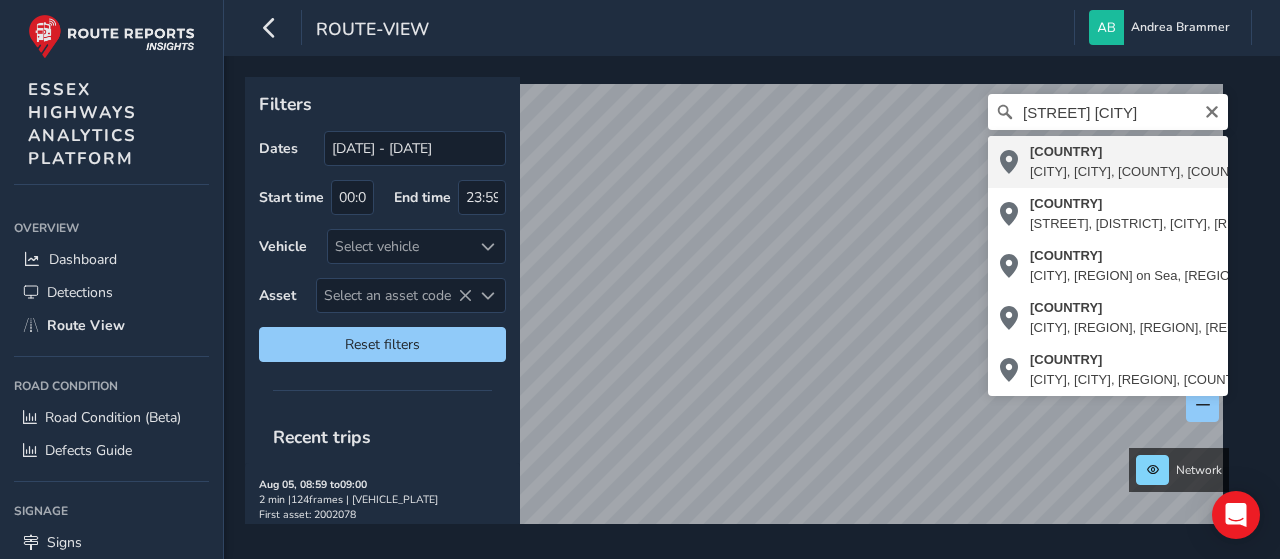 type on "Seaview Avenue, West Mersea, Colchester, Essex, England, CO5 8FL, United Kingdom" 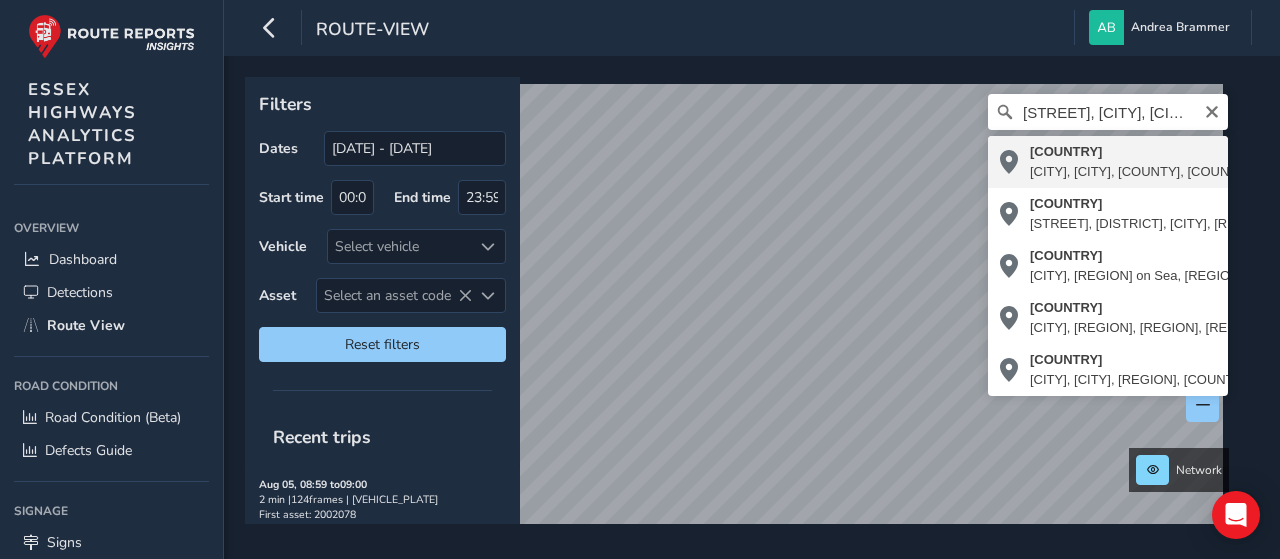 scroll, scrollTop: 0, scrollLeft: 0, axis: both 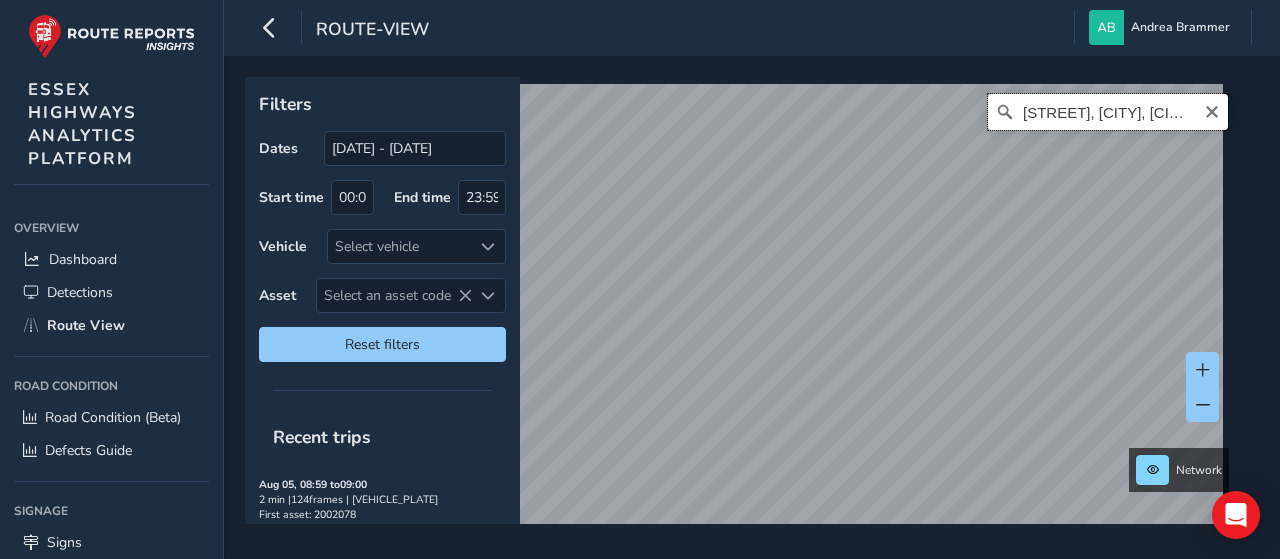 click on "Seaview Avenue, West Mersea, Colchester, Essex, England, CO5 8FL, United Kingdom" at bounding box center (1108, 112) 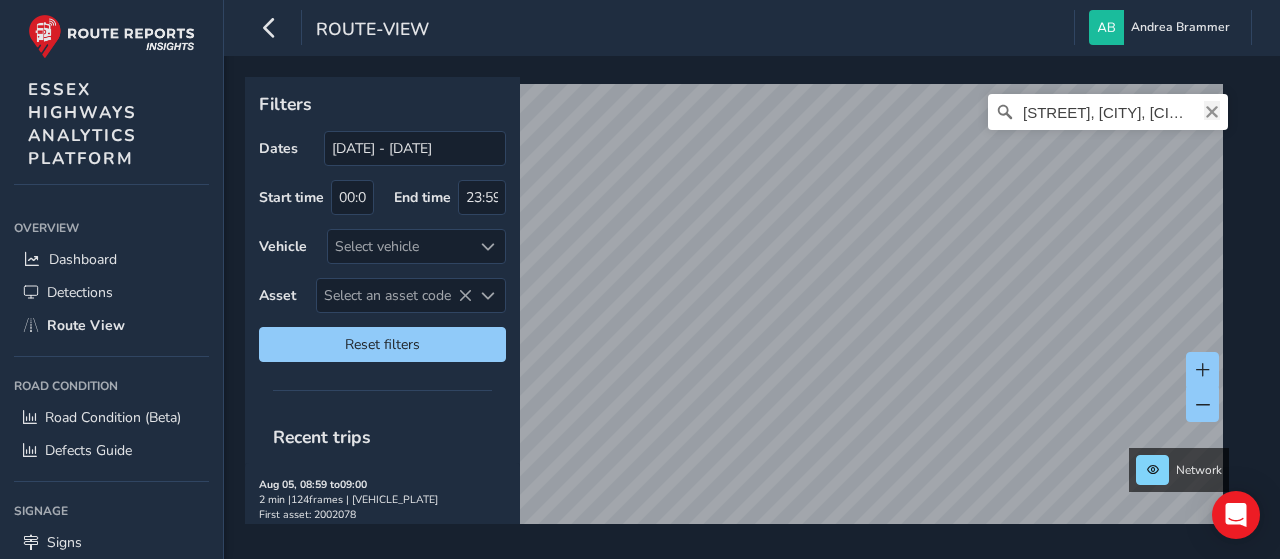 click 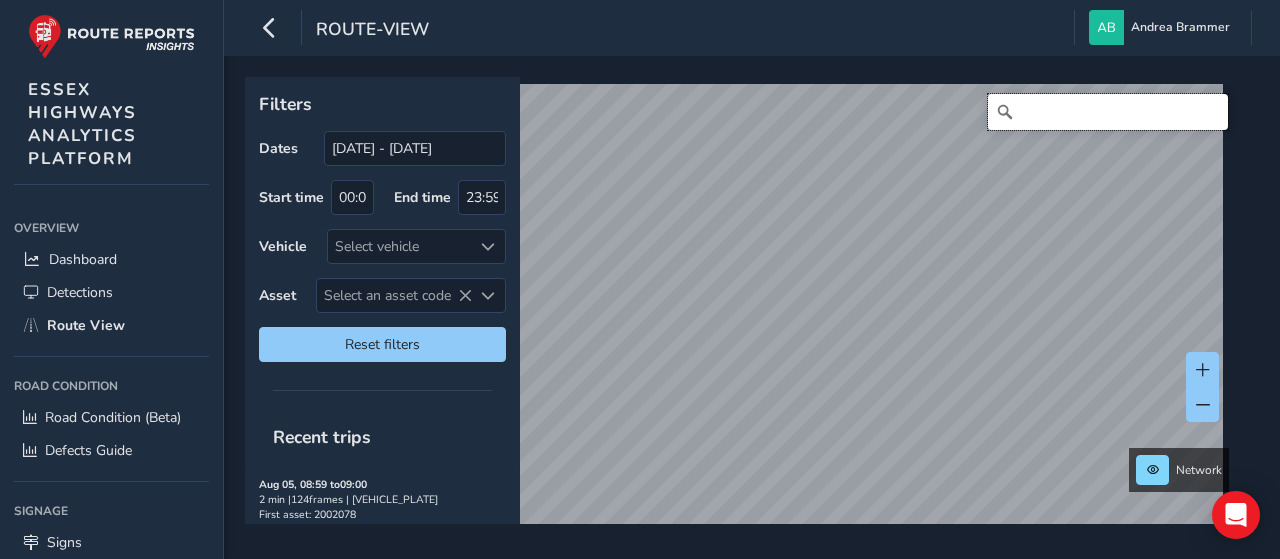 click at bounding box center (1108, 112) 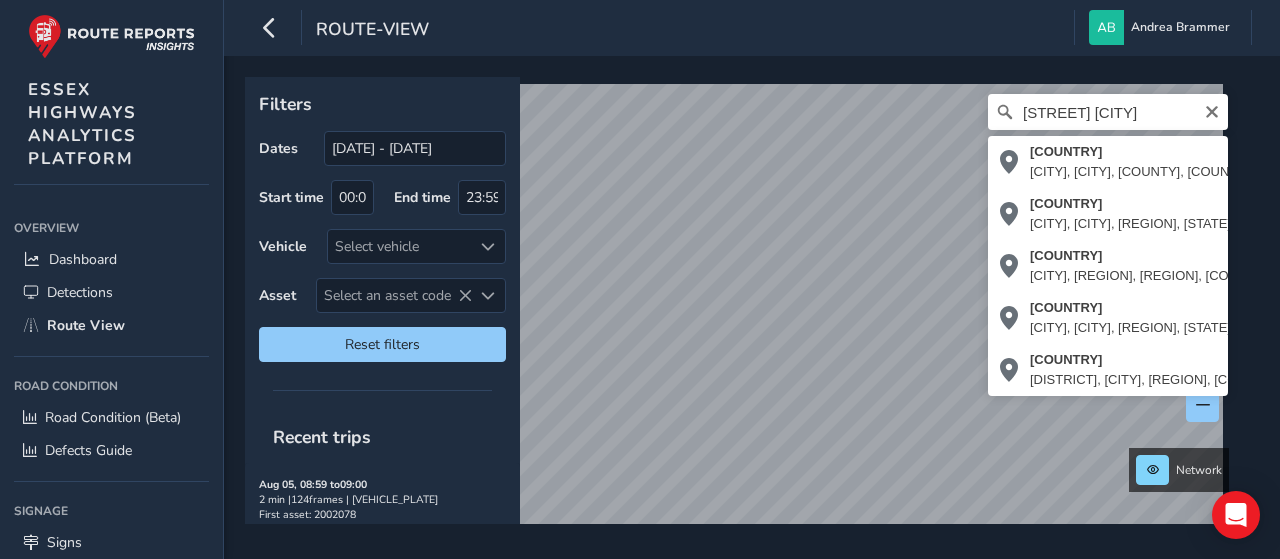 type on "Seaview Avenue, Portchester, Fareham, Hampshire, England, PO16 8JB, United Kingdom" 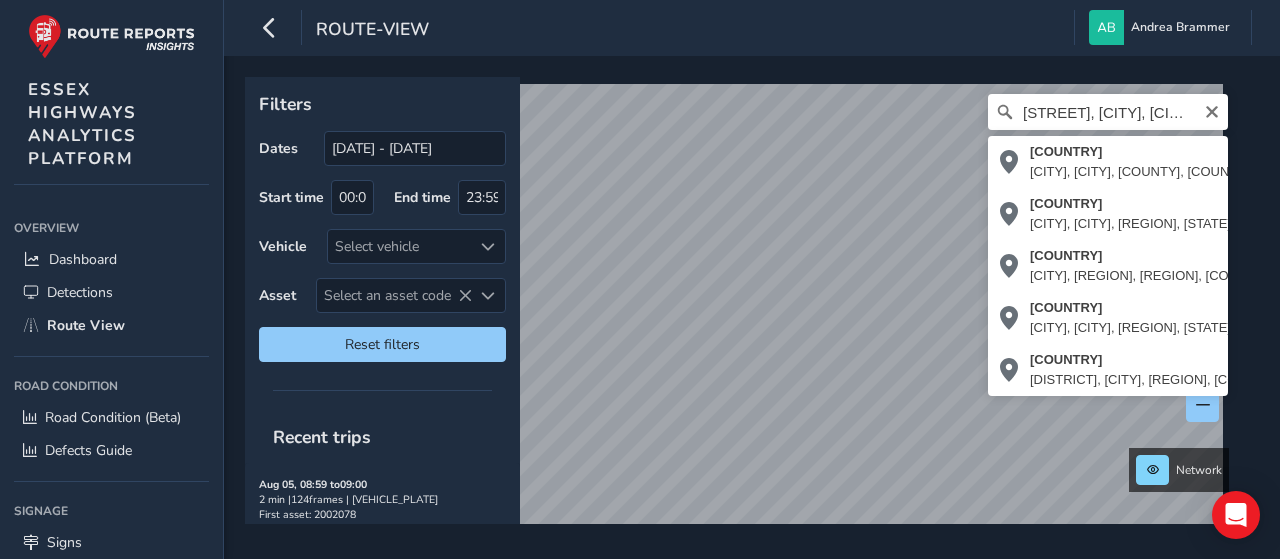 scroll, scrollTop: 0, scrollLeft: 0, axis: both 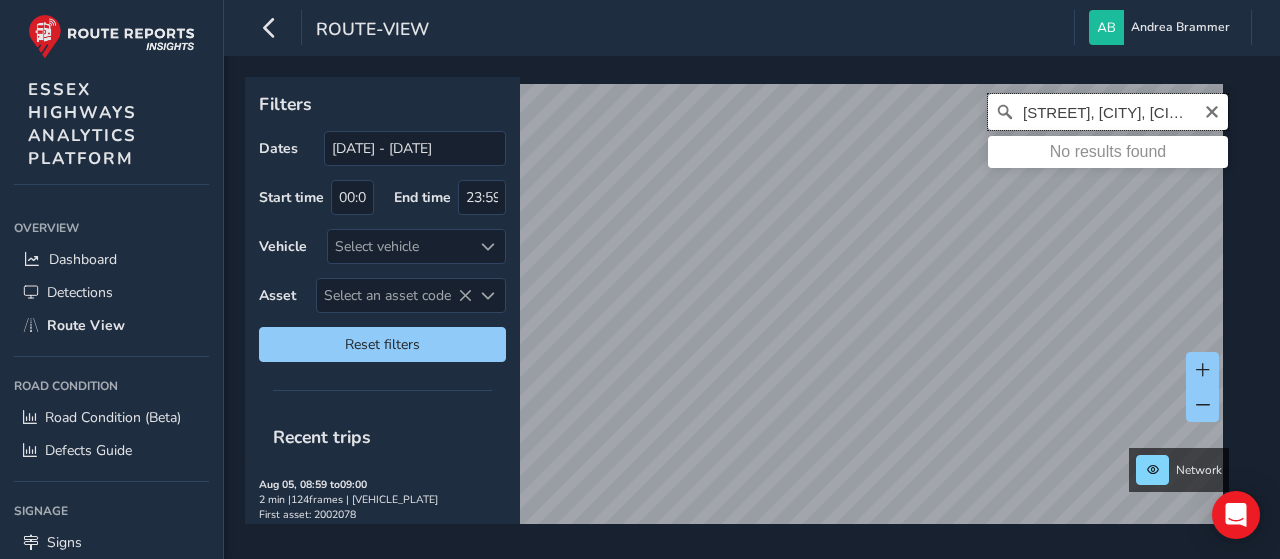 click on "Seaview Avenue, Portchester, Fareham, Hampshire, England, PO16 8JB, United Kingdom" at bounding box center (1108, 112) 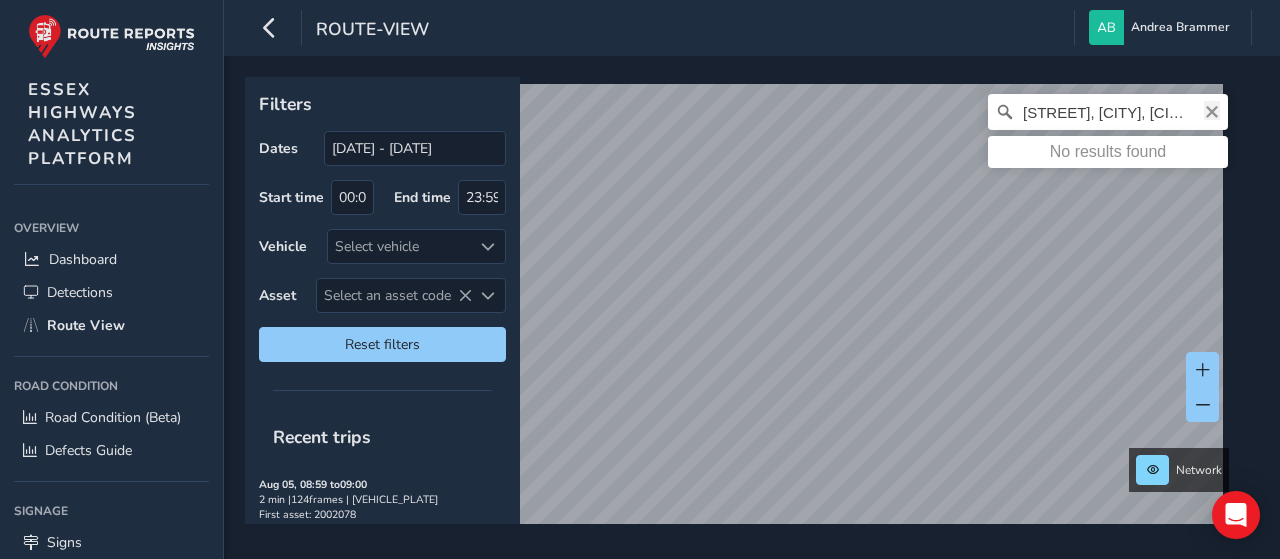 click 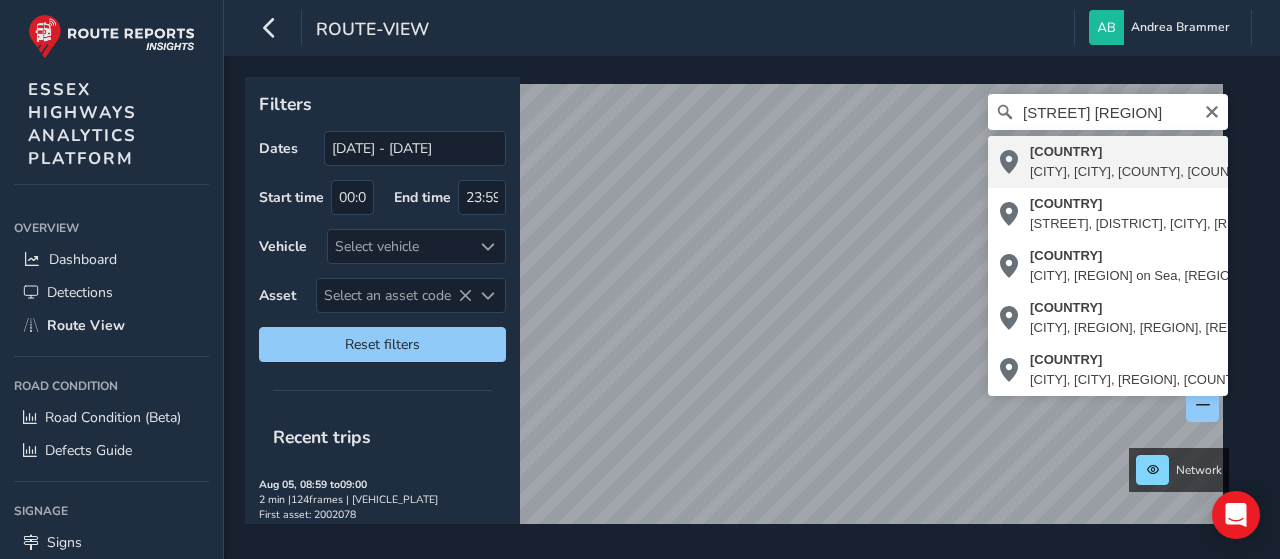 type on "Seaview Avenue, West Mersea, Colchester, Essex, England, CO5 8FL, United Kingdom" 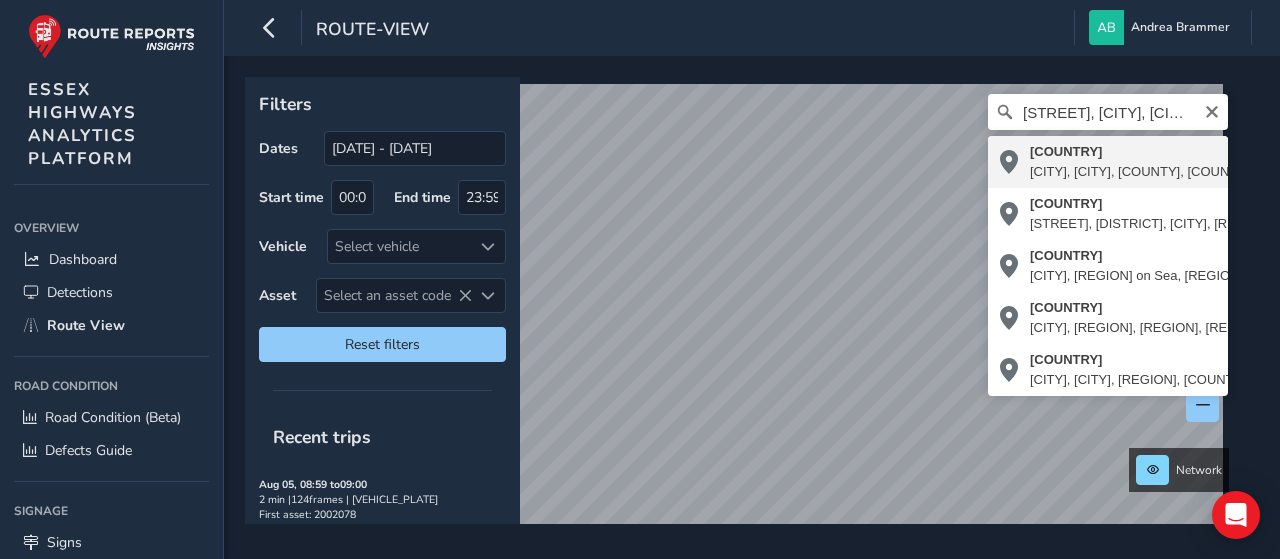 scroll, scrollTop: 0, scrollLeft: 0, axis: both 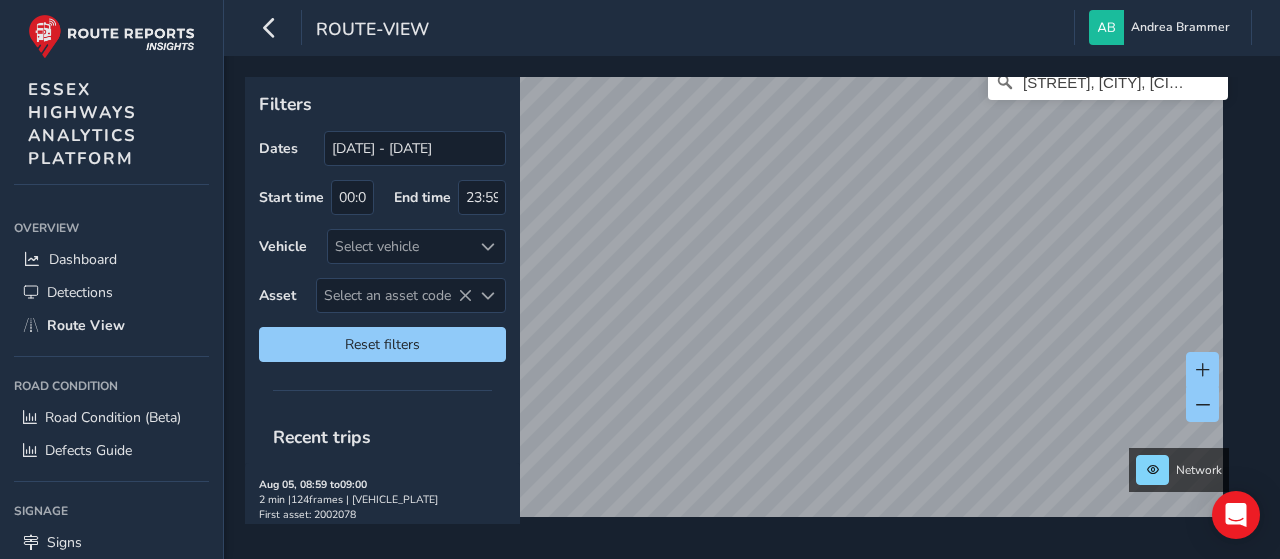 click on "Network Seaview Avenue, West Mersea, Colchester, Essex, England, CO5 8FL, United Kingdom" at bounding box center (745, 300) 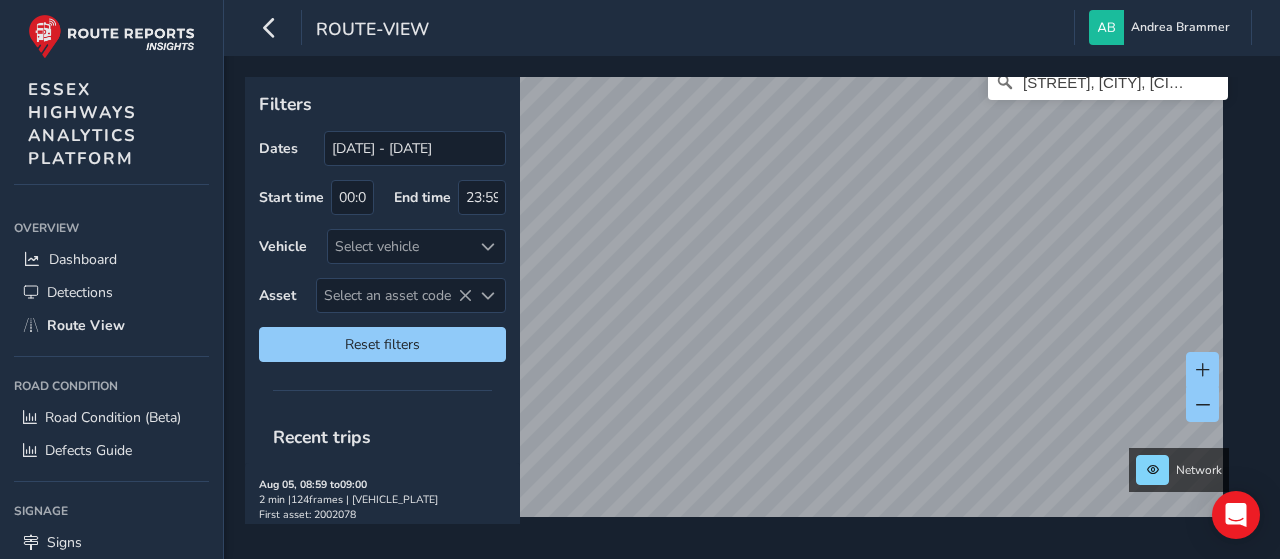 click on "Filters Dates 01/07/2025 - 05/08/2025 Start time 00:00 End time 23:59 Vehicle Select vehicle Asset Select an asset code Select an asset code Reset filters Recent trips Aug 05, 08:59   to  09:00 2   min |  124  frames    | MT25 BKG First asset: 2002078 Aug 05, 08:58   to  09:00 2   min |  31  frames    | MJ19 LPY First asset: 3901396 Aug 05, 08:52   to  08:58 7   min |  625  frames    | MW73 YNM First asset: 8901113 Aug 05, 08:45   to  08:47 2   min |  61  frames    | MJ19 LPY First asset: 3901396 Aug 05, 08:45   to  08:48 3   min |  102  frames    | MW25 RZY First asset: 13801497 Aug 05, 08:35   to  08:47 13   min |  1245  frames    | MD25 HHR First asset: 3907459 Aug 05, 08:31   to  08:48 18   min |  1535  frames    | MT25 BKG First asset: 6301205 Aug 05, 08:29   to  08:40 12   min |  536  frames    | MJ19 LPY First asset: 3902078 Aug 05, 08:28   to  08:43 16   min |  1513  frames    | MW73 YNM First asset: 8902907 Aug 05, 08:23   to  08:25 2   min |  47  frames    | MW25 RZY First asset: 13800647   to  2" at bounding box center (752, 307) 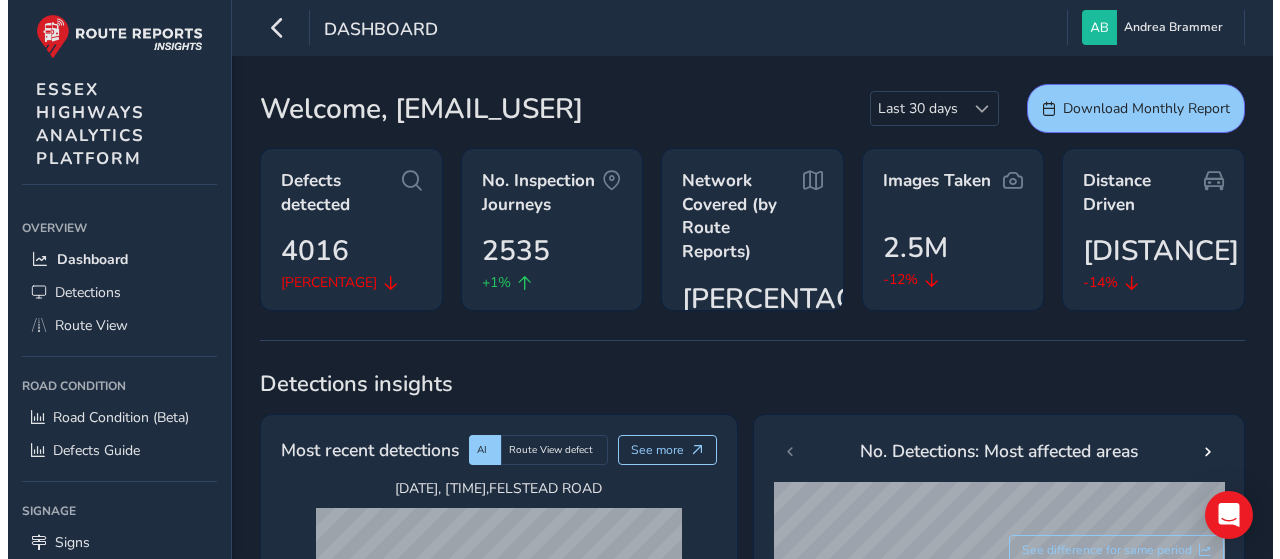 scroll, scrollTop: 0, scrollLeft: 0, axis: both 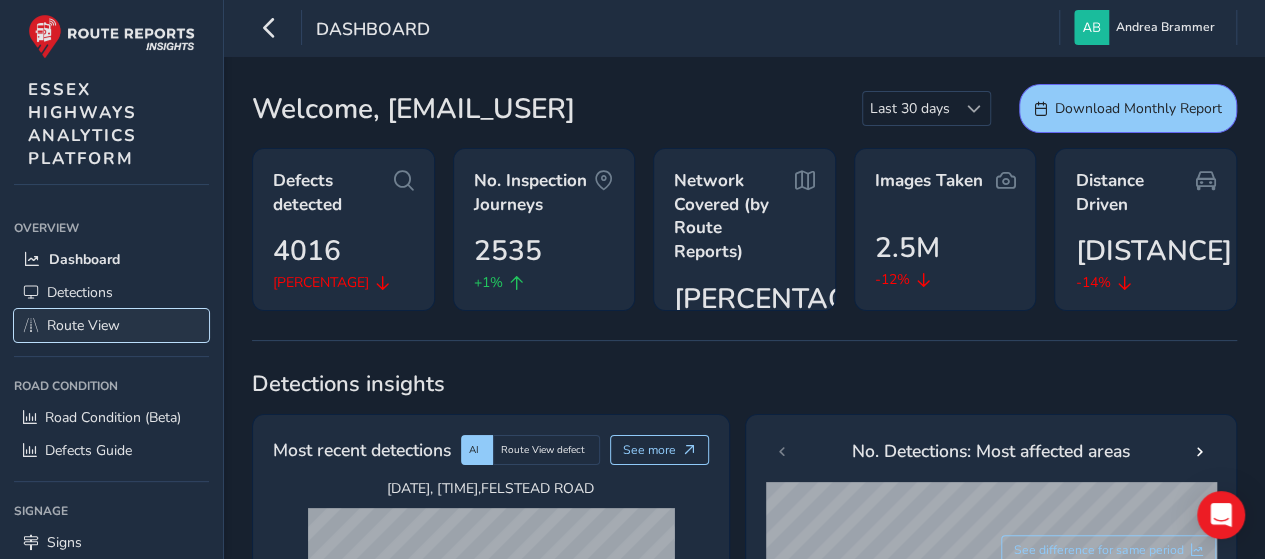 click on "Route View" at bounding box center (83, 325) 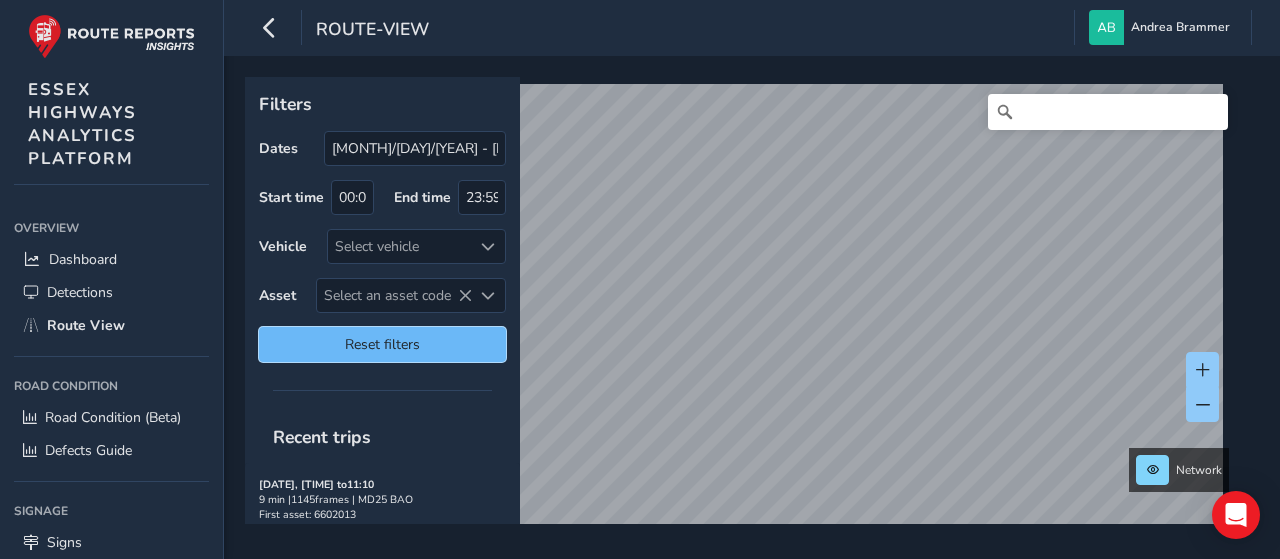 click on "Reset filters" at bounding box center (382, 344) 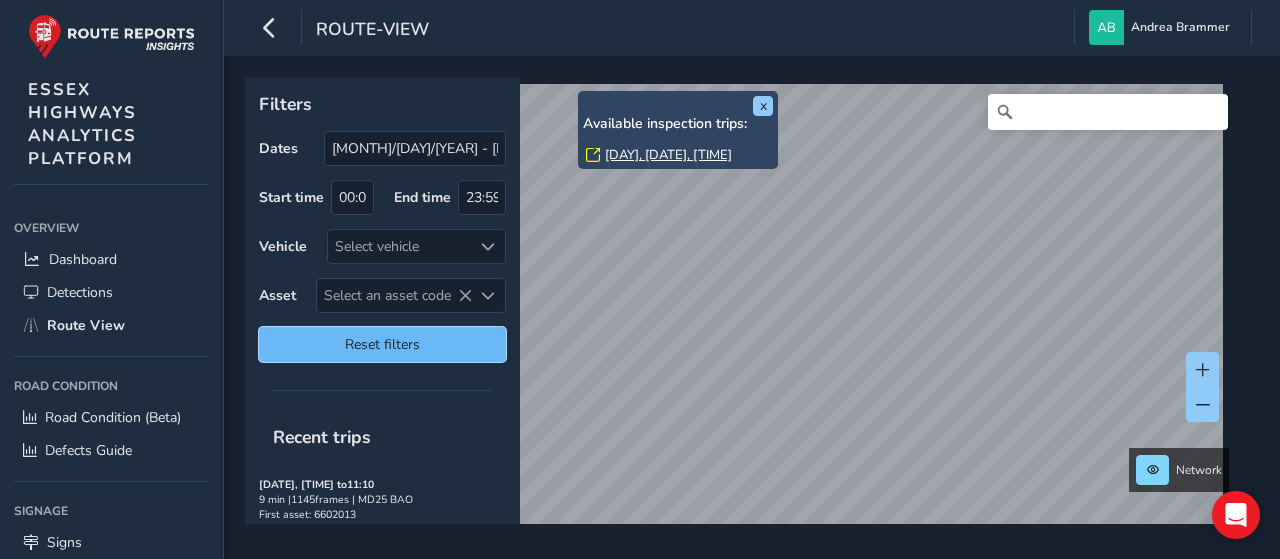 click on "Reset filters" at bounding box center [382, 344] 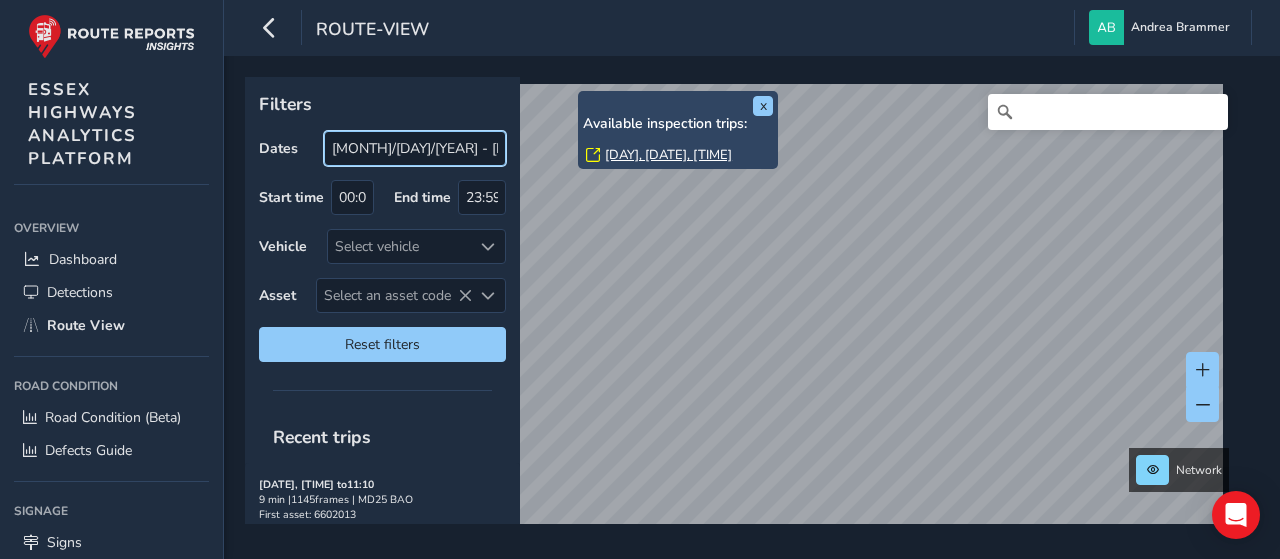 click on "route-view Andrea Brammer Colour Scheme: Dark Dim Light Logout x Available inspection trips: Mon, 7 Jul, 10:50 Filters Dates 06/07/2025 - 05/08/2025 Start time 00:00 End time 23:59 Vehicle Select vehicle Asset Select an asset code Select an asset code Reset filters Recent trips Aug 05, 11:02   to  11:10 9   min |  1145  frames    | MD25 BAO First asset: 6602013 Aug 05, 10:58   to  10:58 1   min |  34  frames    | MW73 YMY First asset: 39901268 Aug 05, 10:53   to  11:02 9   min |  377  frames    | MT25 GUC First asset: 6601986 Aug 05, 10:48   to  10:55 7   min |  627  frames    | MD25 BAO First asset: 6601656 Aug 05, 10:48   to  11:09 22   min |  1788  frames    | MJ19 LPY First asset: 3907350 Aug 05, 10:47   to  11:10 24   min |  2432  frames    | MW25 RZY First asset: 13802563 Aug 05, 10:46   to  10:50 5   min |  191  frames    | MM23 KJX First asset: 8902532 Aug 05, 10:43   to  10:47 4   min |  275  frames    | MD25 BAO First asset: 6602556 Aug 05, 10:43   to  10:53 10   min |  783  frames    | PF73 UMR   2" at bounding box center [640, 279] 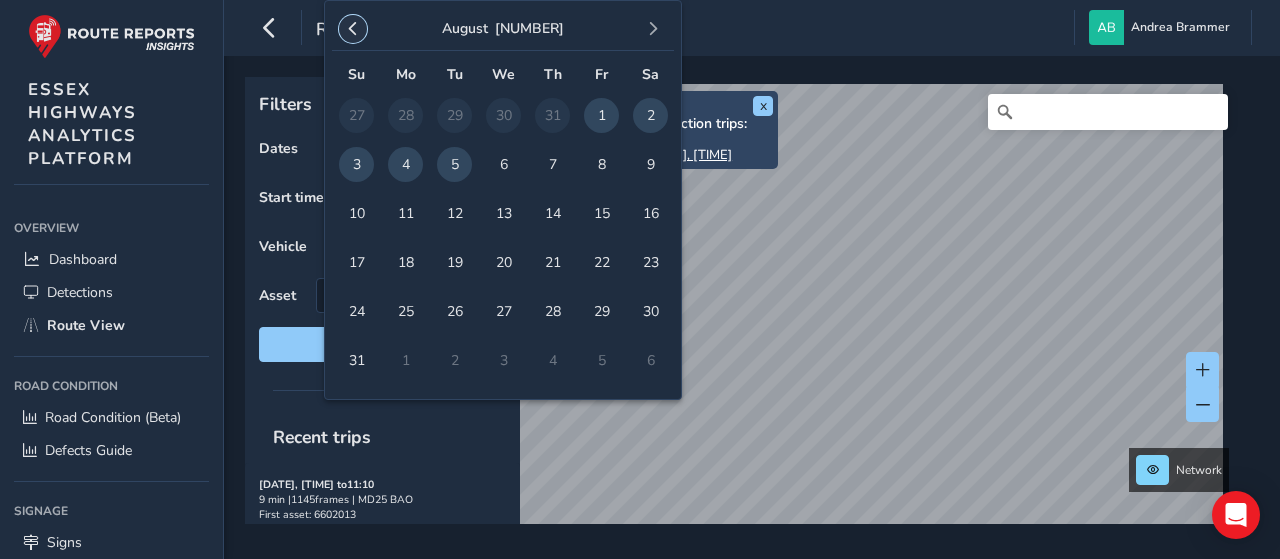 click at bounding box center [353, 29] 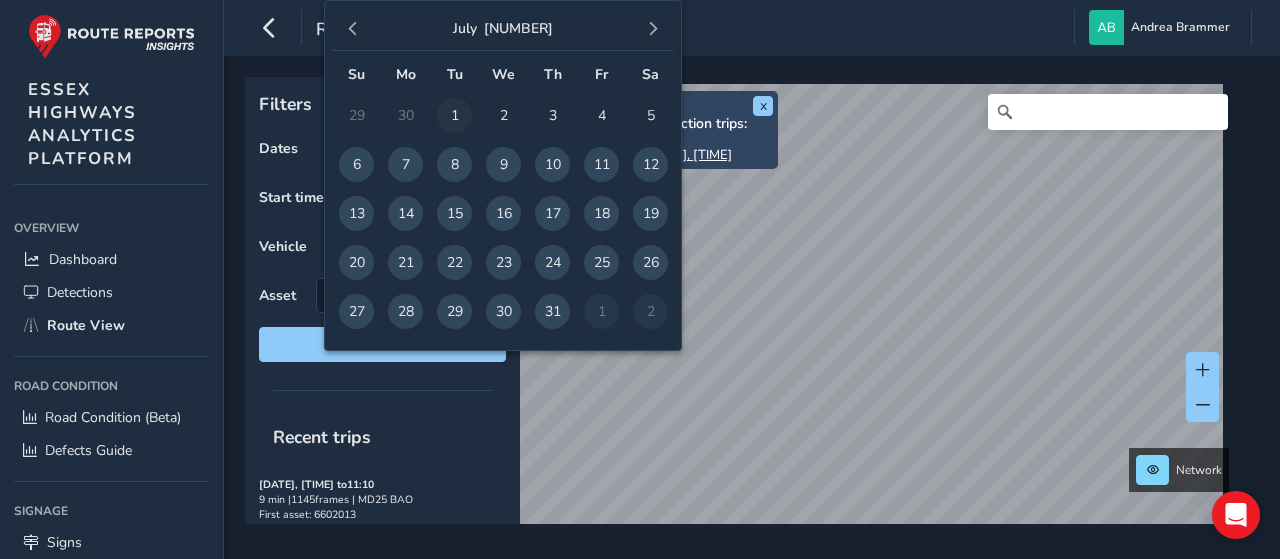 click on "1" at bounding box center [454, 115] 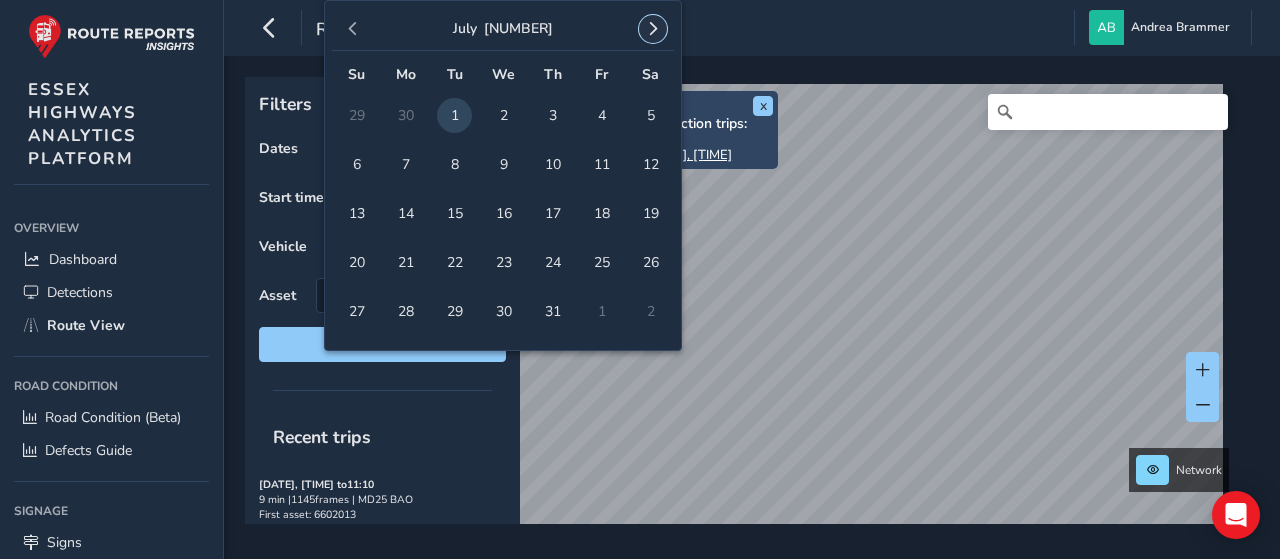 click at bounding box center (653, 29) 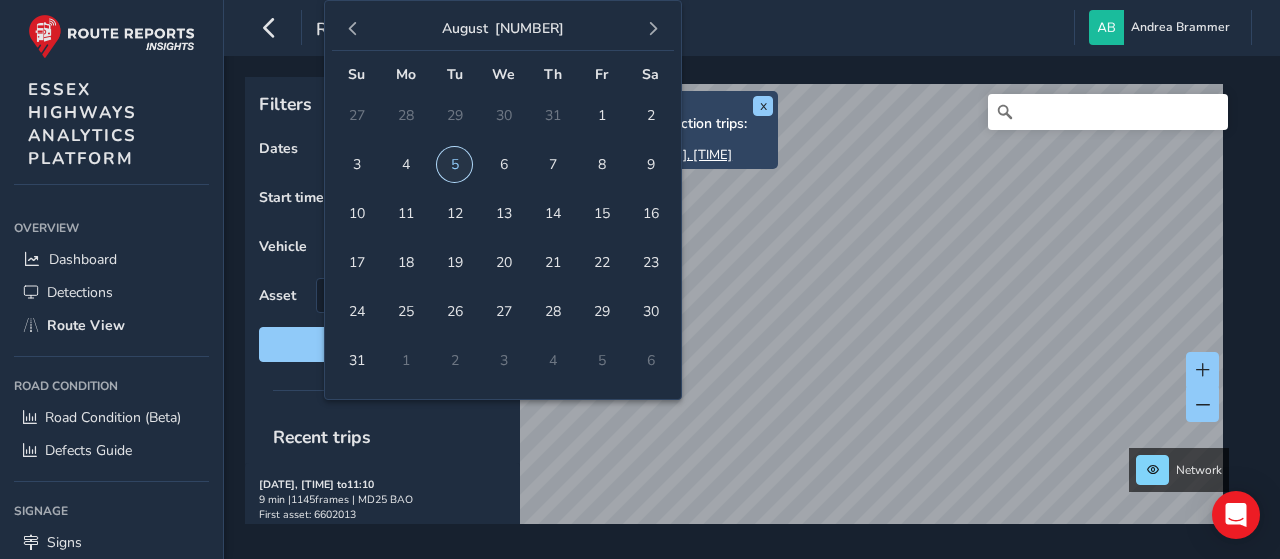click on "5" at bounding box center (454, 164) 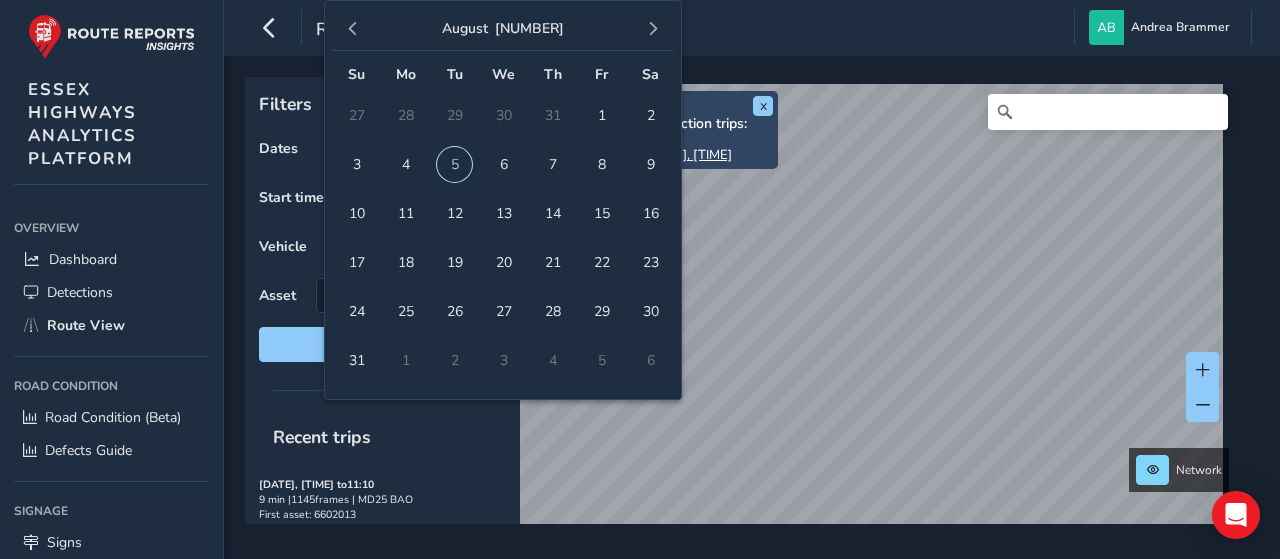 type on "01/07/2025 - 05/08/2025" 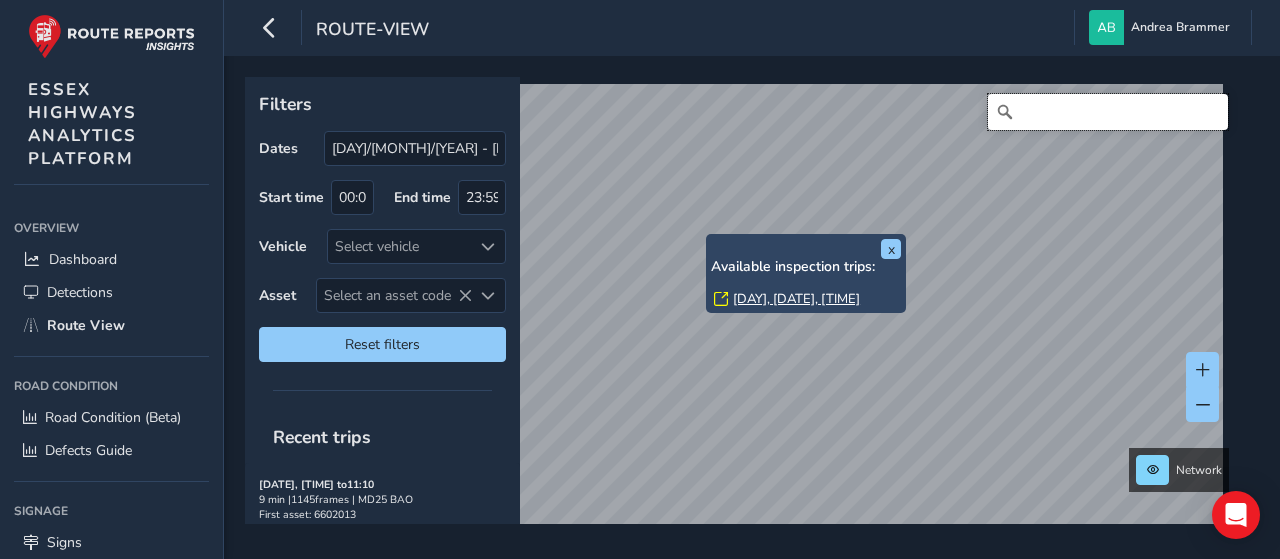 click at bounding box center (1108, 112) 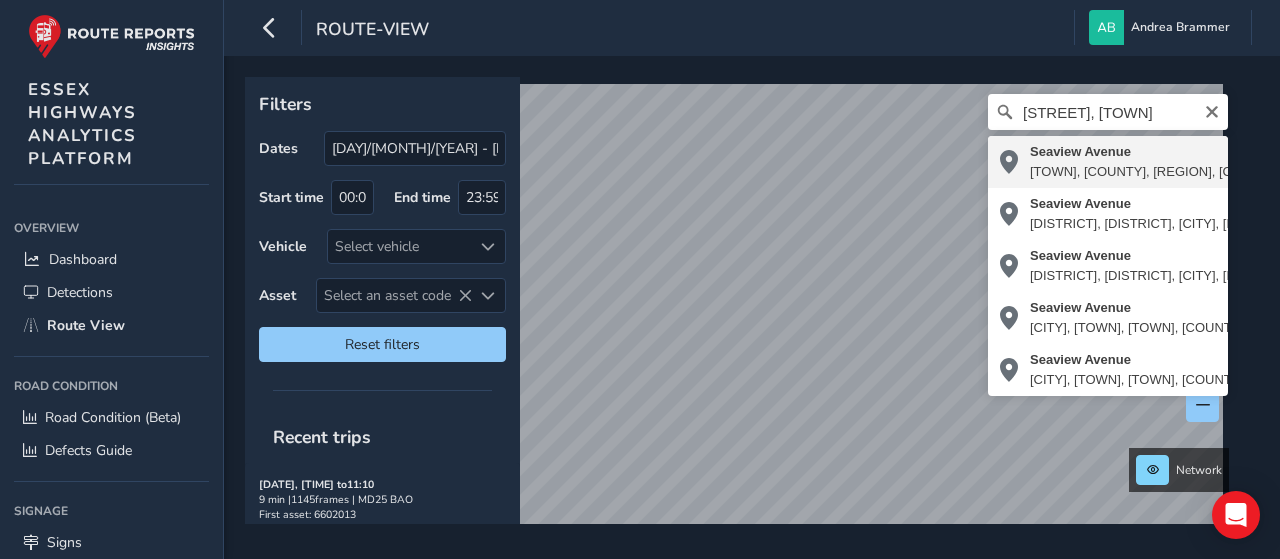 type on "Seaview Avenue, West Mersea, Colchester, Essex, England, CO5 8FL, United Kingdom" 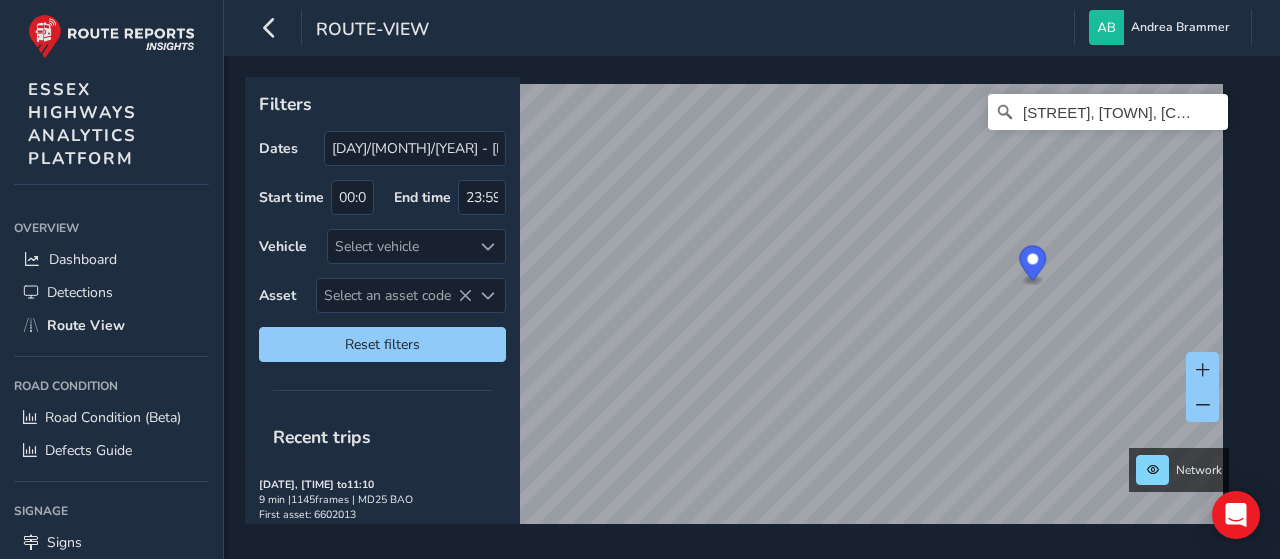scroll, scrollTop: 0, scrollLeft: 0, axis: both 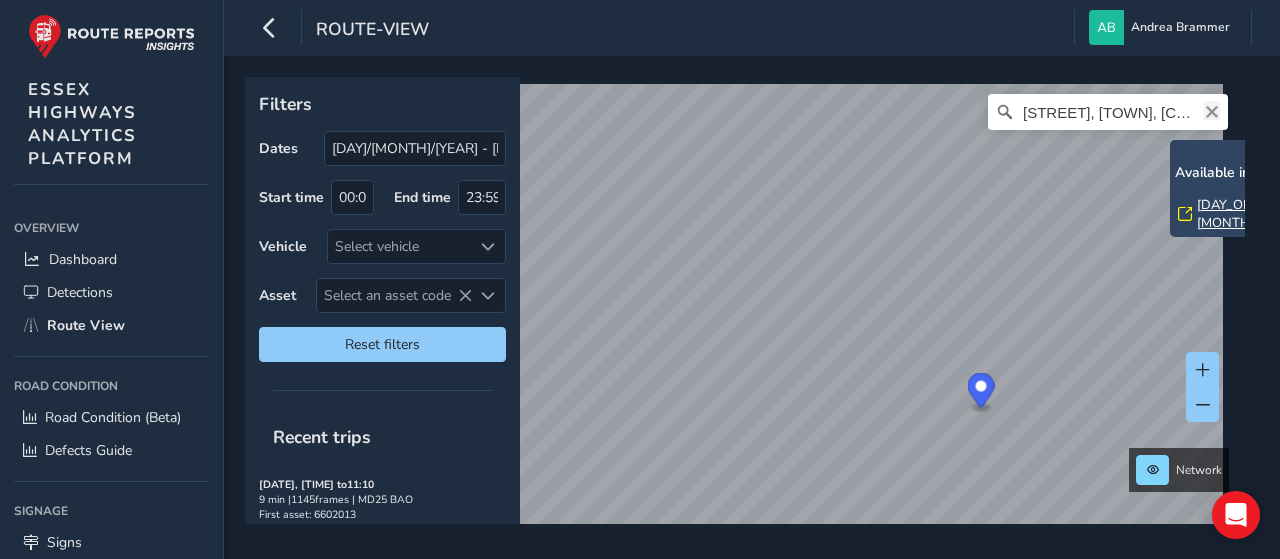 click 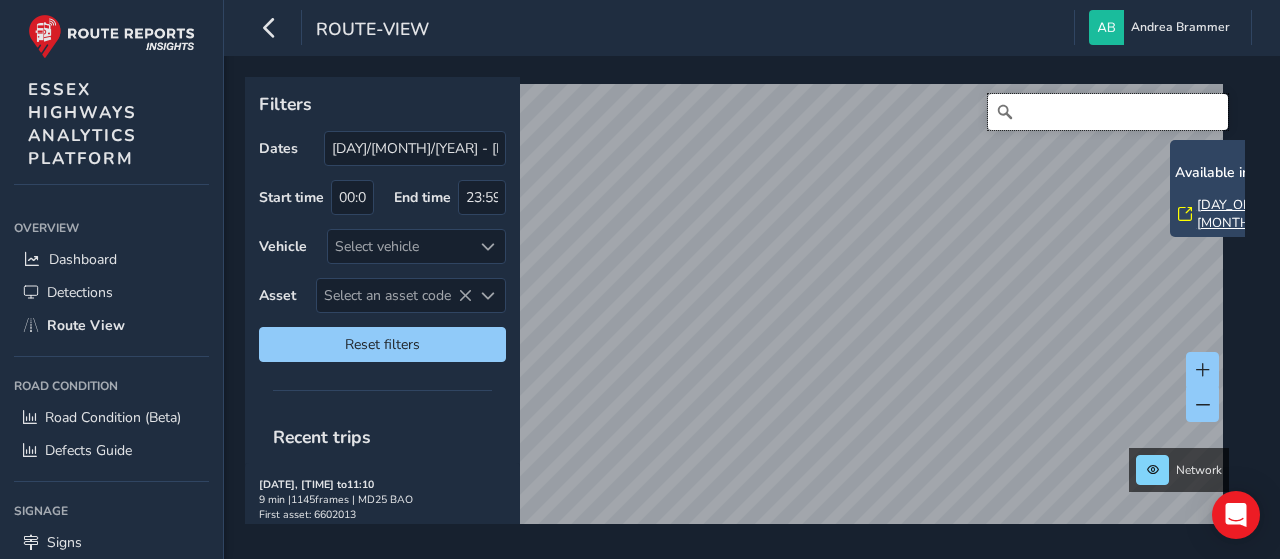 click at bounding box center (1108, 112) 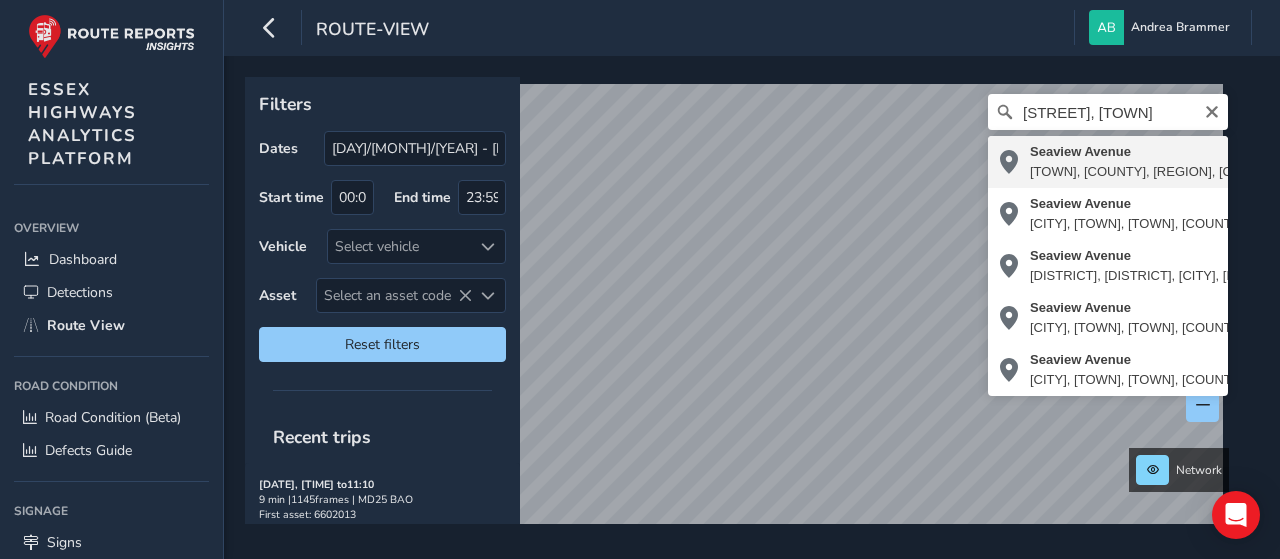 type on "Seaview Avenue, West Mersea, Colchester, Essex, England, CO5 8FL, United Kingdom" 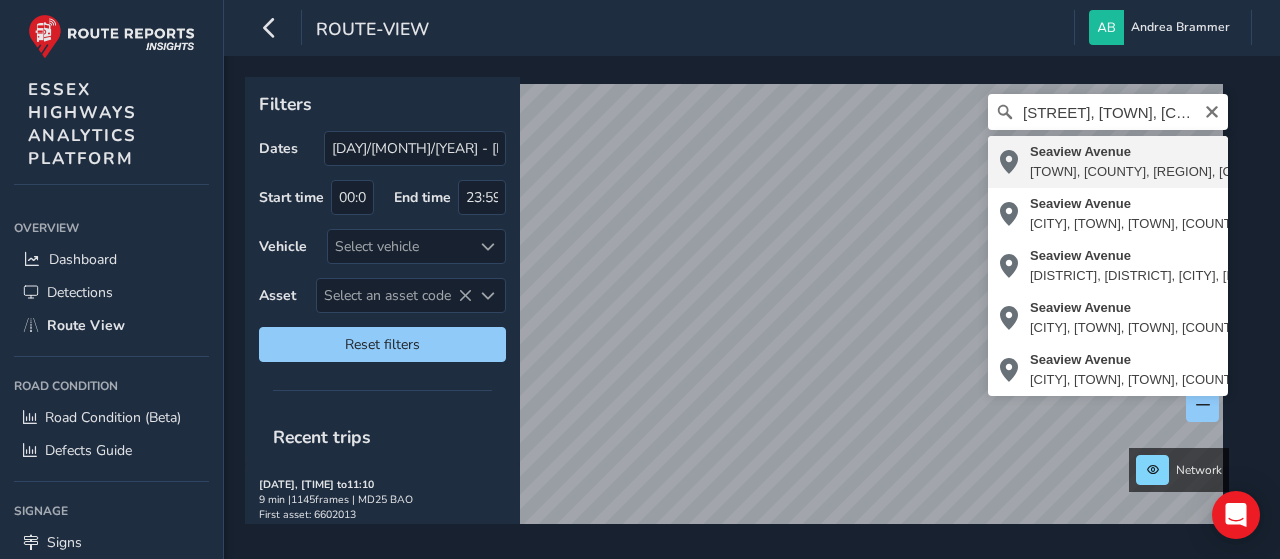 scroll, scrollTop: 0, scrollLeft: 0, axis: both 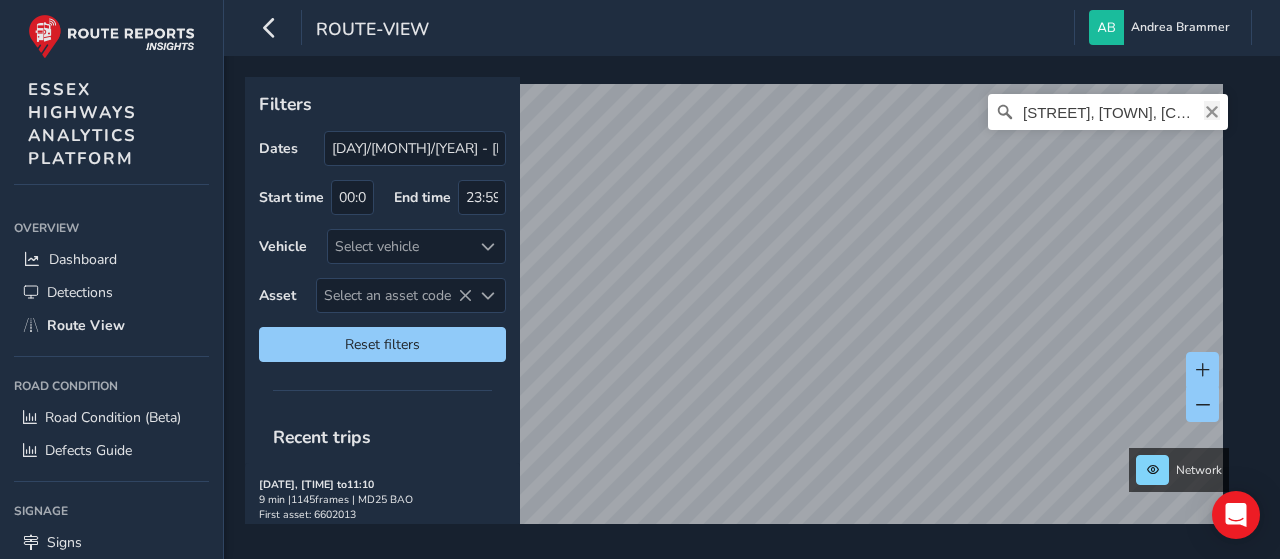 click 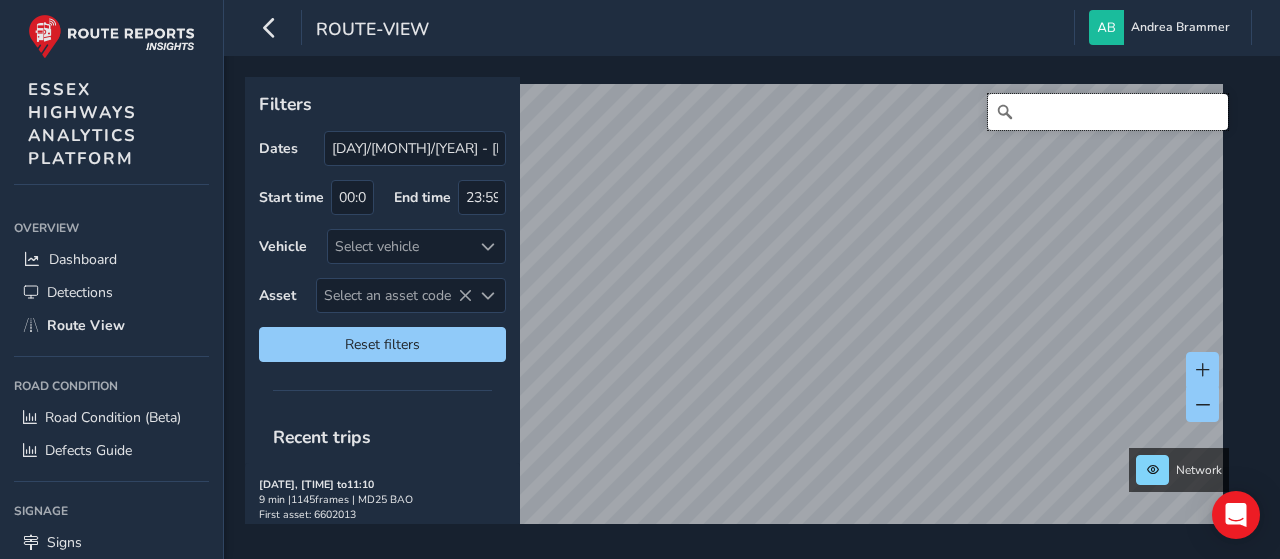 click at bounding box center (1108, 112) 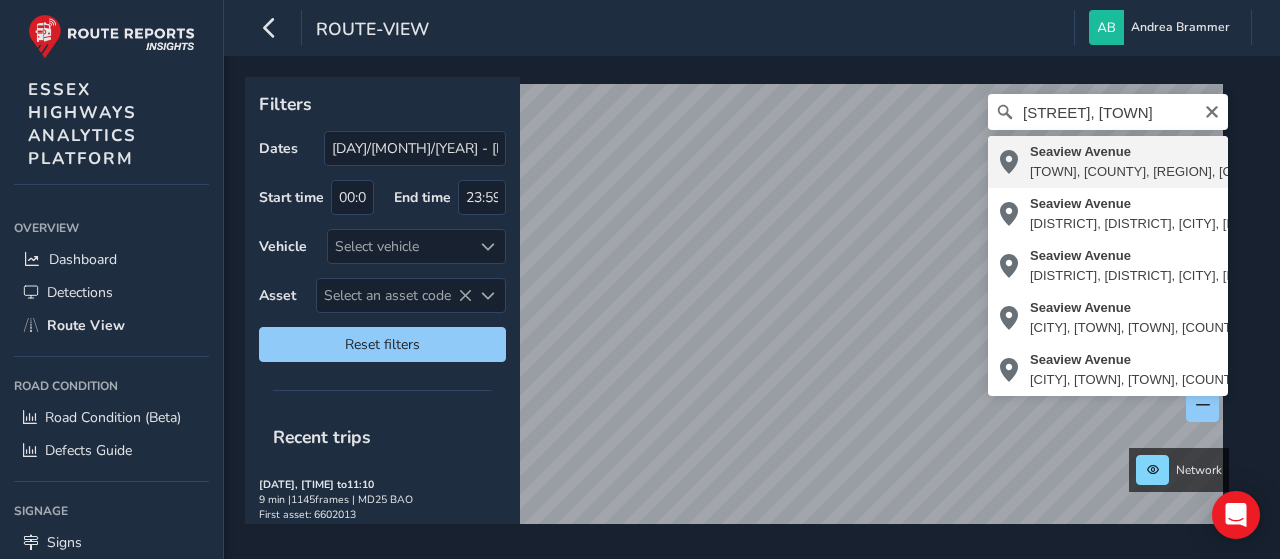 type on "Seaview Avenue, West Mersea, Colchester, Essex, England, CO5 8FL, United Kingdom" 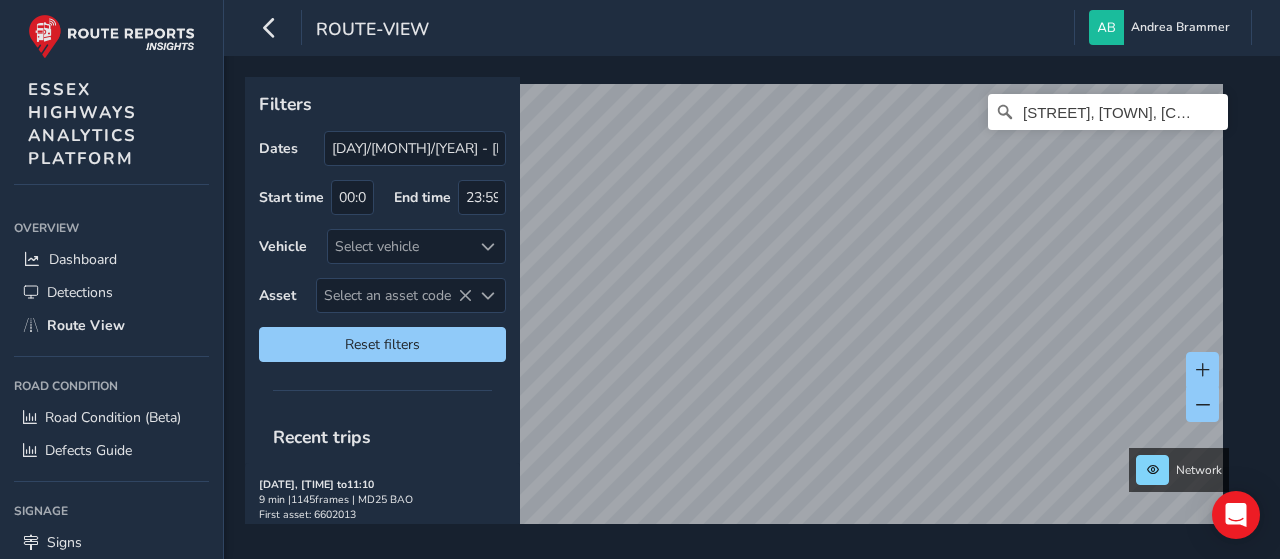 scroll, scrollTop: 0, scrollLeft: 0, axis: both 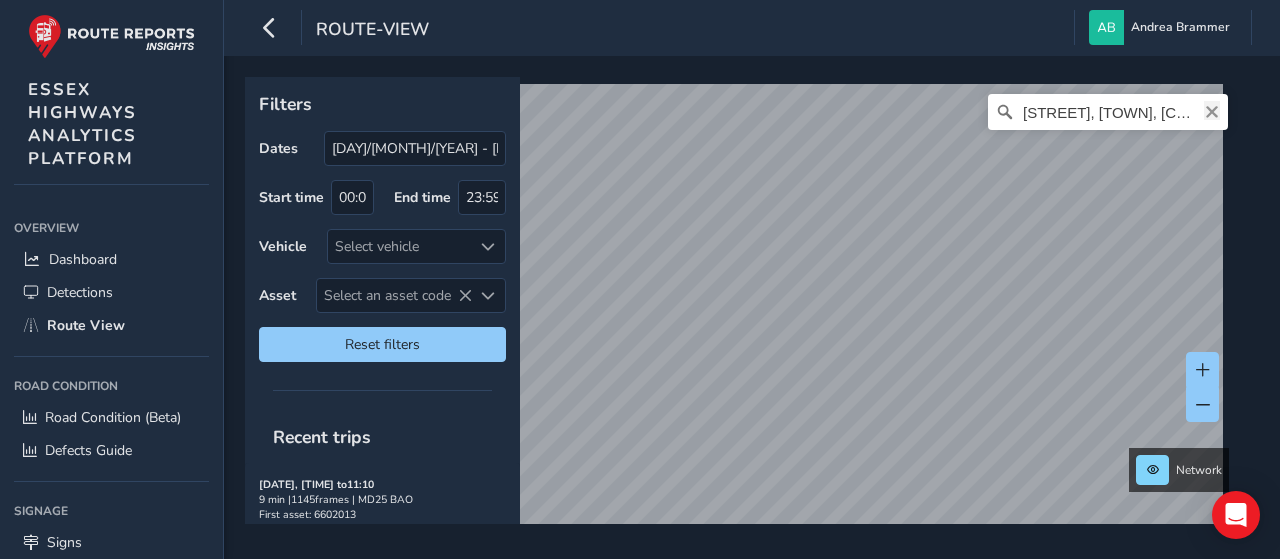 click 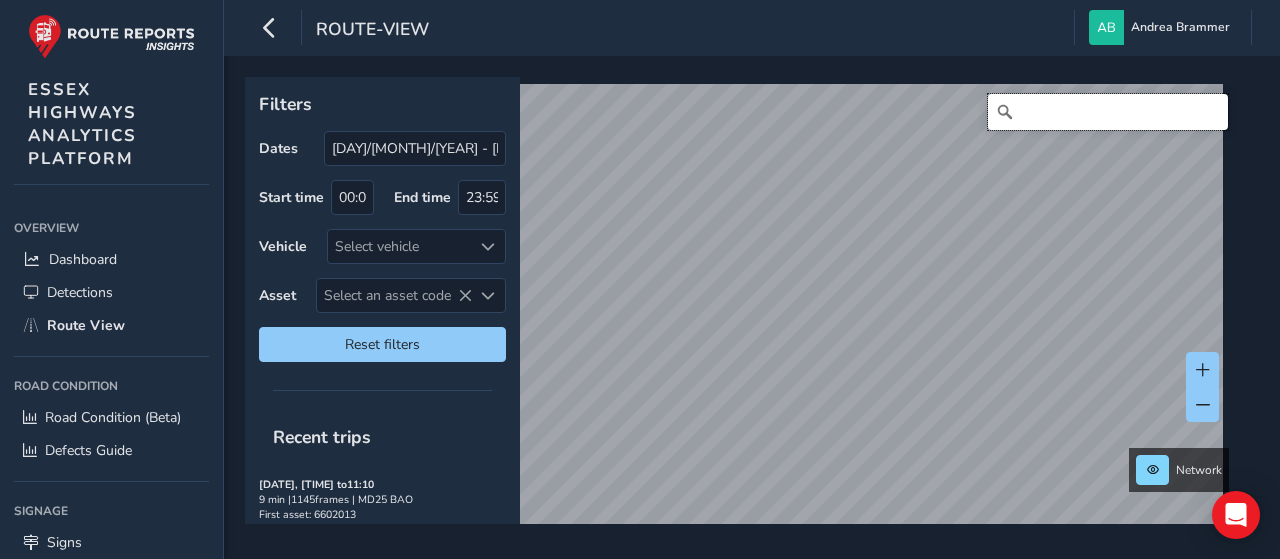click at bounding box center [1108, 112] 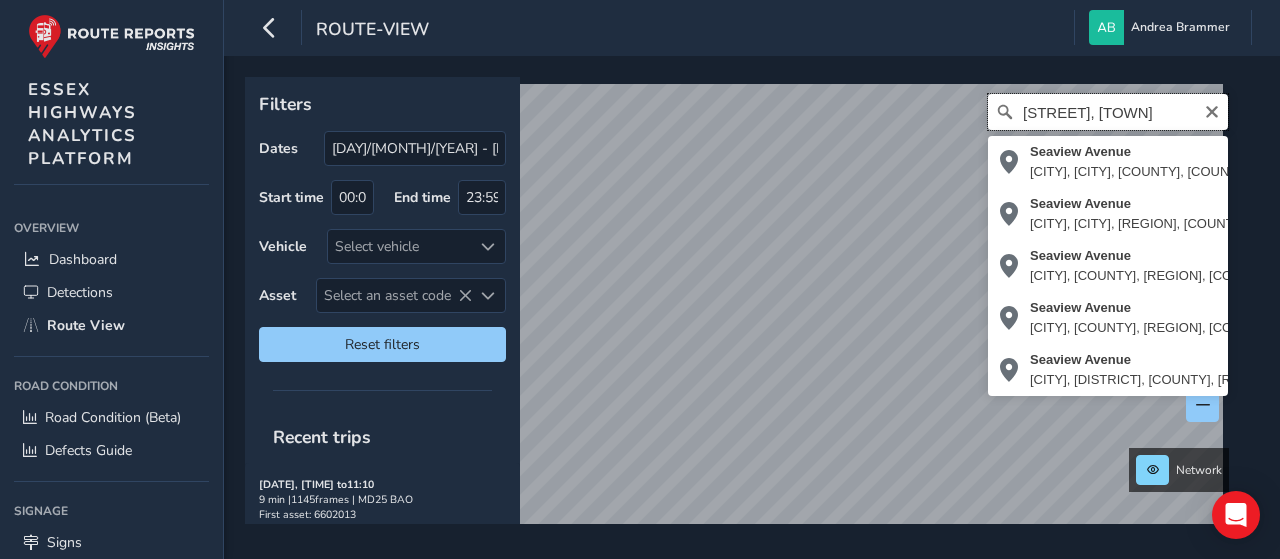 type on "seaview avenue west" 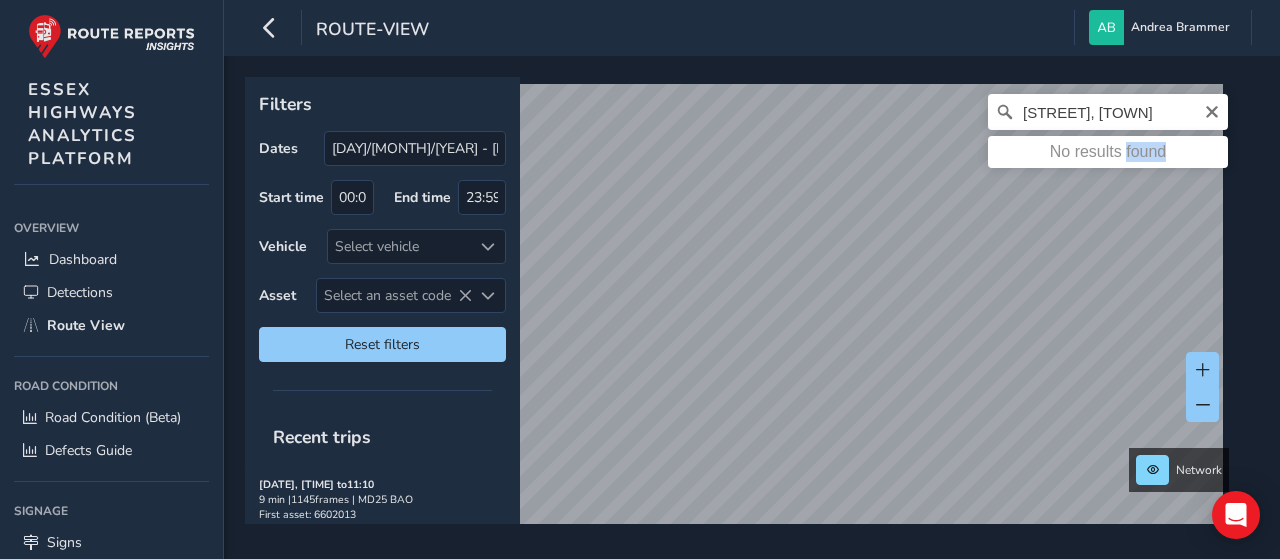 click on "No results found" at bounding box center [1108, 152] 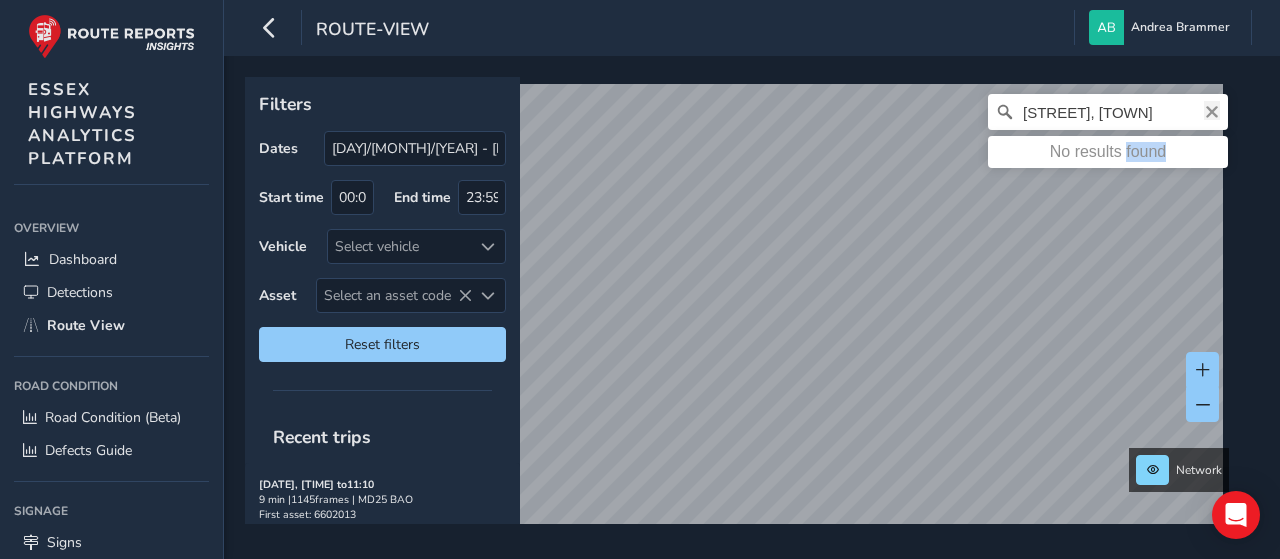click 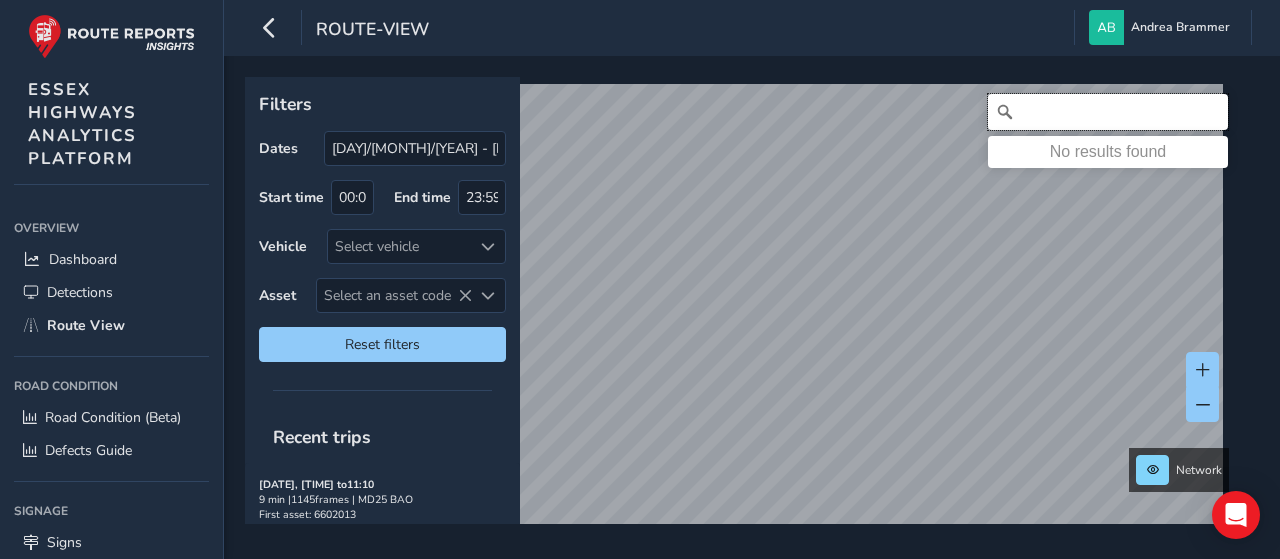 click at bounding box center (1108, 112) 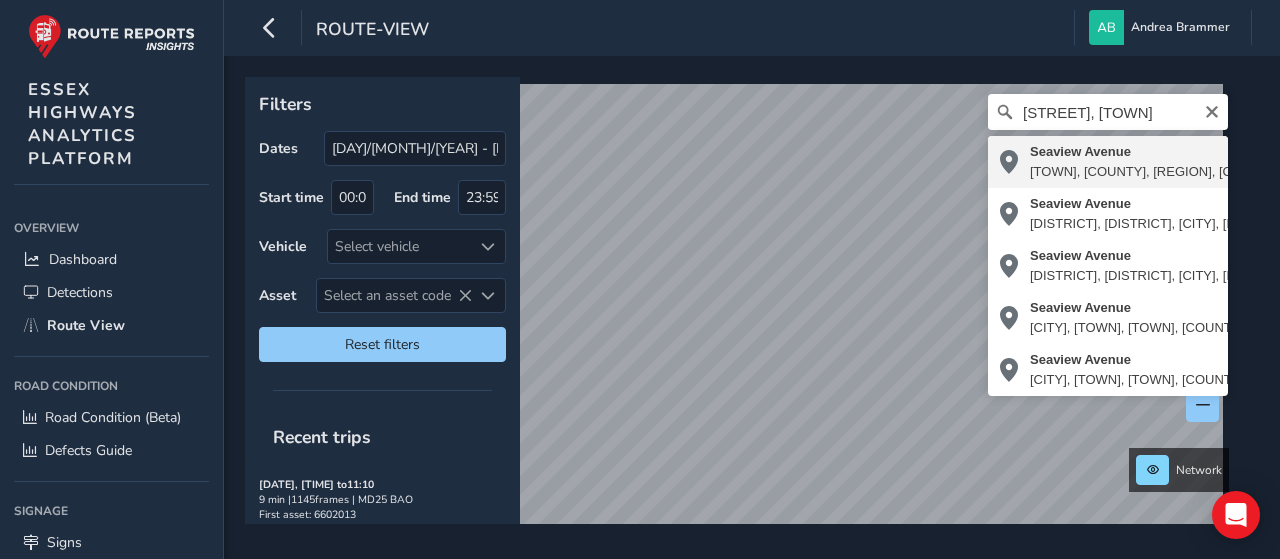 type on "Seaview Avenue, West Mersea, Colchester, Essex, England, CO5 8FL, United Kingdom" 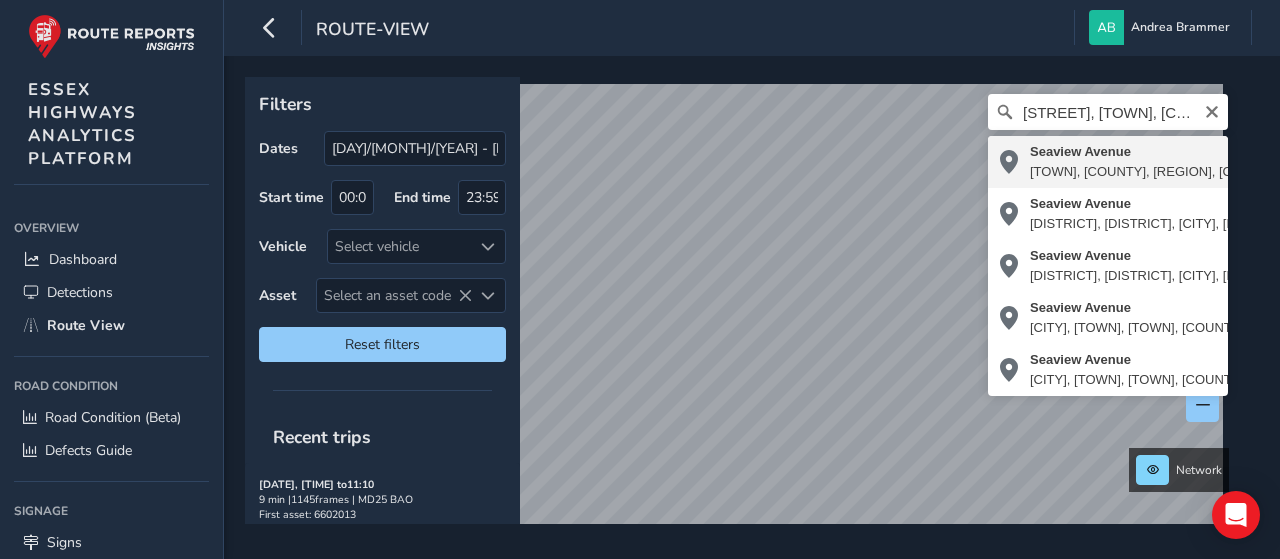 scroll, scrollTop: 0, scrollLeft: 0, axis: both 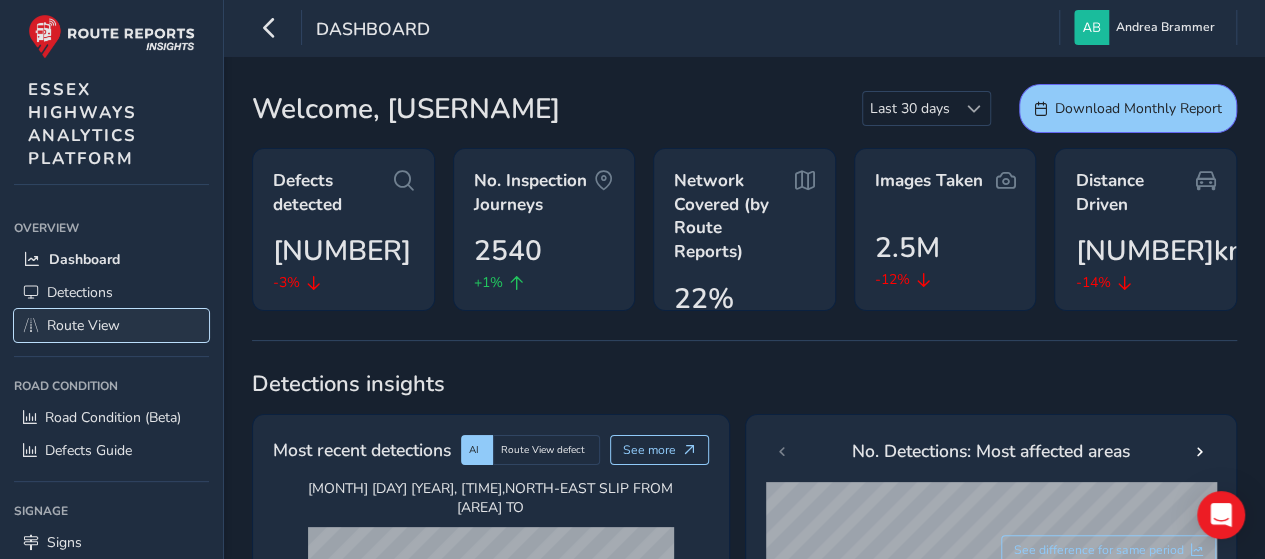 click on "Route View" at bounding box center [83, 325] 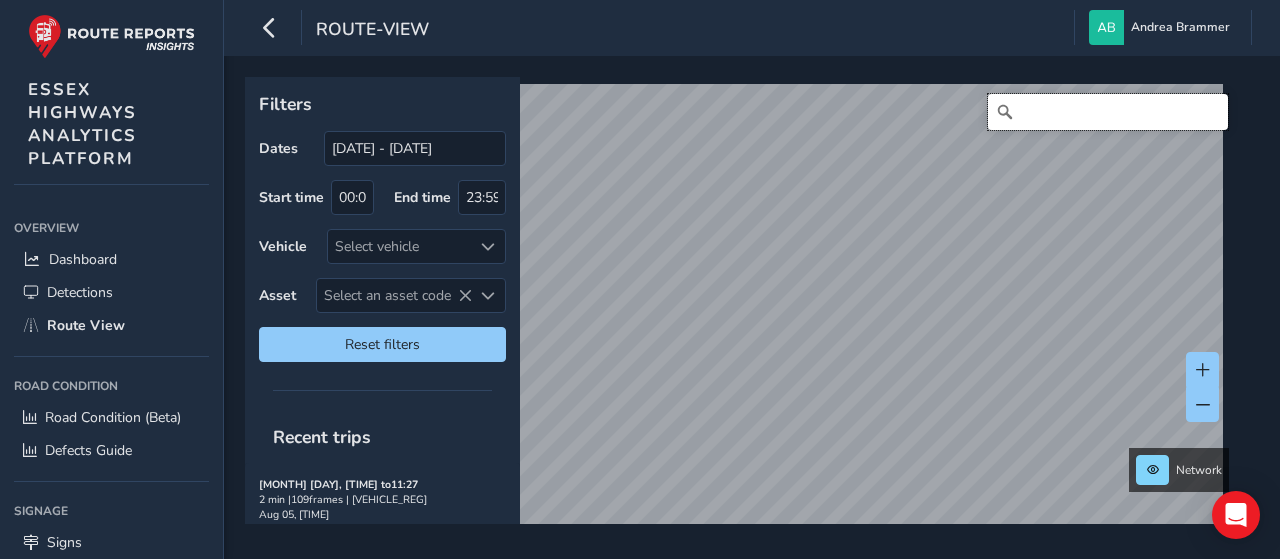 click at bounding box center [1108, 112] 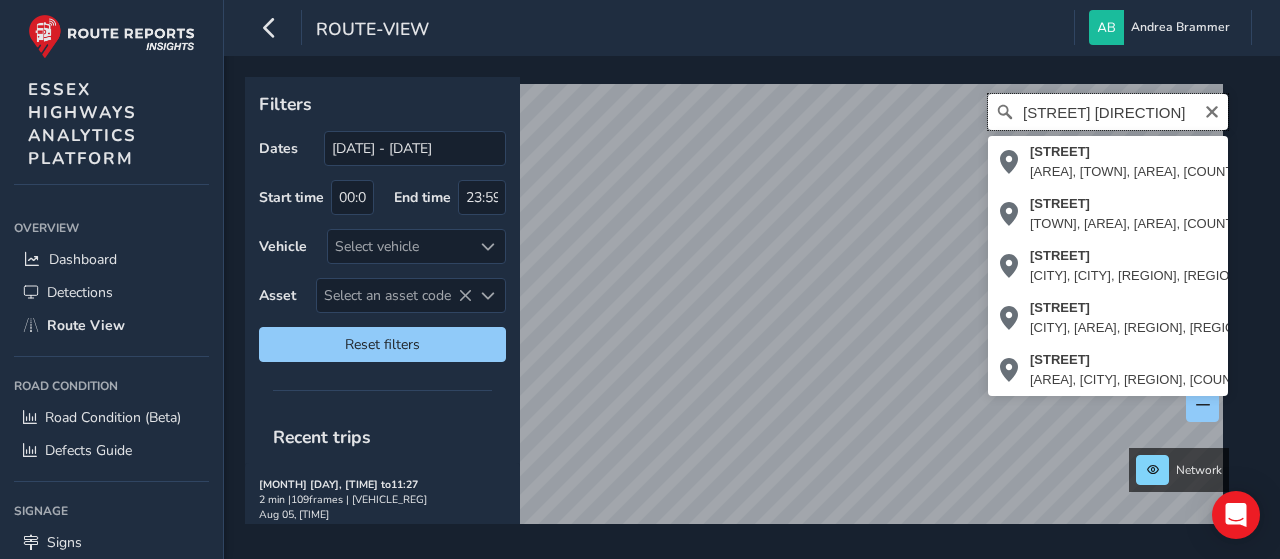 click on "[STREET] [DIRECTION]" at bounding box center (1108, 112) 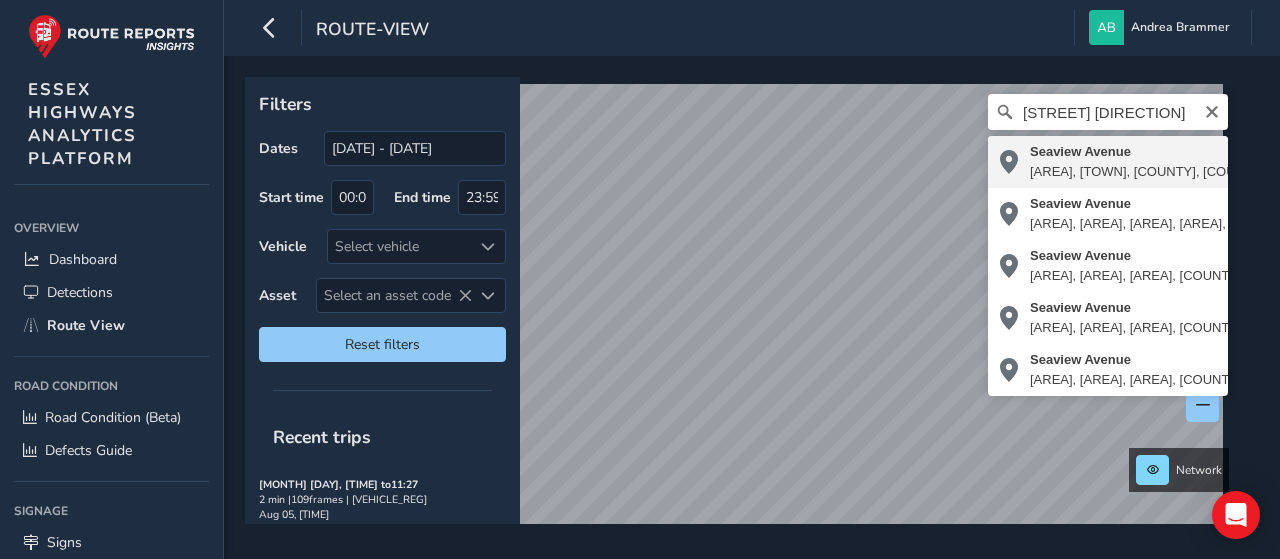 type on "[STREET], [CITY], [REGION], [COUNTRY], [POSTAL_CODE], [COUNTRY]" 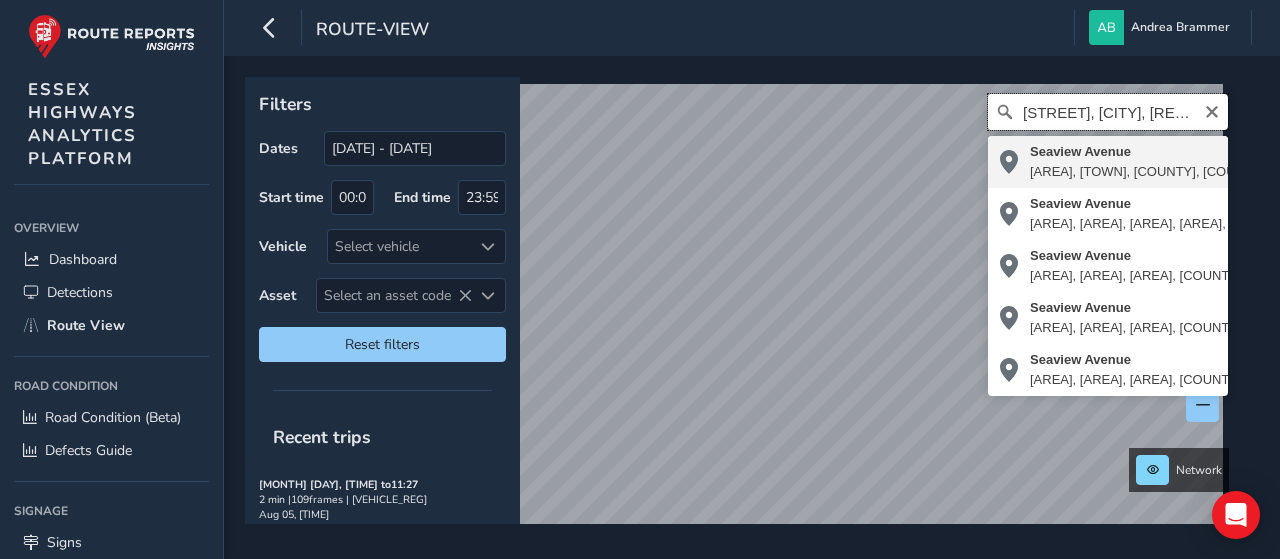 scroll, scrollTop: 0, scrollLeft: 0, axis: both 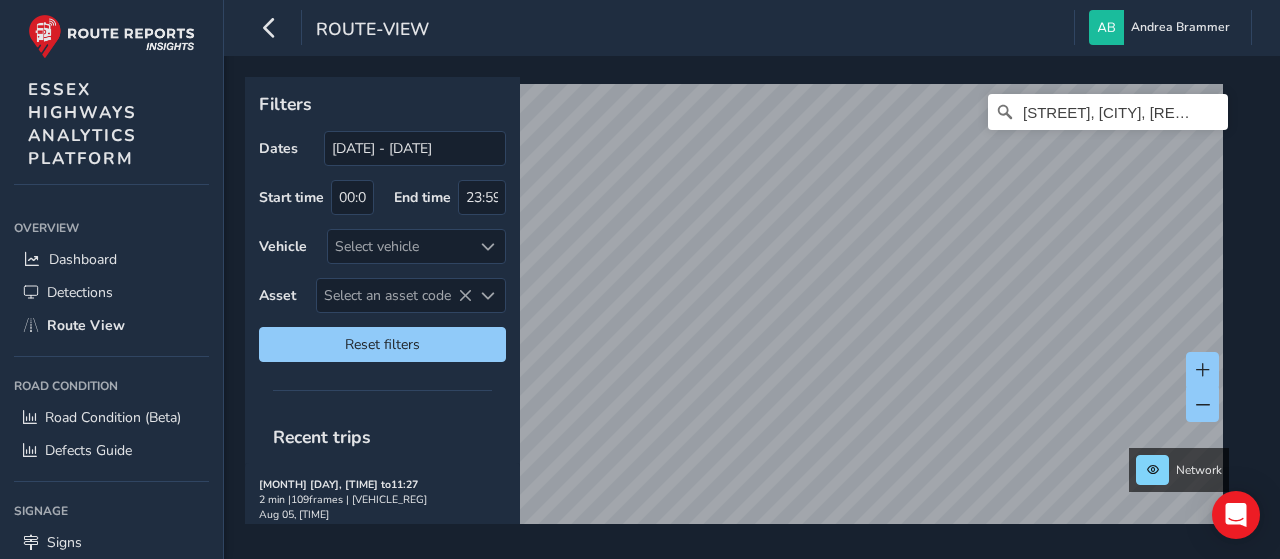 click on "Filters Dates [DATE] - [DATE] Start time [TIME] End time [TIME] Vehicle Select vehicle Asset Select an asset code Select an asset code Reset filters Recent trips Aug 05, [TIME]   to  [TIME] [NUMBER]   min |  [NUMBER]  frames    | [PLATE] [PLATE] Aug 05, [TIME]   to  [TIME] [NUMBER]   min |  [NUMBER]  frames    | [PLATE] [PLATE] Aug 05, [TIME]   to  [TIME] [NUMBER]   min |  [NUMBER]  frames    | [PLATE] [PLATE] Aug 05, [TIME]   to  [TIME] [NUMBER]   min |  [NUMBER]  frames    | [PLATE] [PLATE] Aug 05, [TIME]   to  [TIME] [NUMBER]   min |  [NUMBER]  frames    | [PLATE] [PLATE] Aug 05, [TIME]   to  [TIME] [NUMBER]   min |  [NUMBER]  frames    | [PLATE] [PLATE] Aug 05, [TIME]   to  [TIME] [NUMBER]   min |  [NUMBER]  frames    | [PLATE] [PLATE] Aug 05, [TIME]   to  [TIME] [NUMBER]   min |  [NUMBER]  frames    | [PLATE] [PLATE] Aug 05, [TIME]   to  [TIME] [NUMBER]   min |  [NUMBER]  frames    | [PLATE] [PLATE] Aug 05, [TIME]   to  [TIME] [NUMBER]   [NUMBER]" at bounding box center [752, 307] 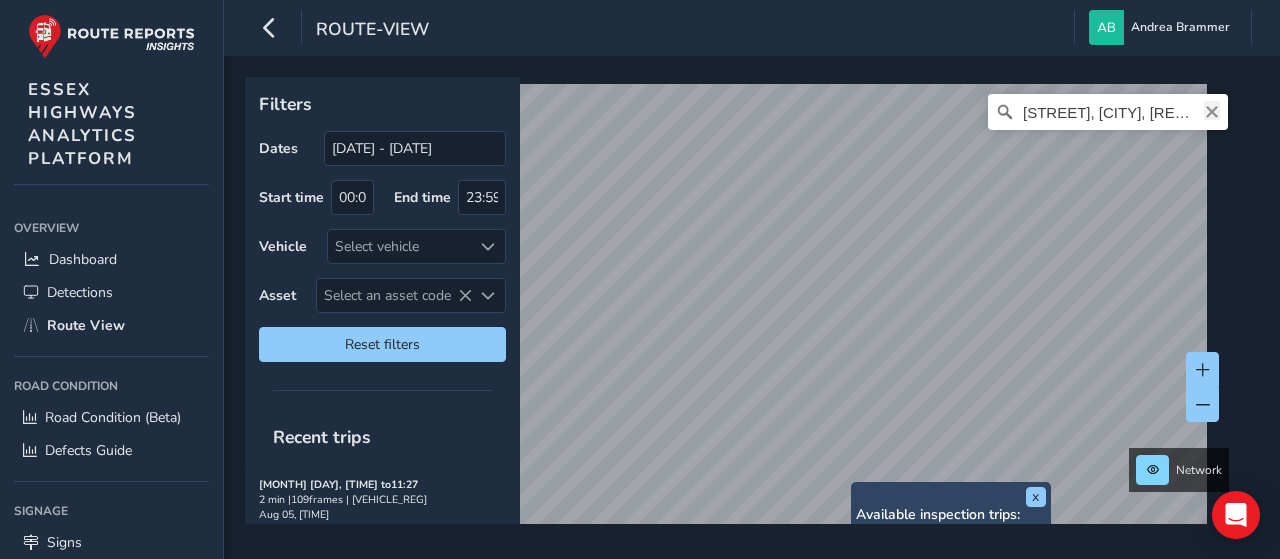 click 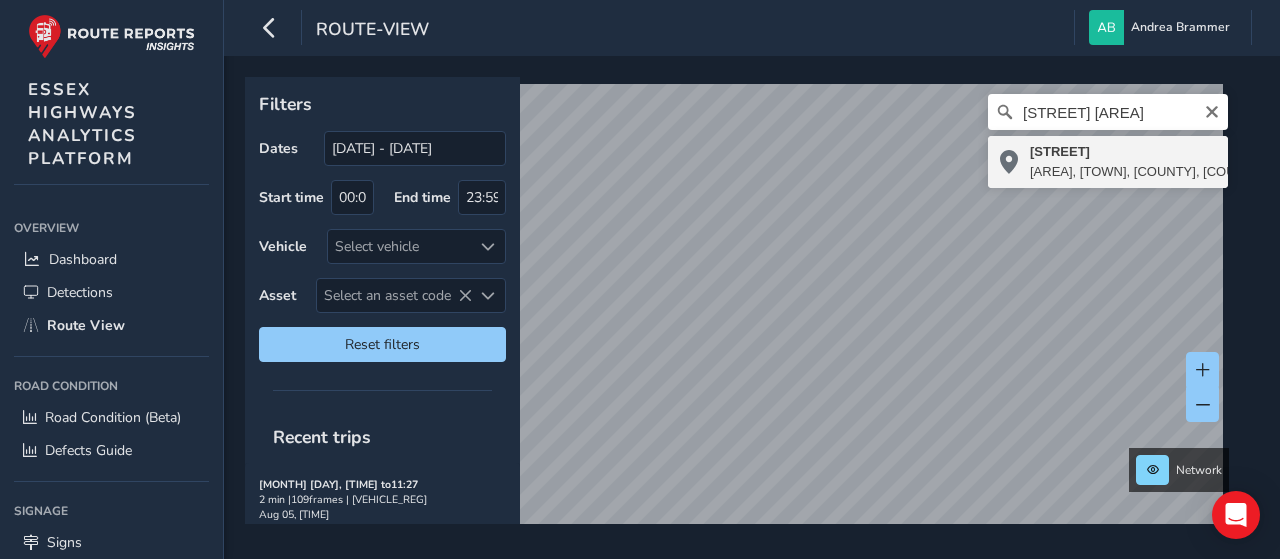 type on "[STREET], [AREA], [TOWN], [COUNTY], [COUNTRY], [POSTCODE], [COUNTRY]" 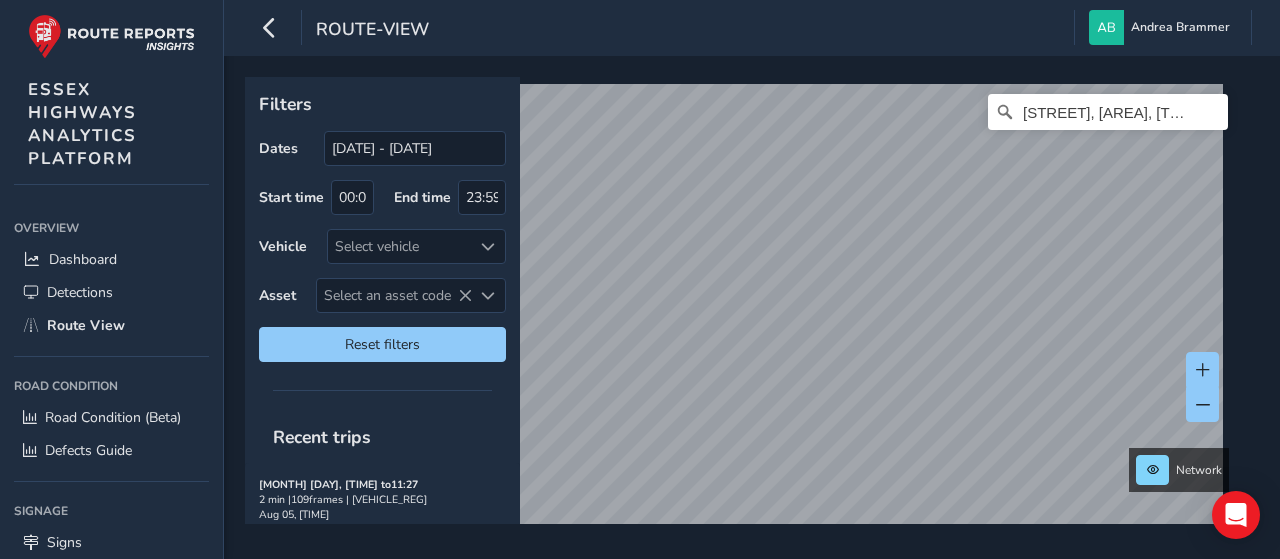 scroll, scrollTop: 0, scrollLeft: 0, axis: both 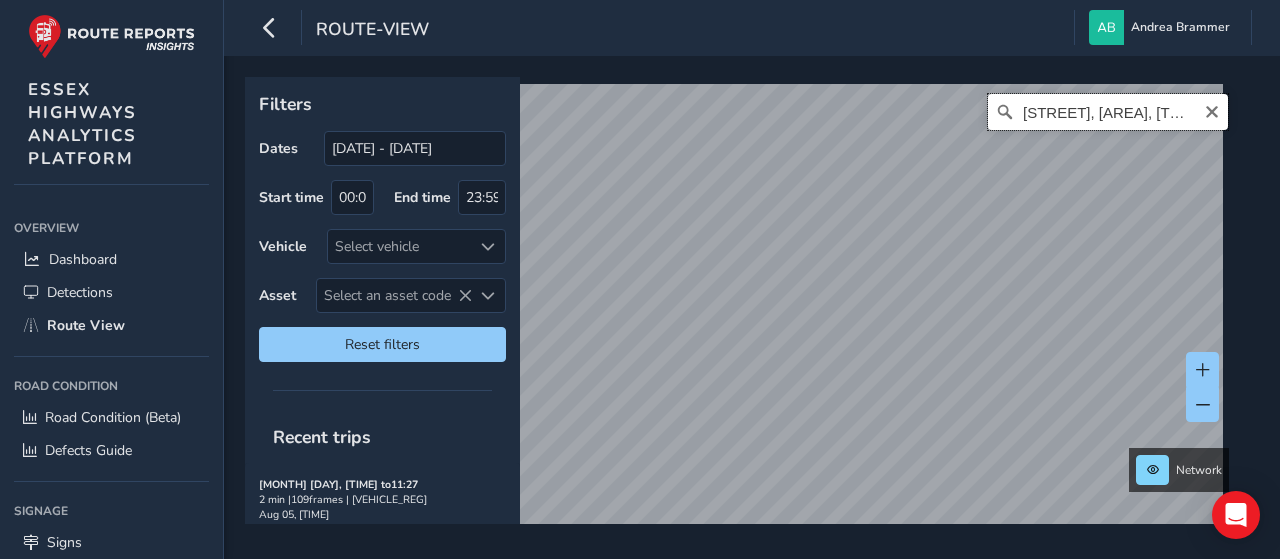 click on "[STREET], [AREA], [TOWN], [COUNTY], [COUNTRY], [POSTCODE], [COUNTRY]" at bounding box center (1108, 112) 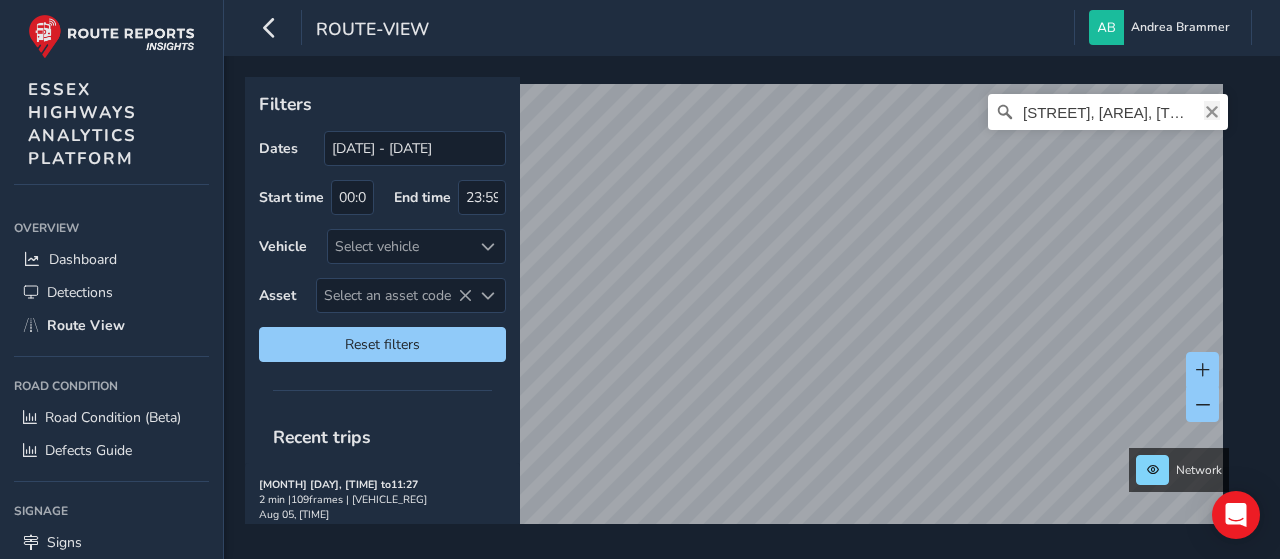 click 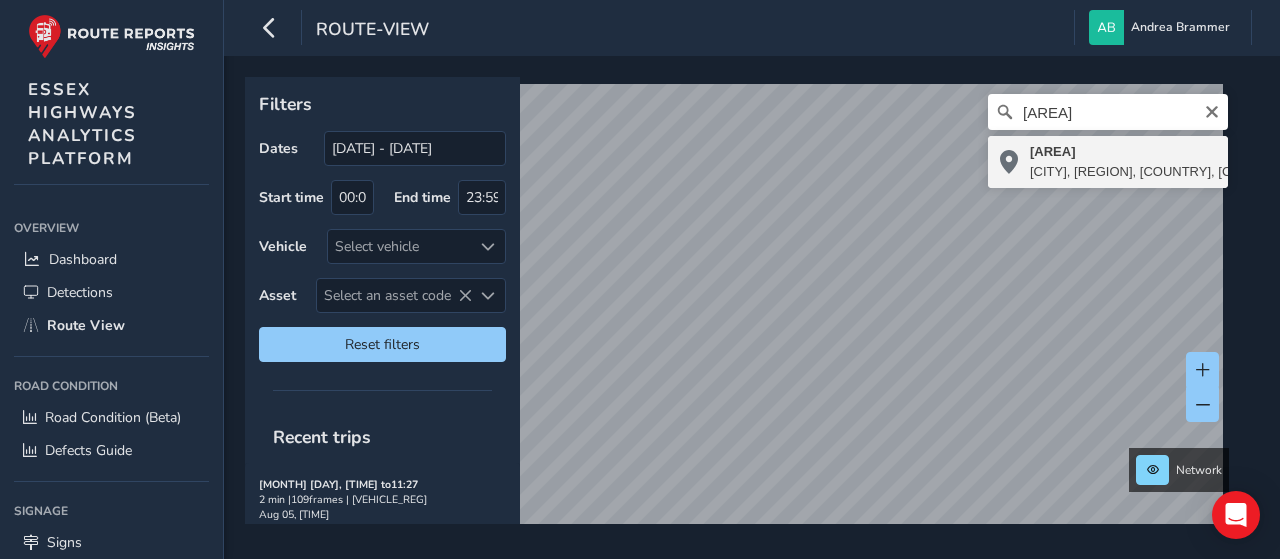 type on "[CITY], [CITY], [REGION], [COUNTRY], [COUNTRY]" 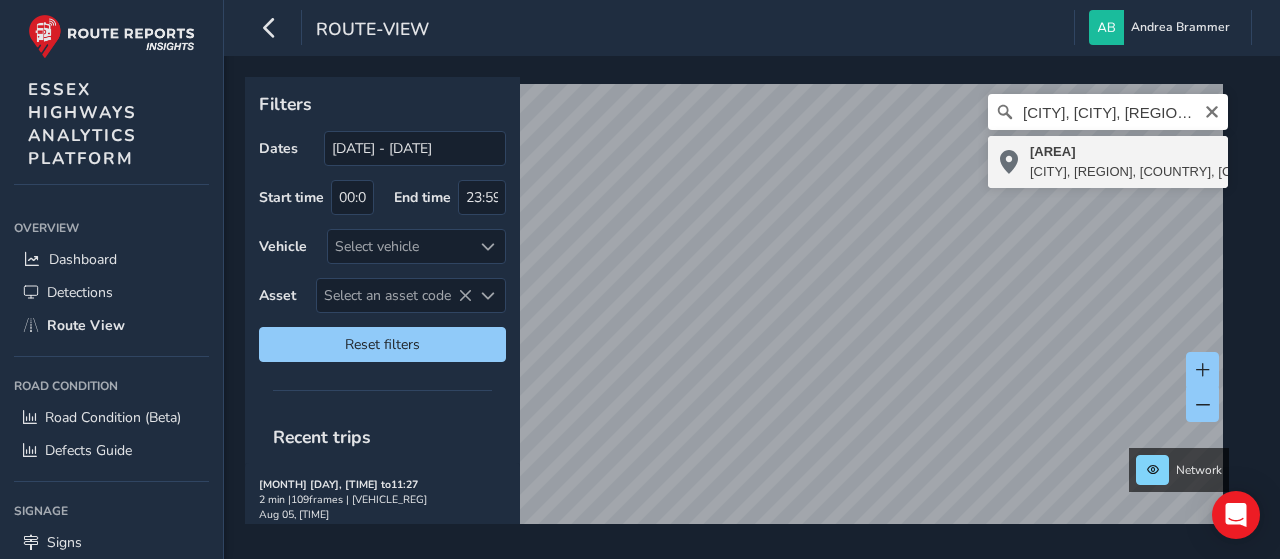 scroll, scrollTop: 0, scrollLeft: 0, axis: both 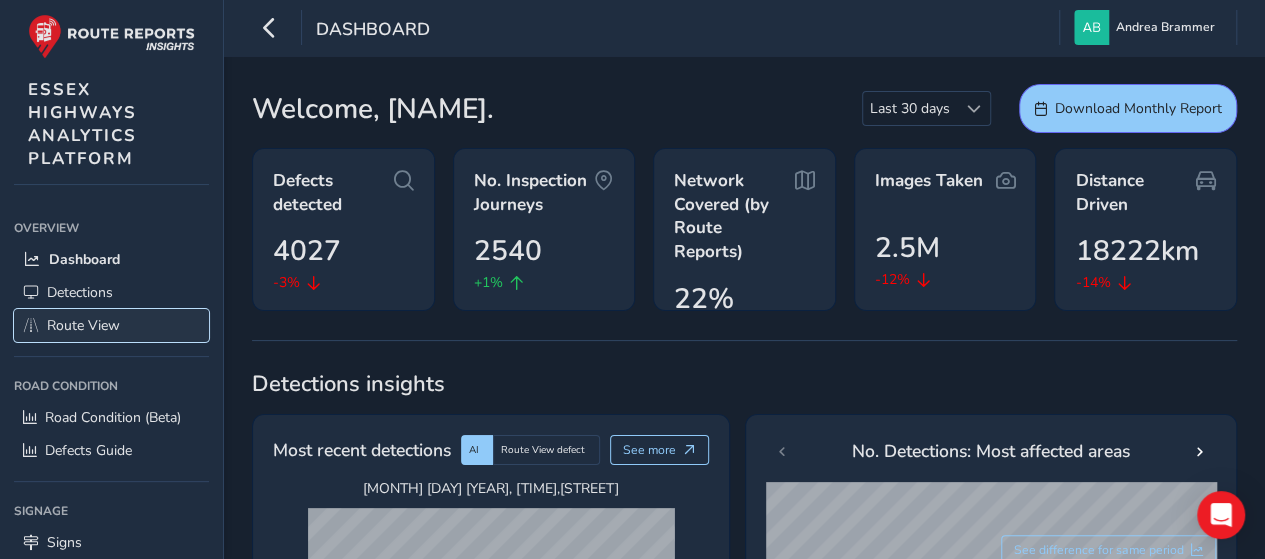 click on "Route View" at bounding box center [83, 325] 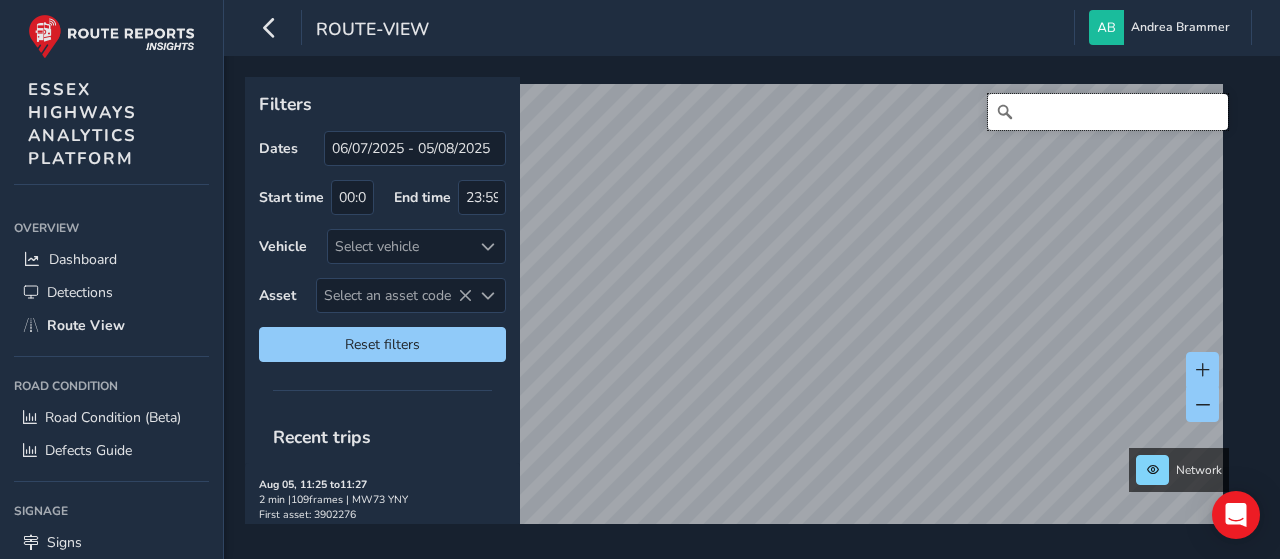 click at bounding box center (1108, 112) 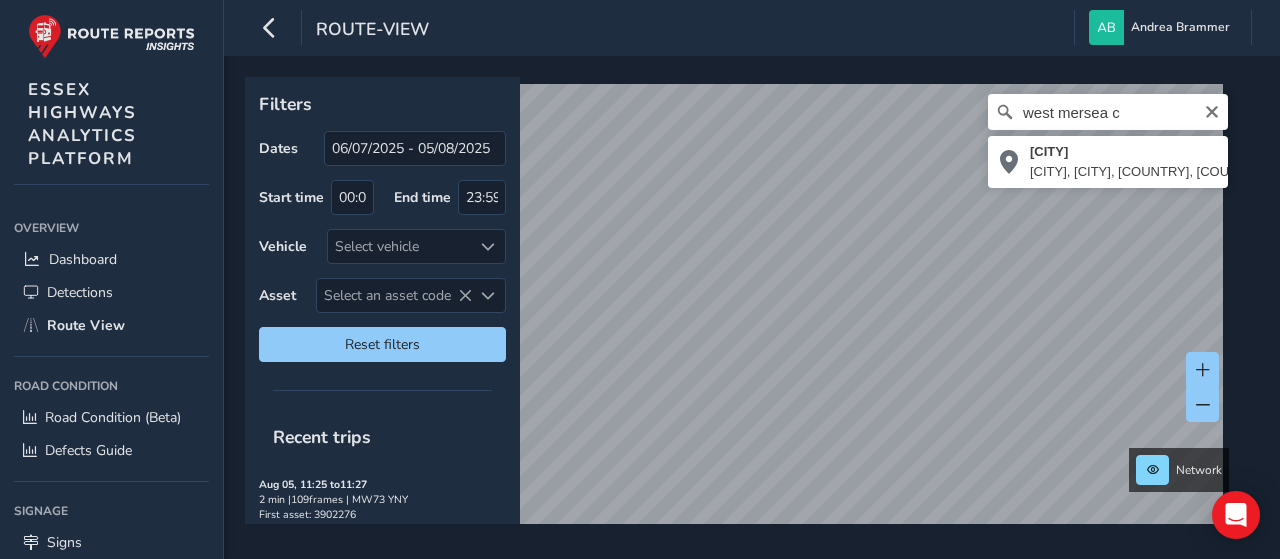 type on "[CITY], [CITY], [REGION], [COUNTRY], [COUNTRY]" 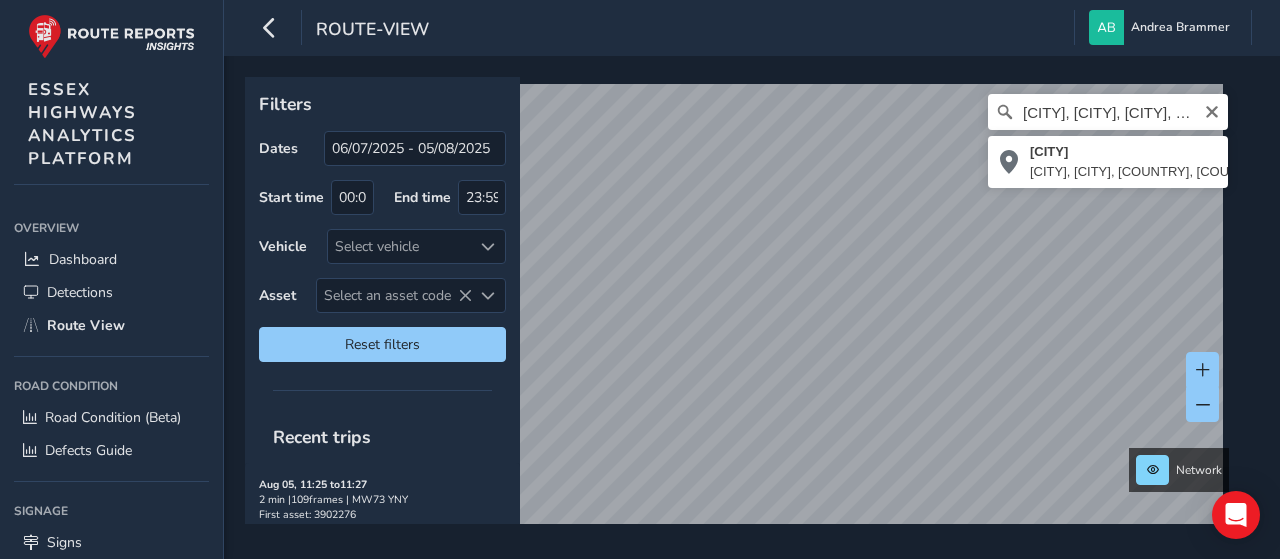 scroll, scrollTop: 0, scrollLeft: 0, axis: both 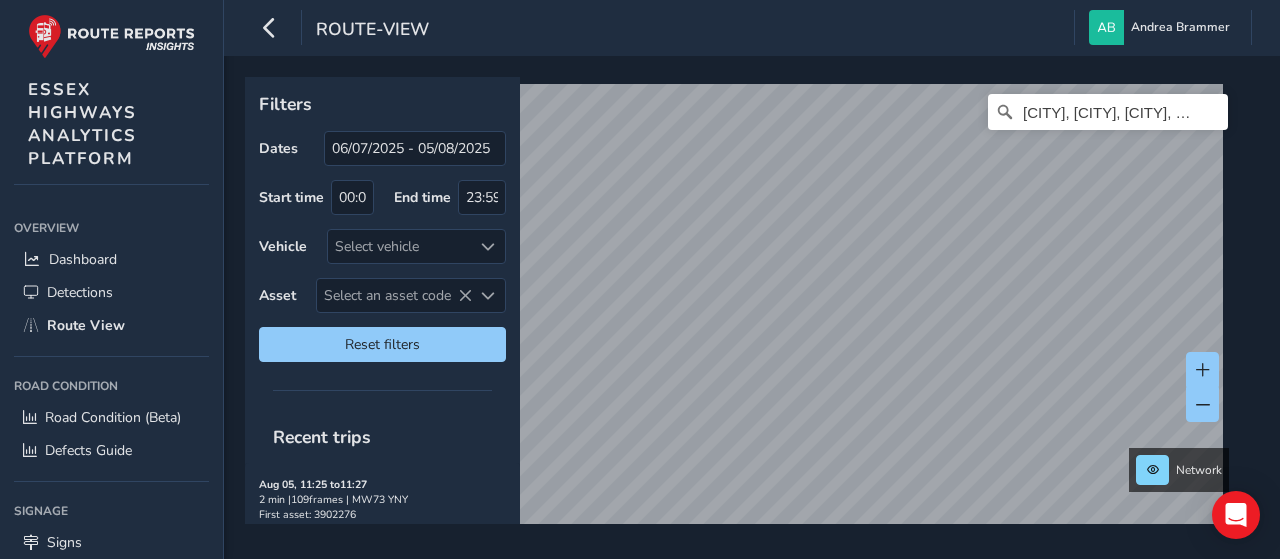 click on "route-view Andrea Brammer Colour Scheme: Dark Dim Light Logout Filters Dates [DATE] - [DATE] Start time [TIME] End time [TIME] Vehicle Select vehicle Asset Select an asset code Select an asset code Reset filters Recent trips Aug 05, [TIME]   to  [TIME] [NUMBER]   min |  [NUMBER]  frames    | [PLATE] [PLATE] Aug 05, [TIME]   to  [TIME] [NUMBER]   min |  [NUMBER]  frames    | [PLATE] [PLATE] Aug 05, [TIME]   to  [TIME] [NUMBER]   min |  [NUMBER]  frames    | [PLATE] [PLATE] Aug 05, [TIME]   to  [TIME] [NUMBER]   min |  [NUMBER]  frames    | [PLATE] [PLATE] Aug 05, [TIME]   to  [TIME] [NUMBER]   min |  [NUMBER]  frames    | [PLATE] [PLATE] Aug 05, [TIME]   to  [TIME] [NUMBER]   min |  [NUMBER]  frames    | [PLATE] [PLATE] Aug 05, [TIME]   to  [TIME] [NUMBER]   min |  [NUMBER]  frames    | [PLATE] [PLATE] Aug 05, [TIME]   to  [TIME] [NUMBER]   min |  [NUMBER]  frames    | [PLATE] [PLATE] Aug 05, [TIME]   to  [TIME] [NUMBER]   min |  [NUMBER]  frames    | [PLATE] [PLATE] Aug 05, [TIME]   to  [TIME] [NUMBER]   [NUMBER]" at bounding box center [640, 279] 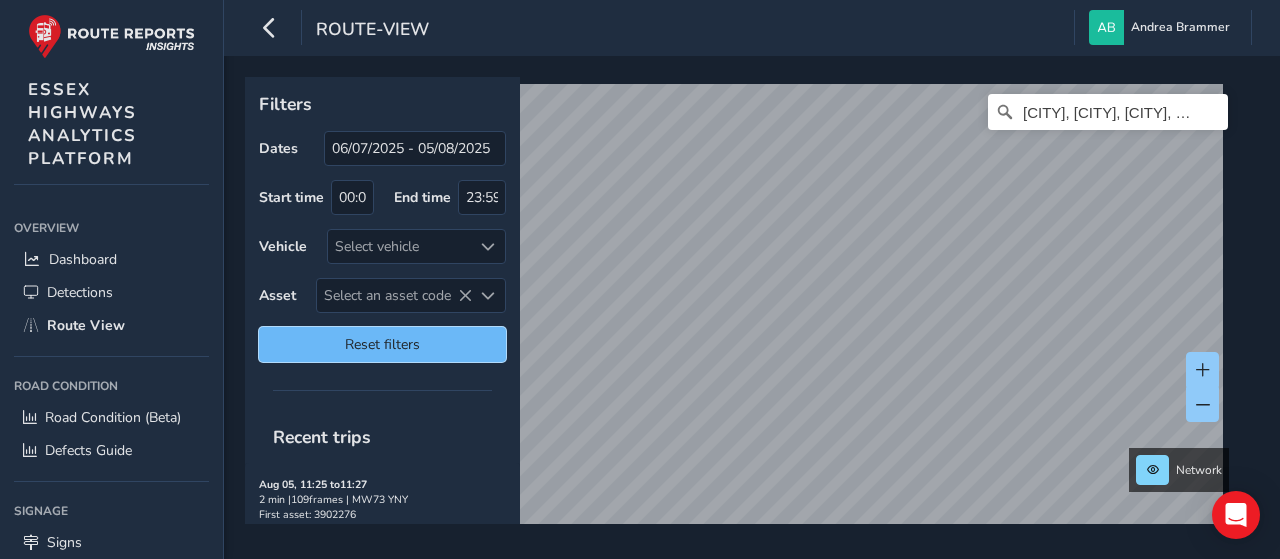 click on "Reset filters" at bounding box center [382, 344] 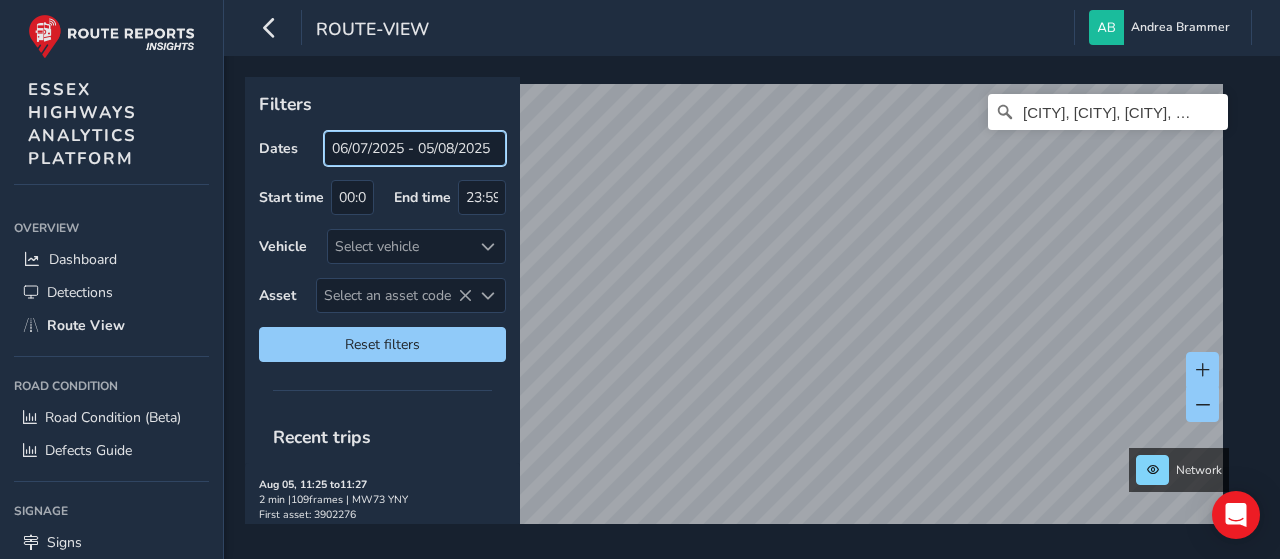 click on "route-view Andrea Brammer Colour Scheme: Dark Dim Light Logout Filters Dates [DATE] - [DATE] Start time [TIME] End time [TIME] Vehicle Select vehicle Asset Select an asset code Select an asset code Reset filters Recent trips Aug 05, [TIME]   to  [TIME] [NUMBER]   min |  [NUMBER]  frames    | [PLATE] [PLATE] Aug 05, [TIME]   to  [TIME] [NUMBER]   min |  [NUMBER]  frames    | [PLATE] [PLATE] Aug 05, [TIME]   to  [TIME] [NUMBER]   min |  [NUMBER]  frames    | [PLATE] [PLATE] Aug 05, [TIME]   to  [TIME] [NUMBER]   min |  [NUMBER]  frames    | [PLATE] [PLATE] Aug 05, [TIME]   to  [TIME] [NUMBER]   min |  [NUMBER]  frames    | [PLATE] [PLATE] Aug 05, [TIME]   to  [TIME] [NUMBER]   min |  [NUMBER]  frames    | [PLATE] [PLATE] Aug 05, [TIME]   to  [TIME] [NUMBER]   min |  [NUMBER]  frames    | [PLATE] [PLATE] Aug 05, [TIME]   to  [TIME] [NUMBER]   min |  [NUMBER]  frames    | [PLATE] [PLATE] Aug 05, [TIME]   to  [TIME] [NUMBER]   min |  [NUMBER]  frames    | [PLATE] [PLATE] Aug 05, [TIME]   to  [TIME] [NUMBER]   [NUMBER]" at bounding box center (640, 279) 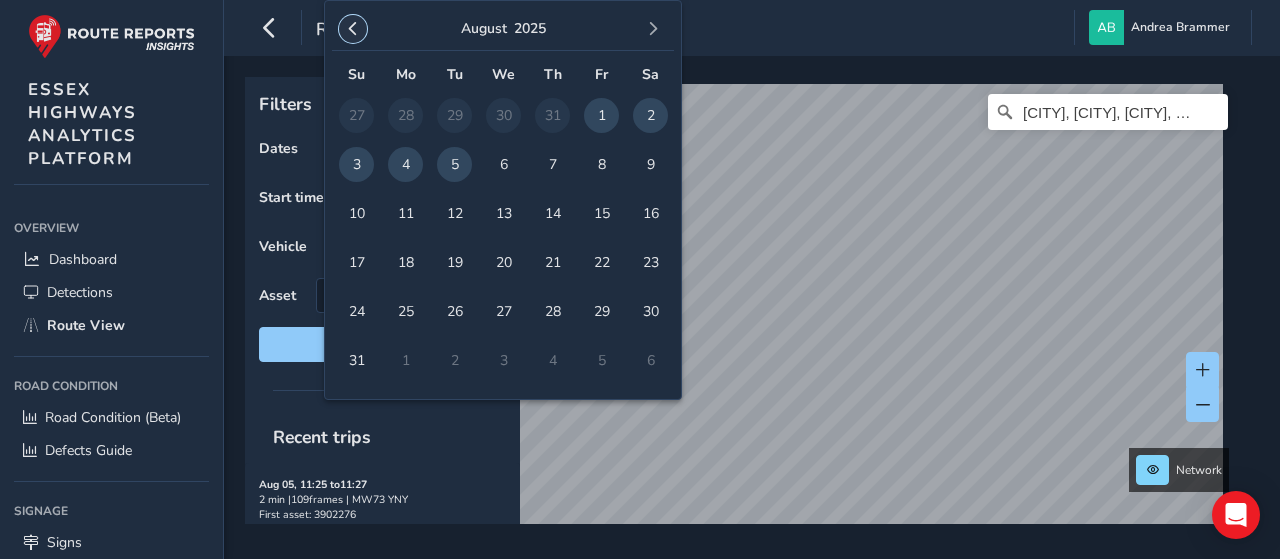 click at bounding box center [353, 29] 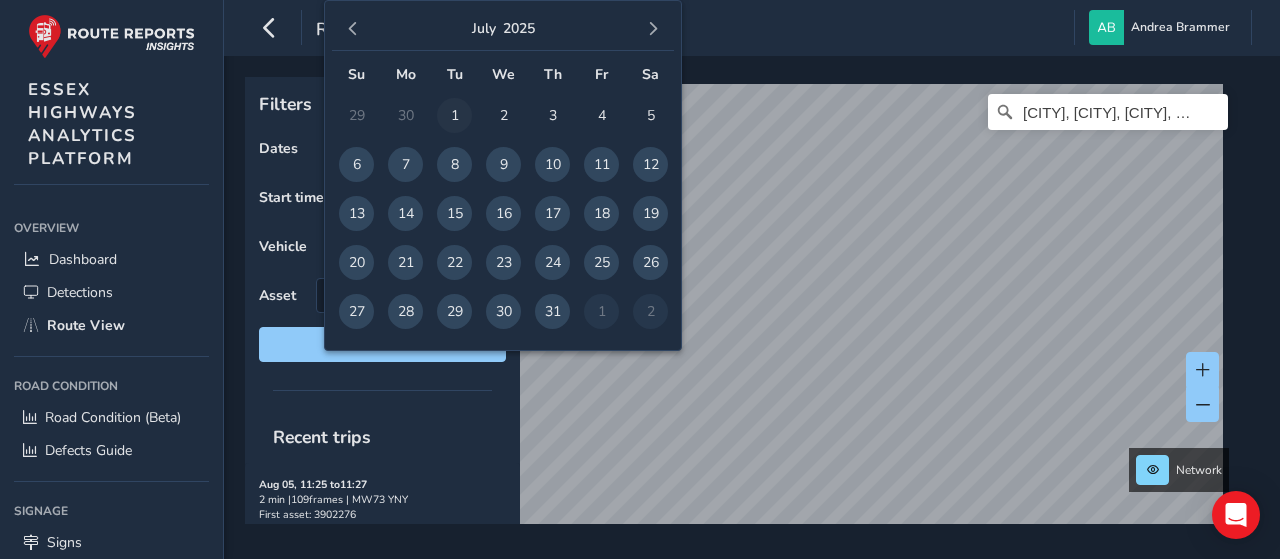 click on "1" at bounding box center (454, 115) 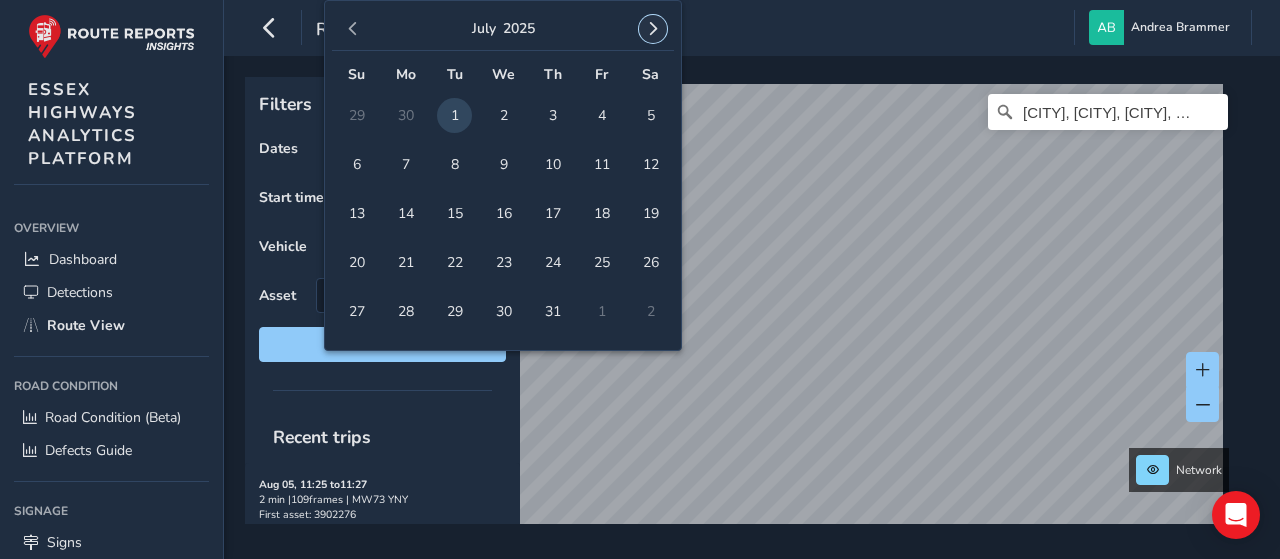 click at bounding box center [653, 29] 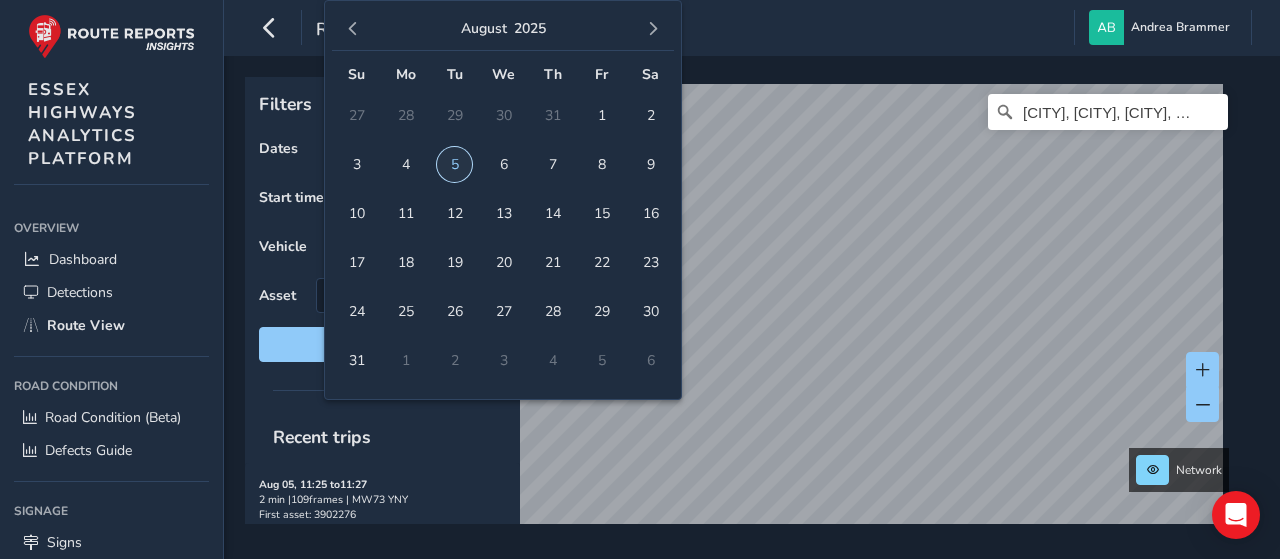 click on "5" at bounding box center (454, 164) 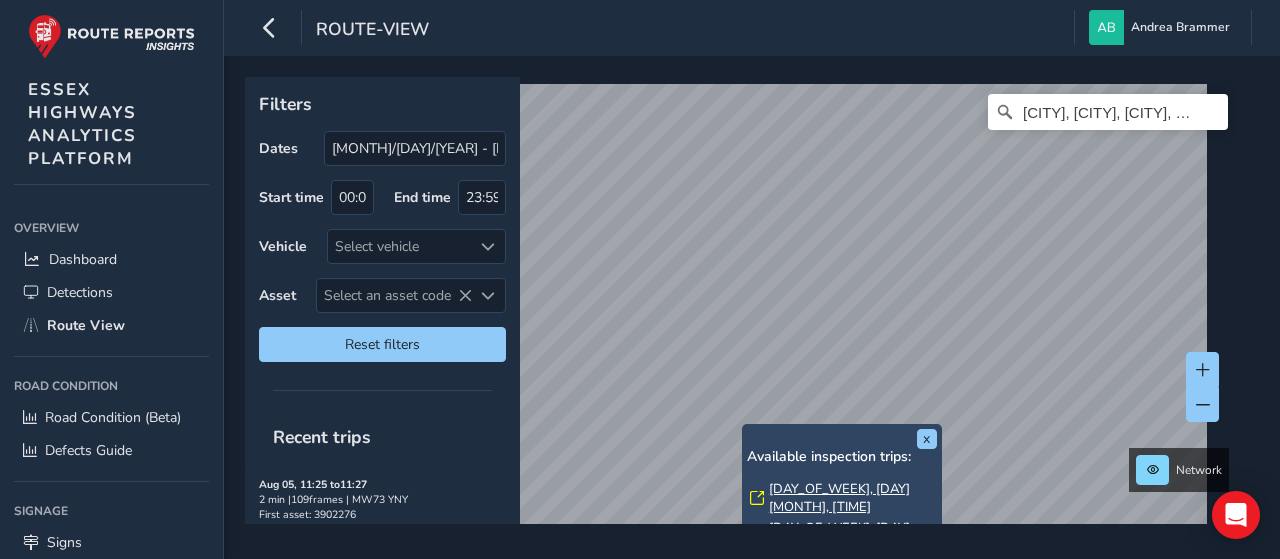 click on "Wed, 9 Jul, 08:31" at bounding box center (853, 498) 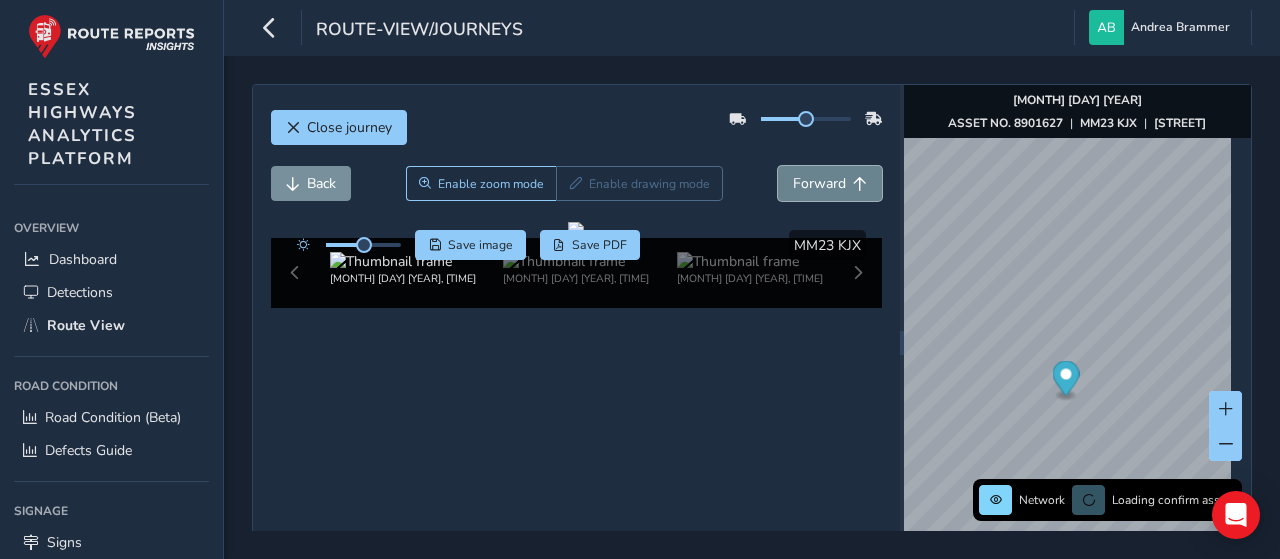 click on "Forward" at bounding box center (830, 183) 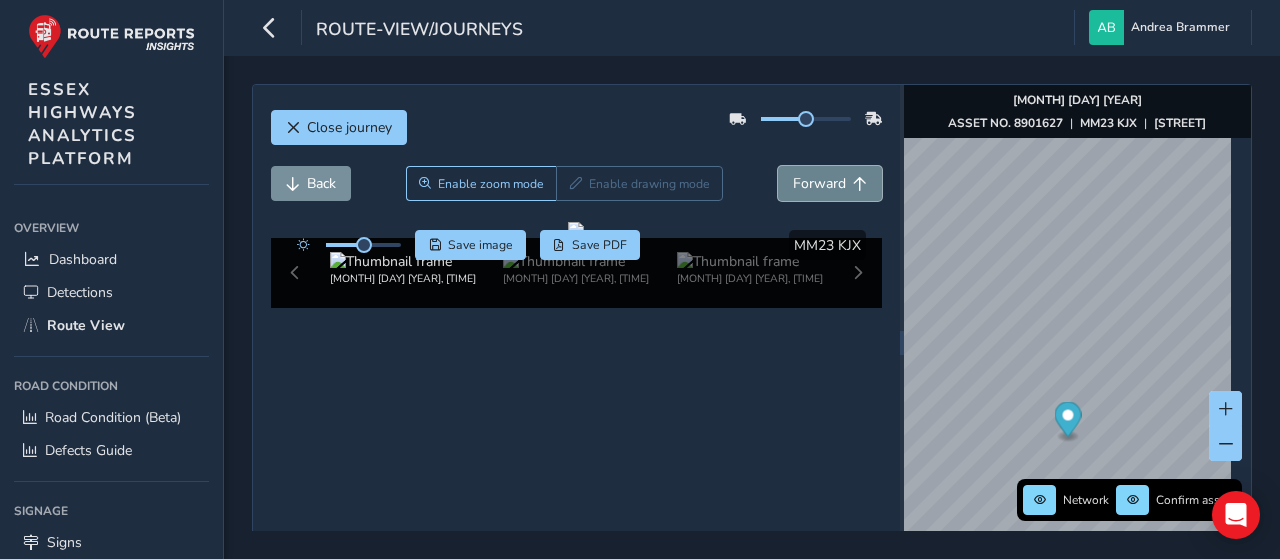 click on "Forward" at bounding box center [819, 183] 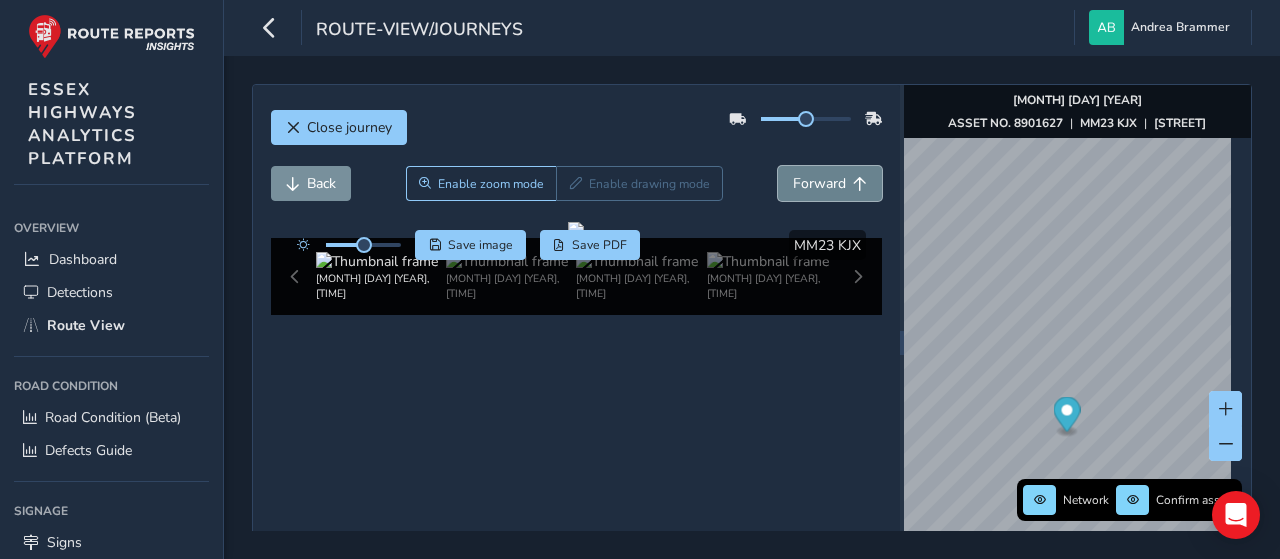 click on "Forward" at bounding box center [819, 183] 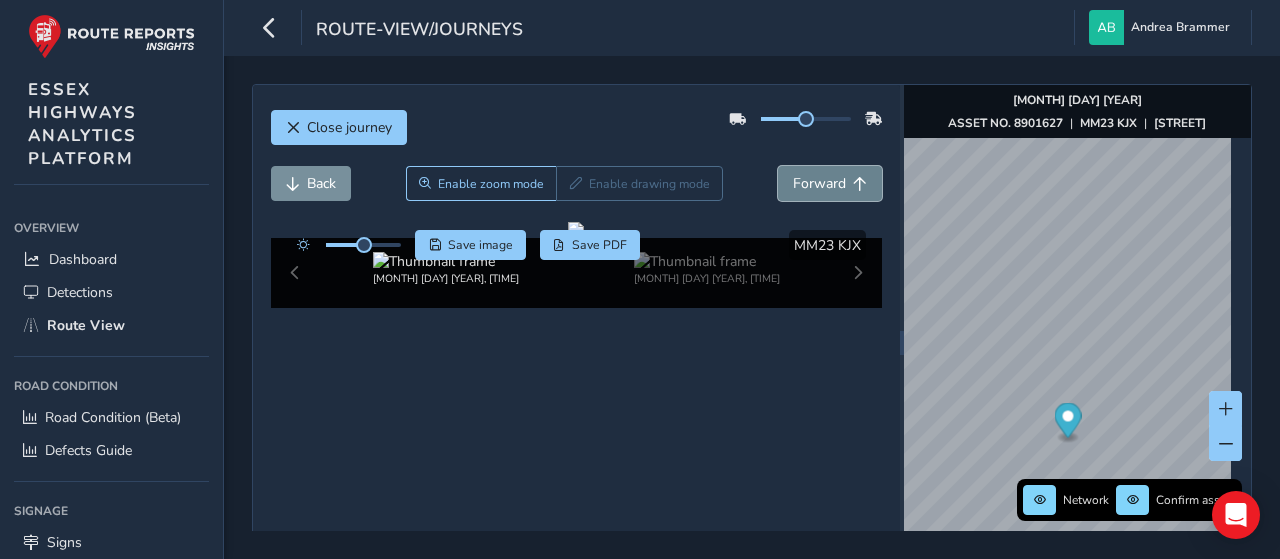 click on "Forward" at bounding box center [819, 183] 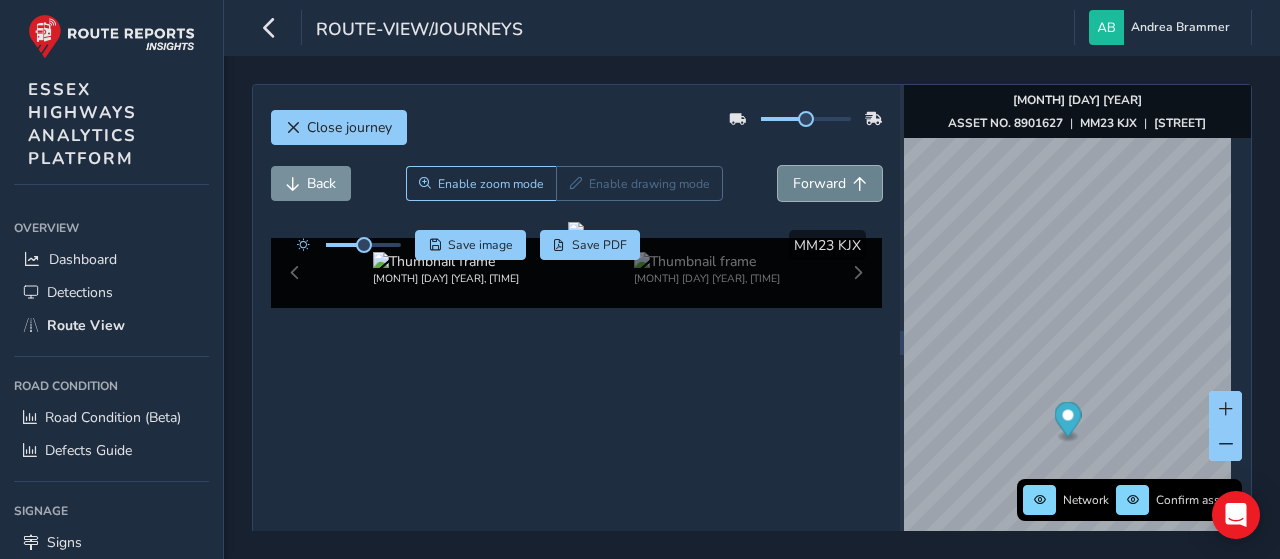 click on "Forward" at bounding box center [819, 183] 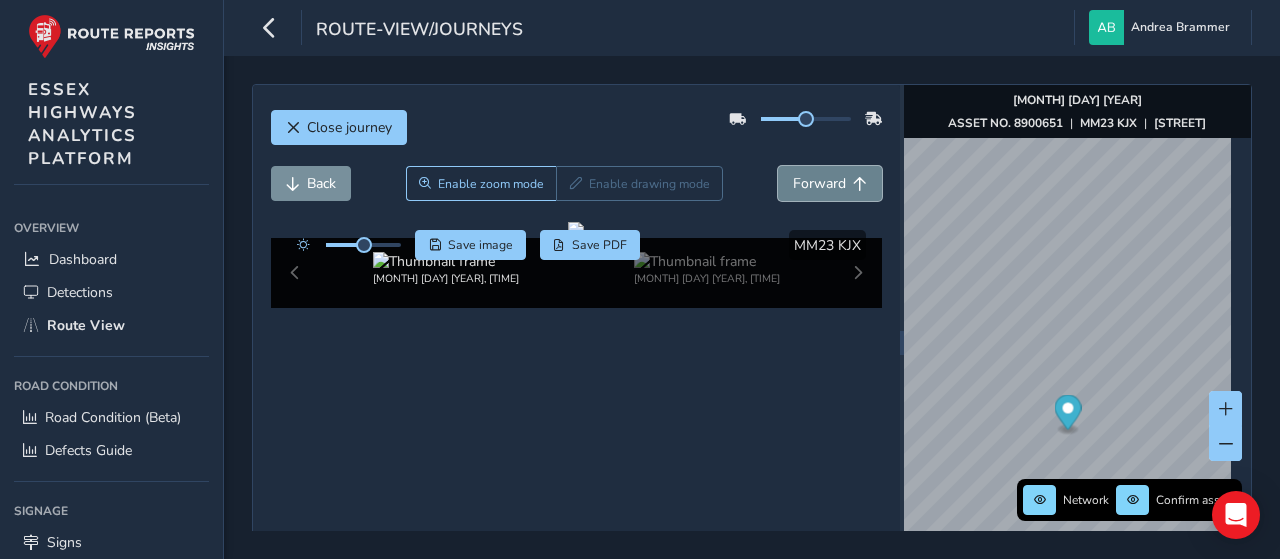 click on "Forward" at bounding box center (819, 183) 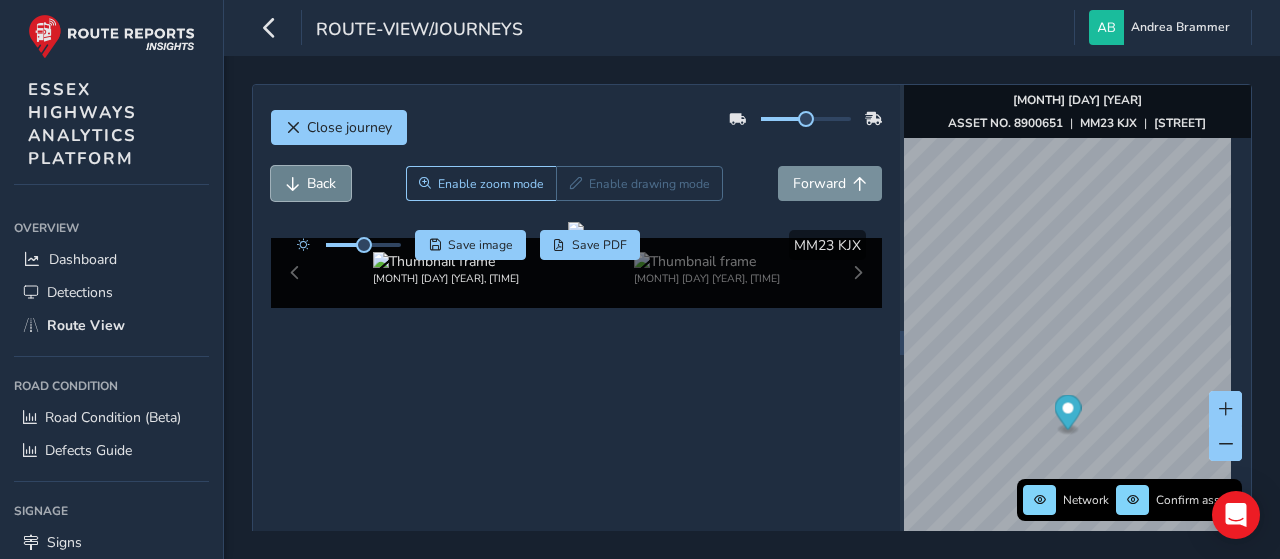 click on "Back" at bounding box center (321, 183) 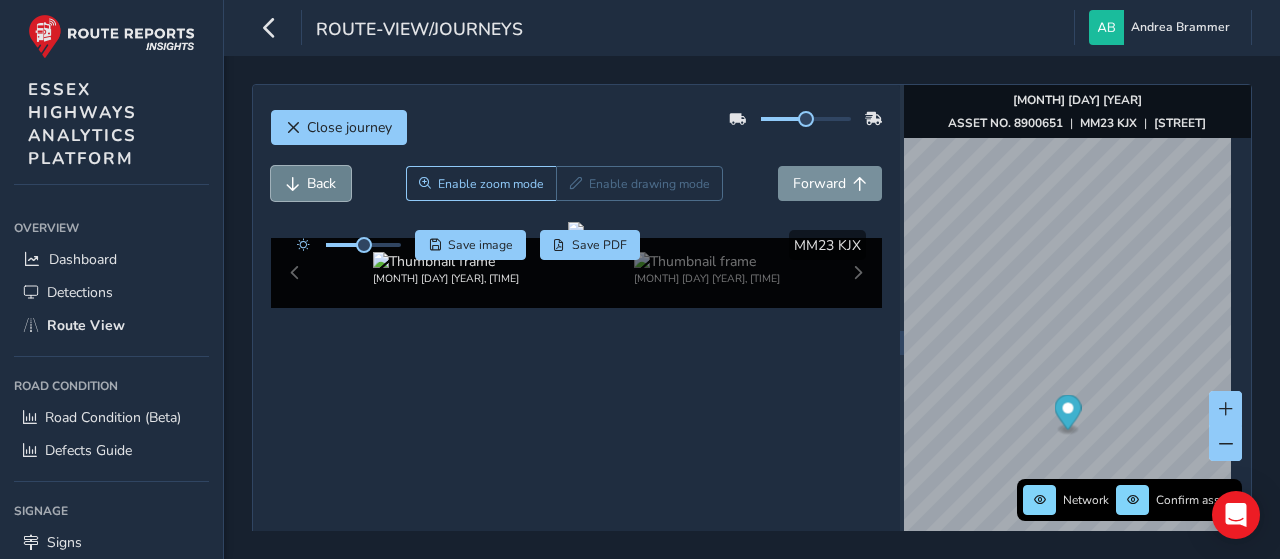click on "Back" at bounding box center [321, 183] 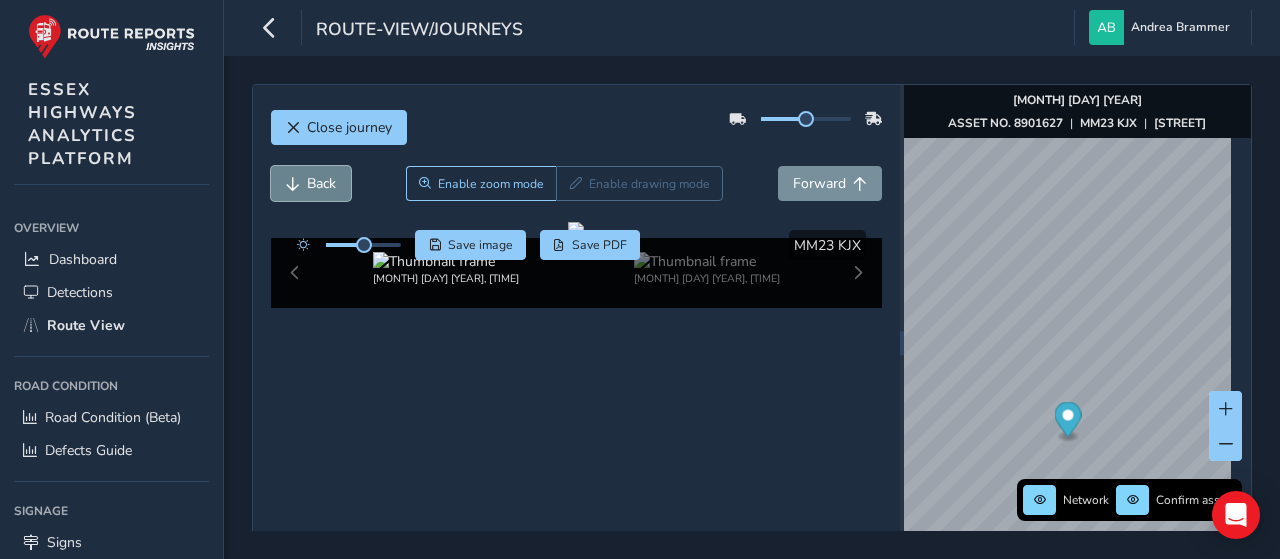 click on "Back" at bounding box center (321, 183) 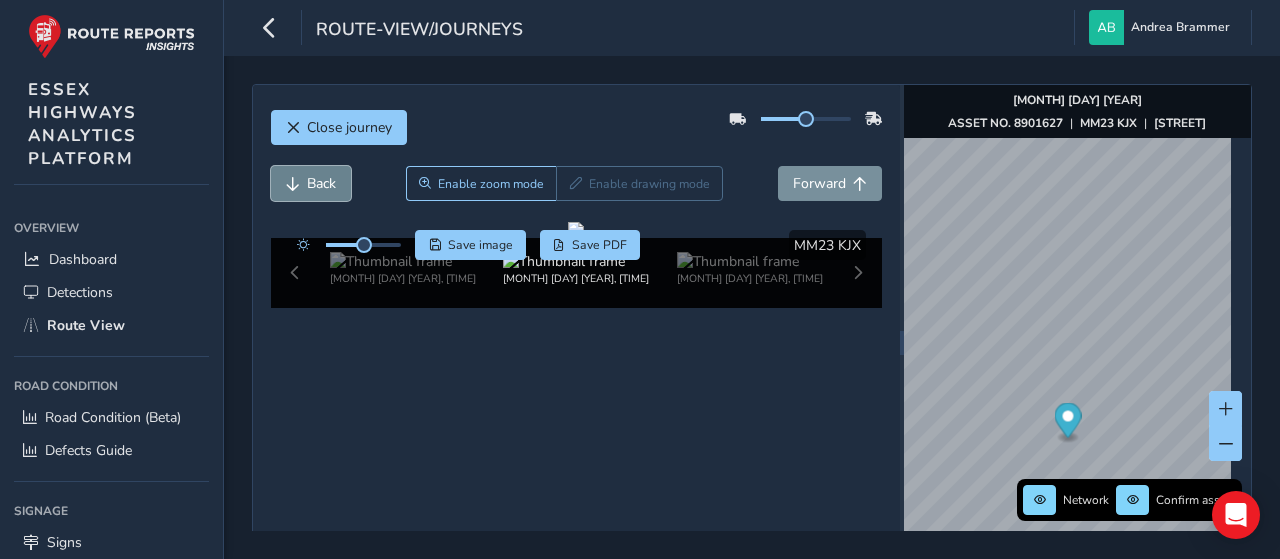click on "Back" at bounding box center [321, 183] 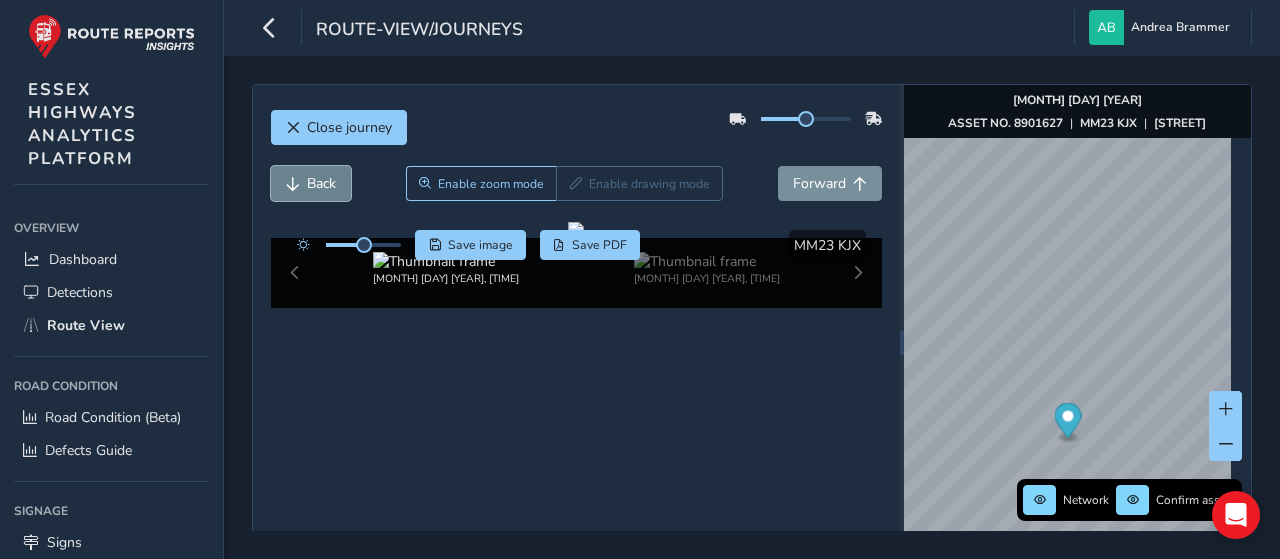 click on "Back" at bounding box center (321, 183) 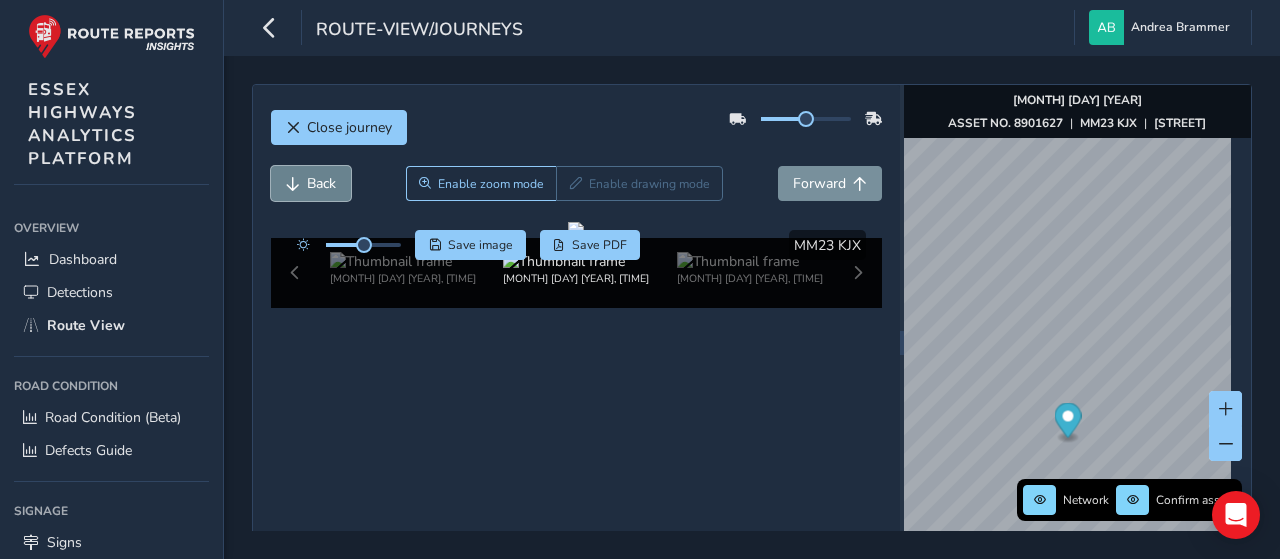click on "Back" at bounding box center [321, 183] 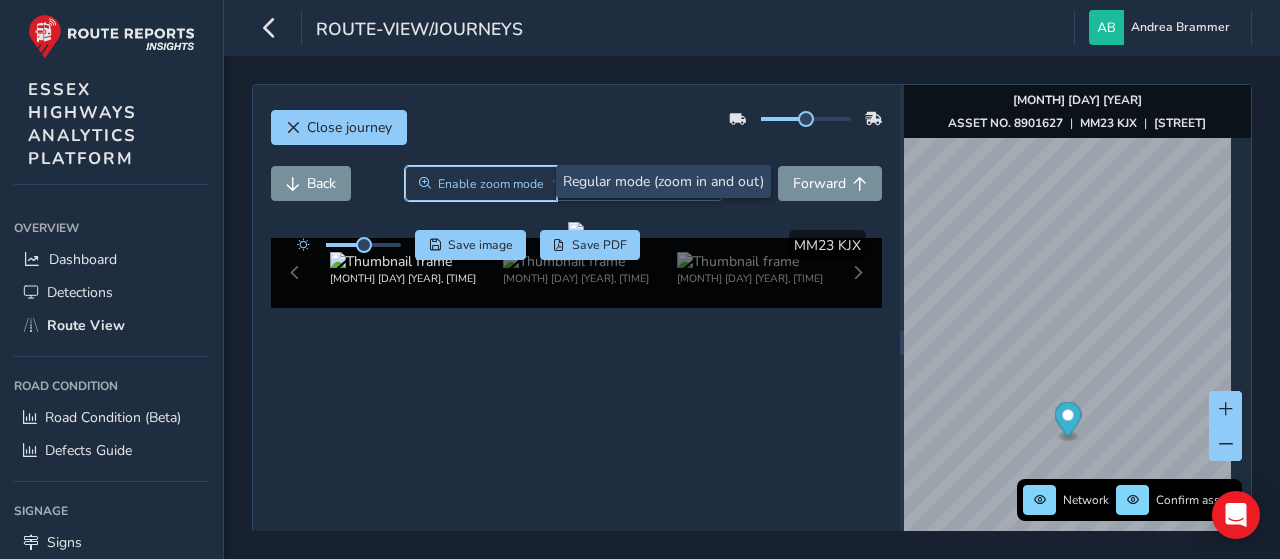click on "Enable zoom mode" at bounding box center (491, 184) 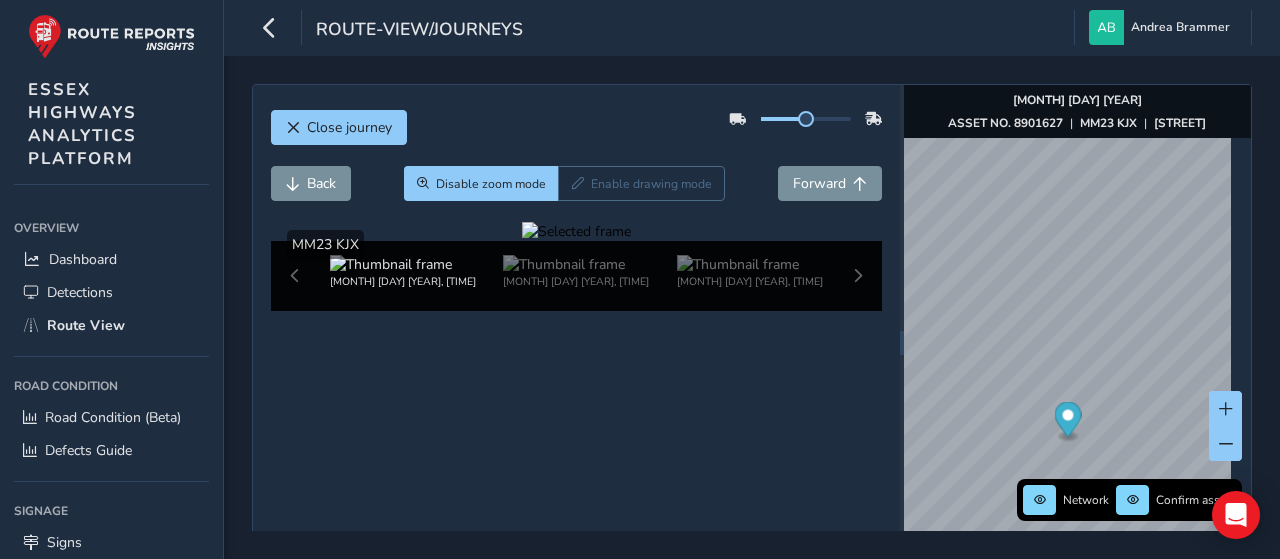 click at bounding box center [576, 231] 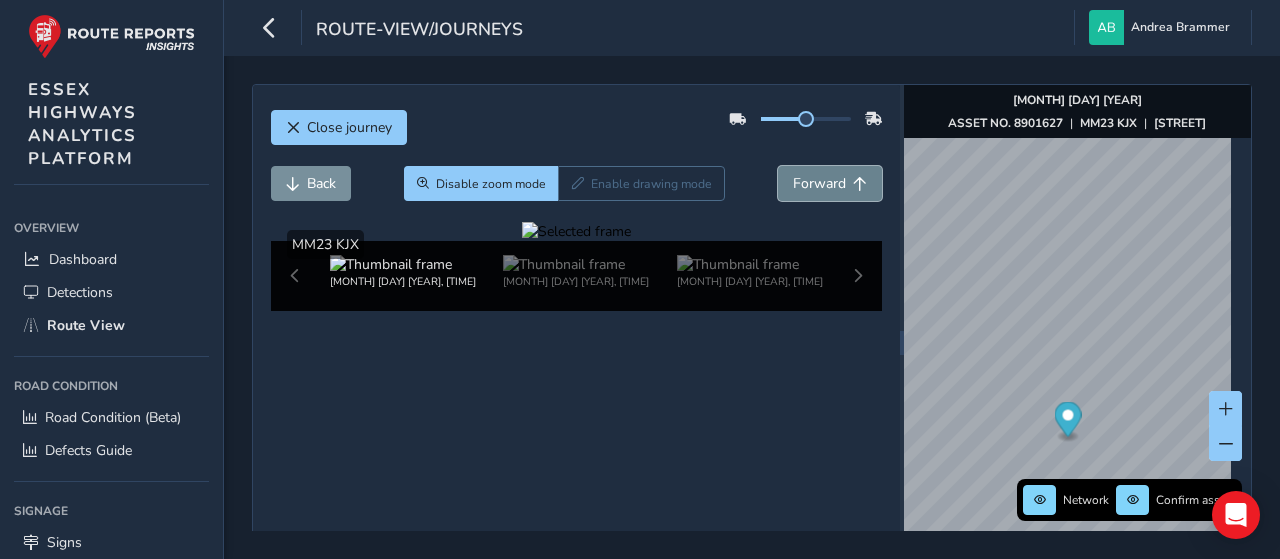 click on "Forward" at bounding box center [819, 183] 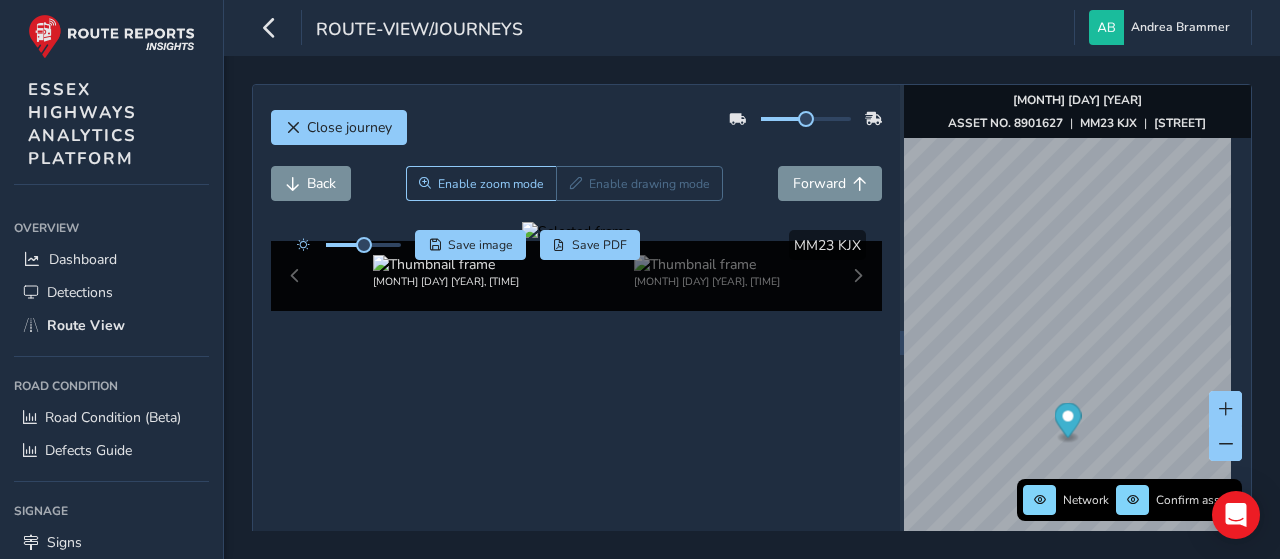 drag, startPoint x: 804, startPoint y: 348, endPoint x: 554, endPoint y: 342, distance: 250.07199 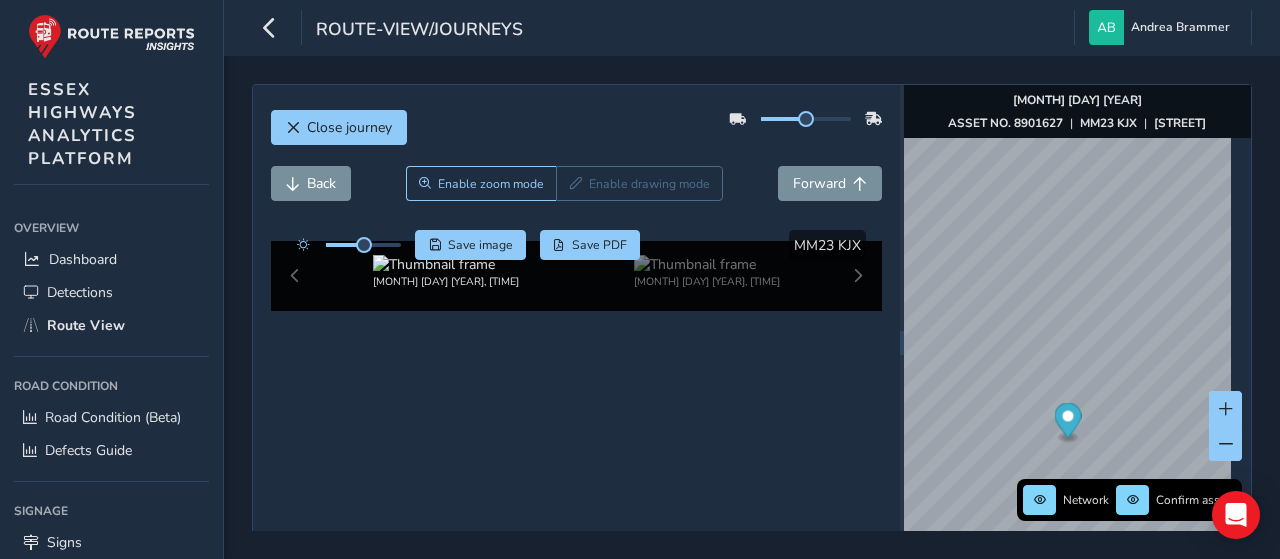 drag, startPoint x: 639, startPoint y: 356, endPoint x: 516, endPoint y: 283, distance: 143.03146 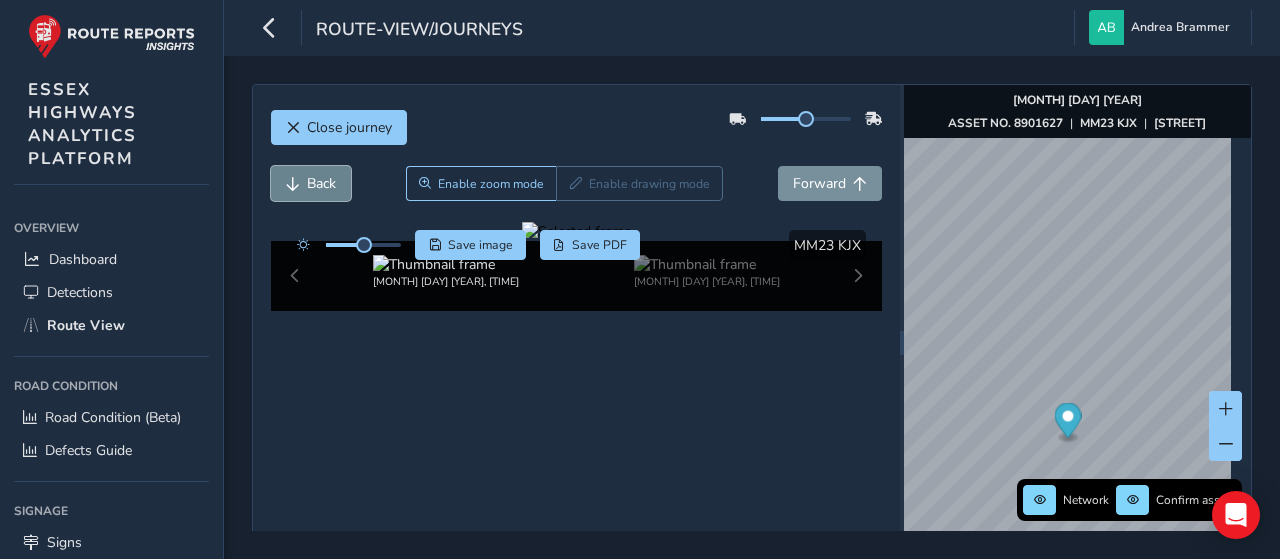 click on "Back" at bounding box center [321, 183] 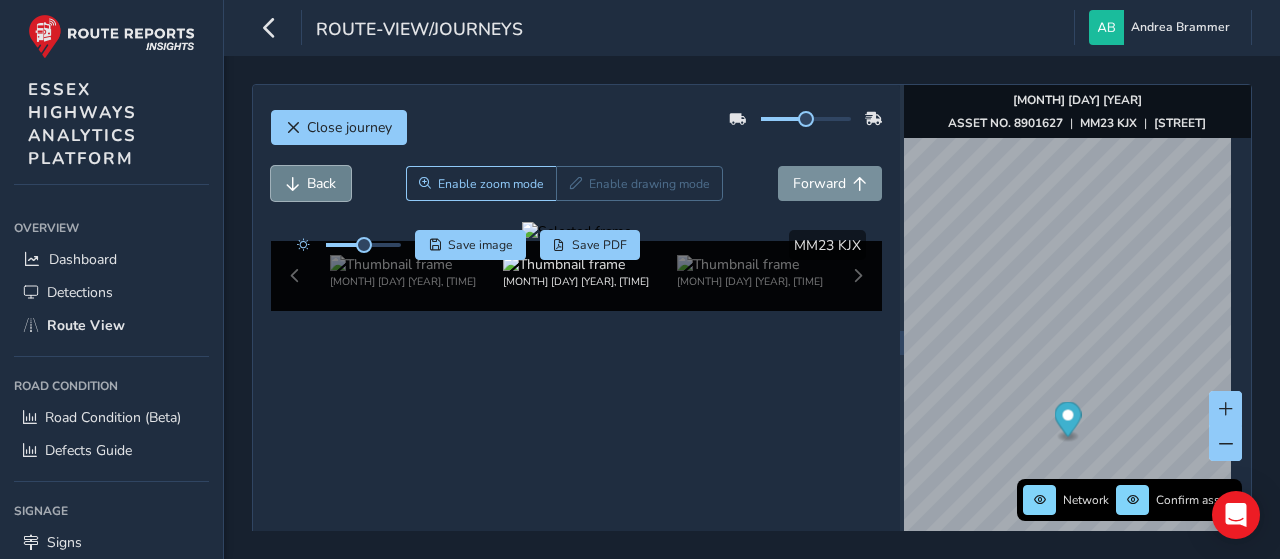 click on "Back" at bounding box center [321, 183] 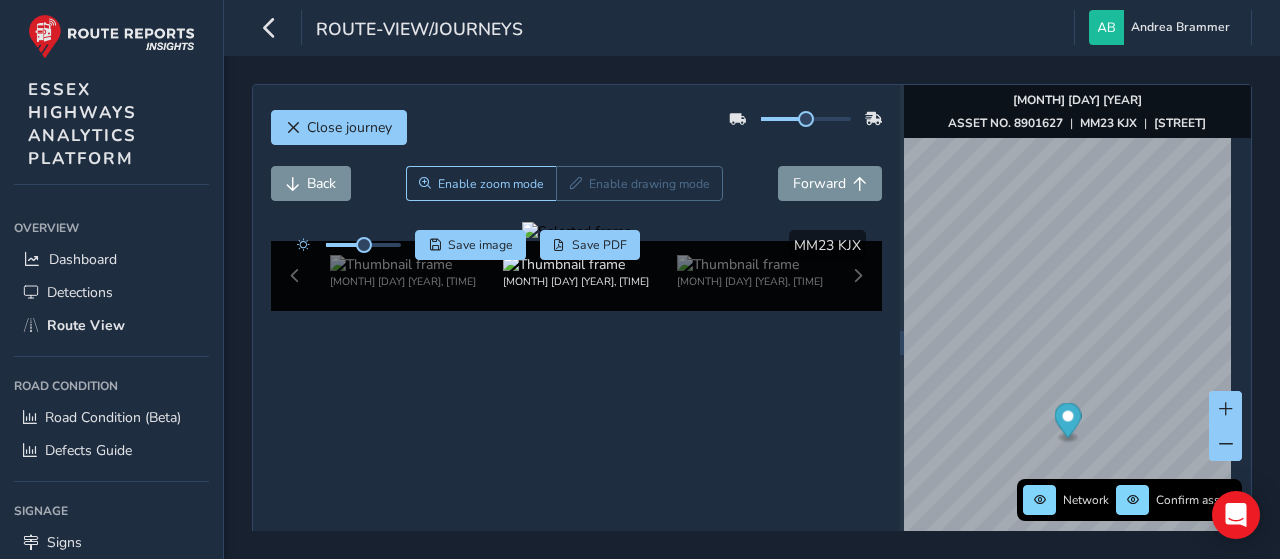 click at bounding box center (576, 231) 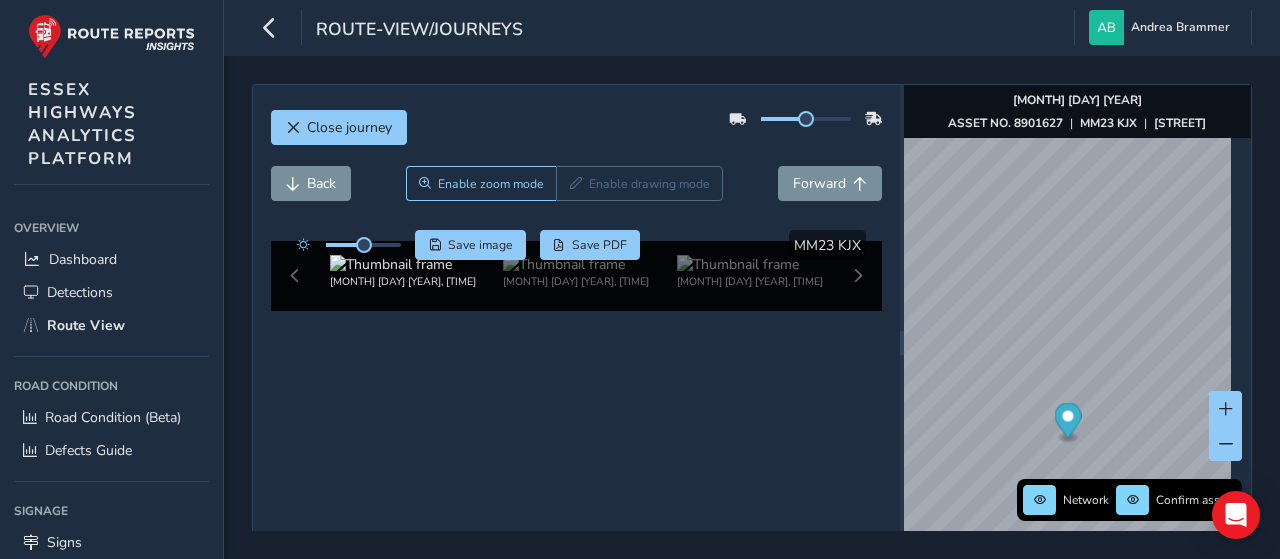 drag, startPoint x: 728, startPoint y: 367, endPoint x: 707, endPoint y: 351, distance: 26.400757 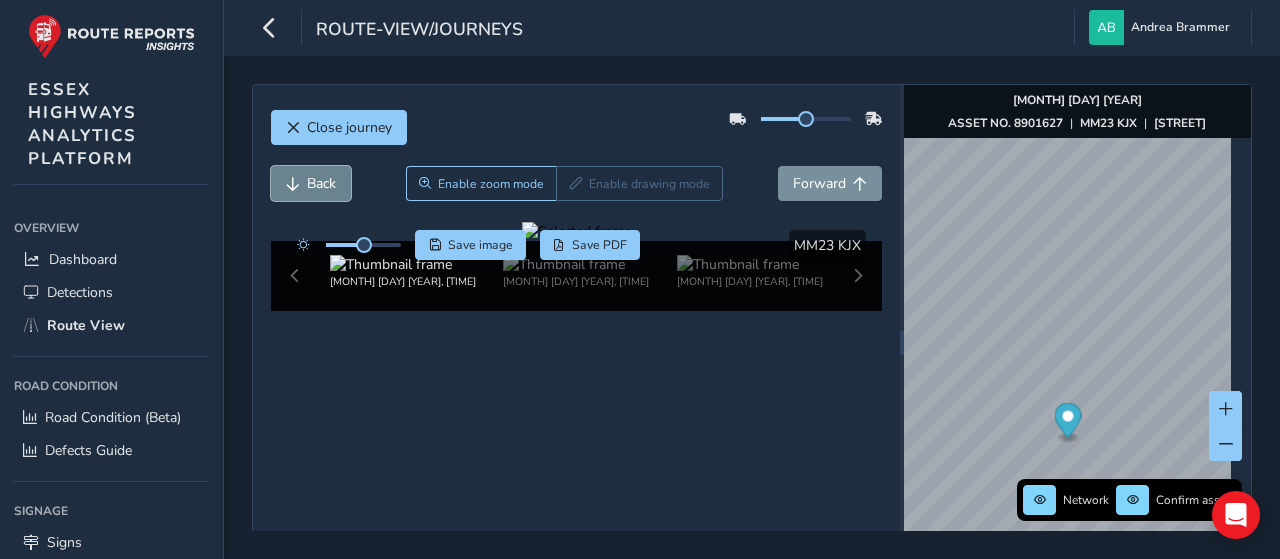 click on "Back" at bounding box center (311, 183) 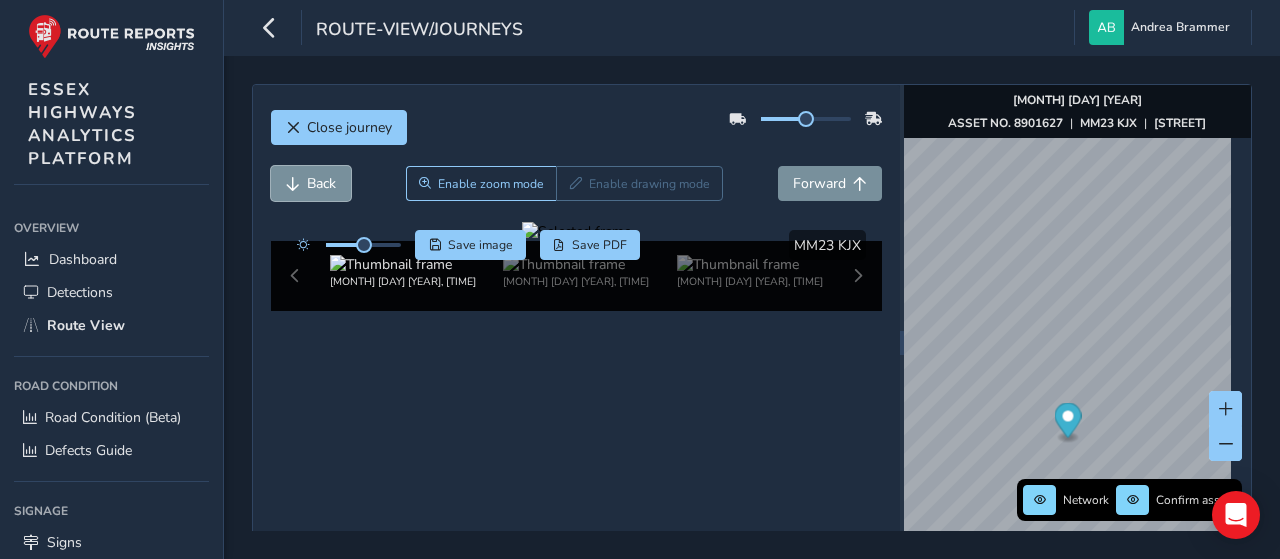 type 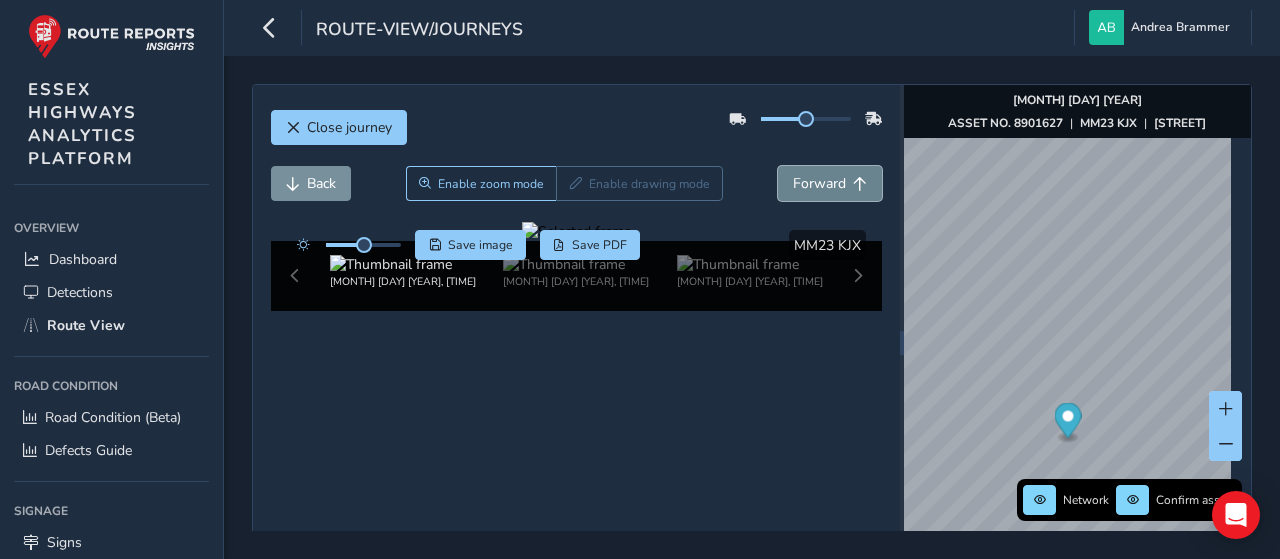 click on "Forward" at bounding box center (819, 183) 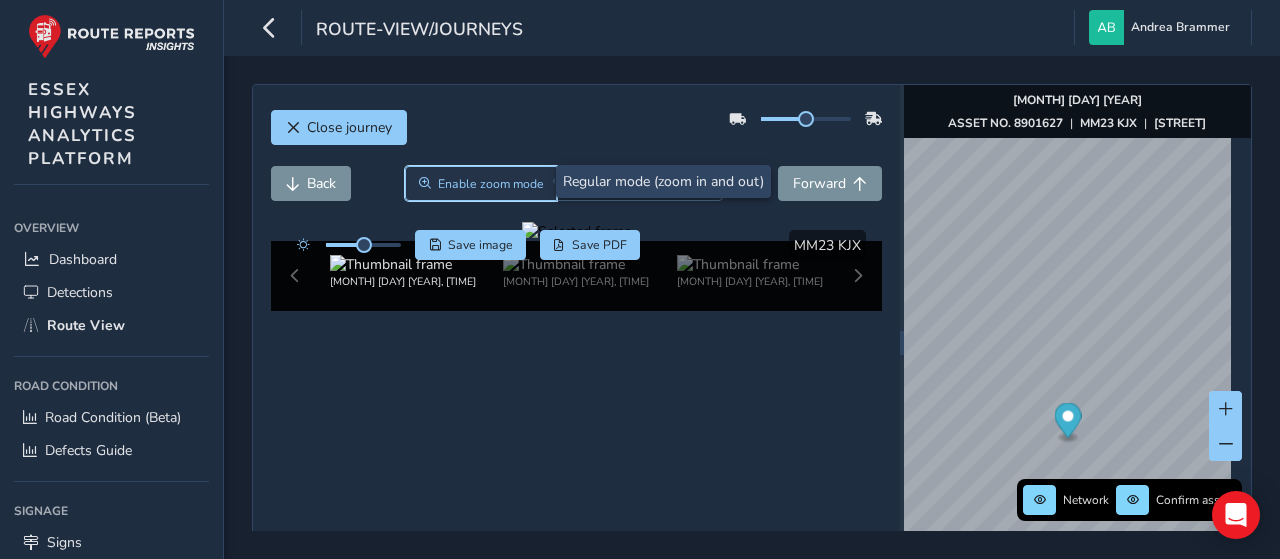 click on "Enable zoom mode" at bounding box center (491, 184) 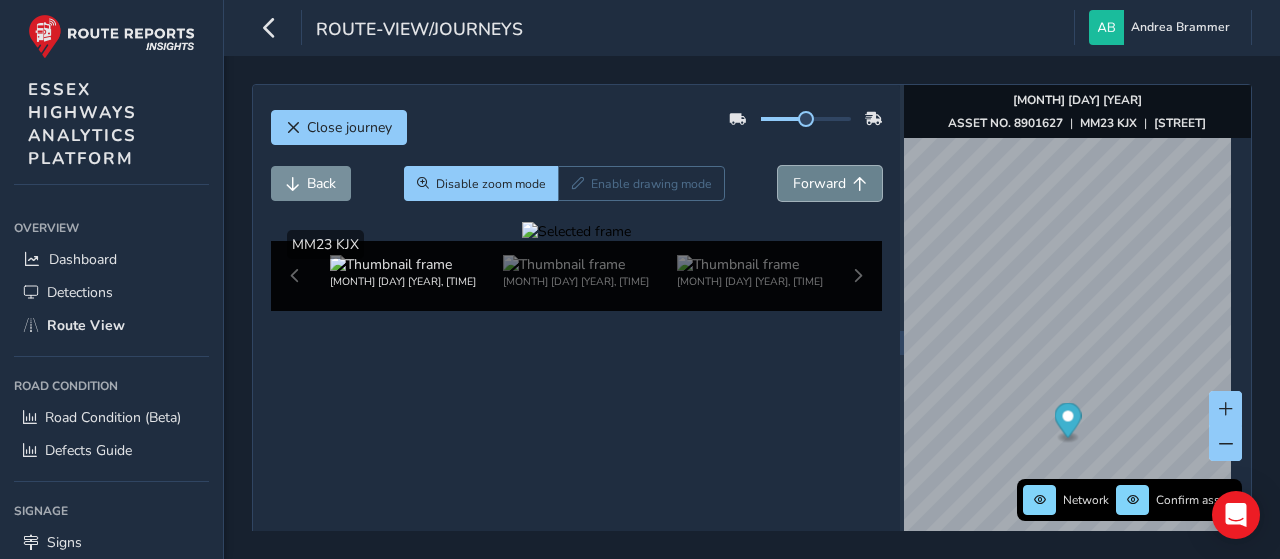click on "Forward" at bounding box center [830, 183] 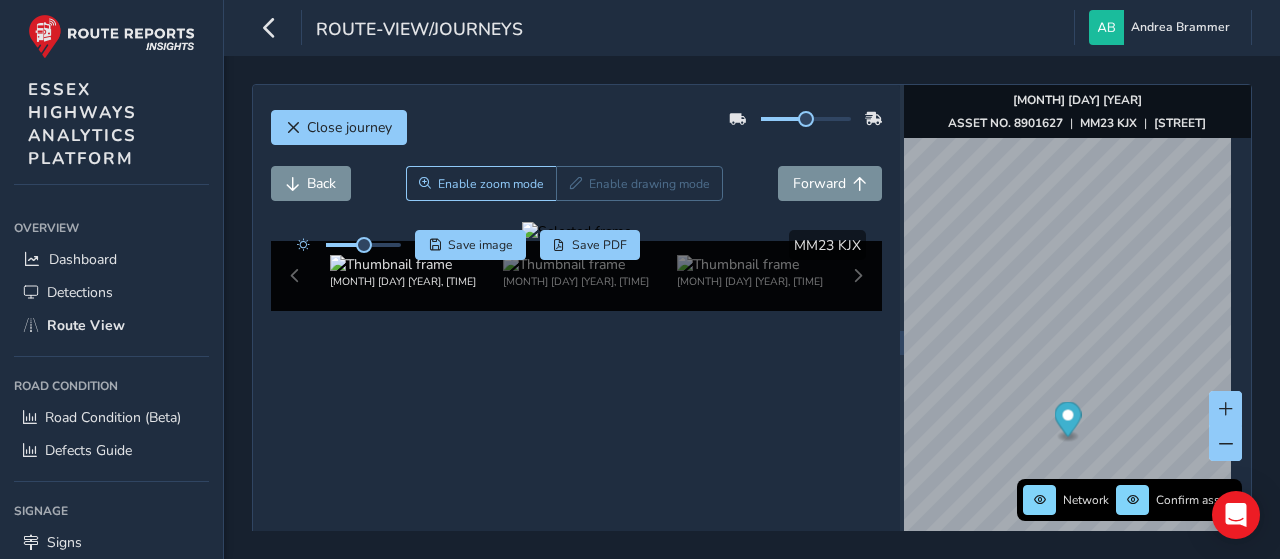 drag, startPoint x: 354, startPoint y: 243, endPoint x: 393, endPoint y: 246, distance: 39.115215 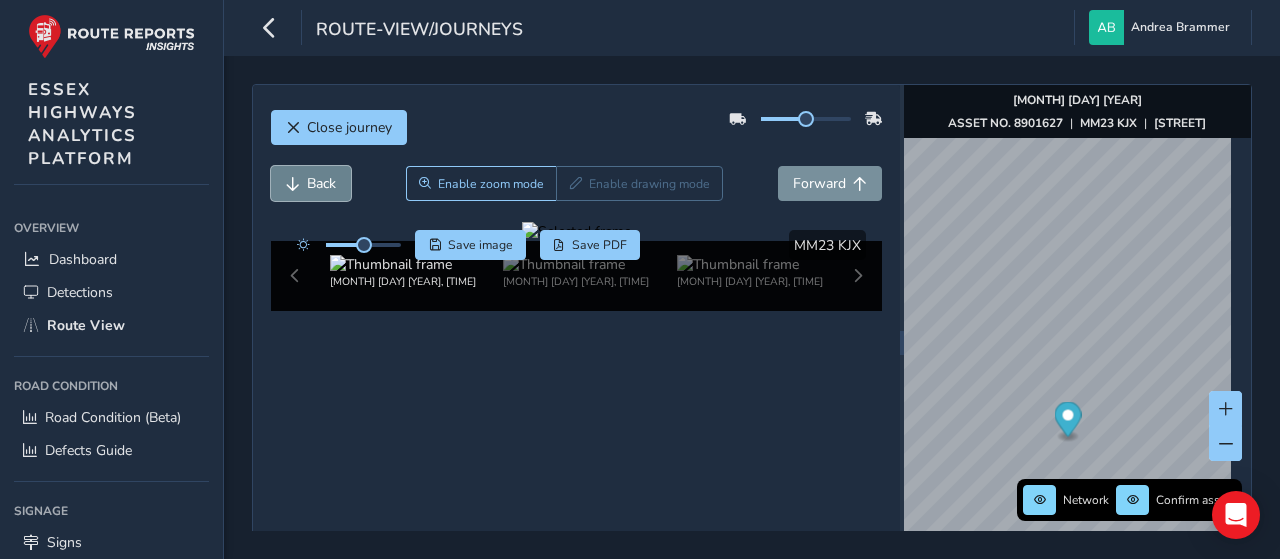 click on "Back" at bounding box center [321, 183] 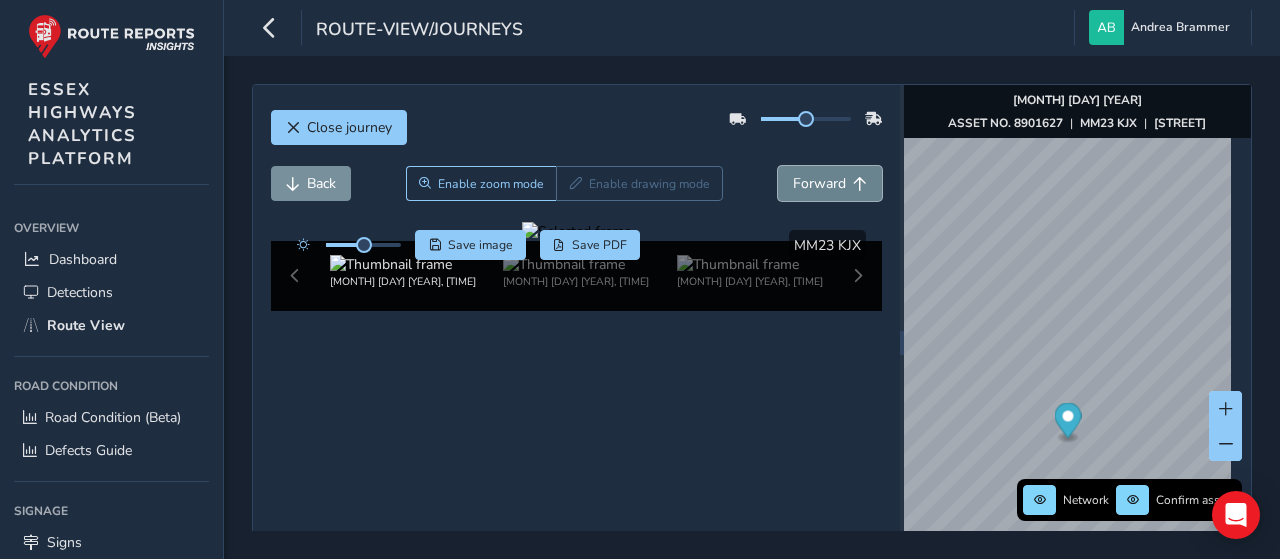click on "Forward" at bounding box center (819, 183) 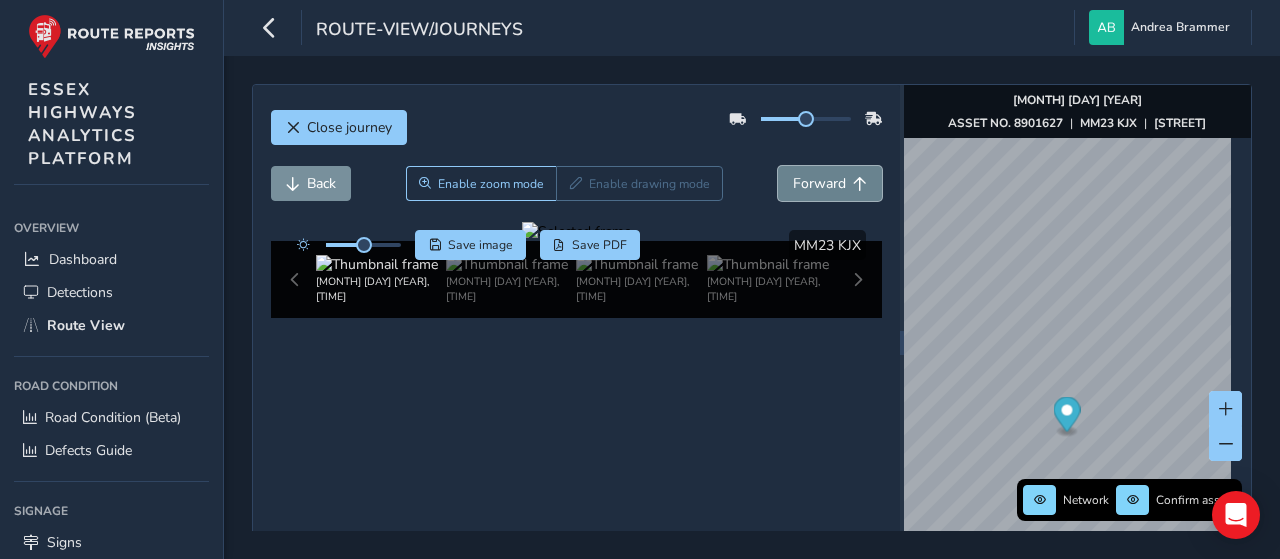 click on "Forward" at bounding box center [819, 183] 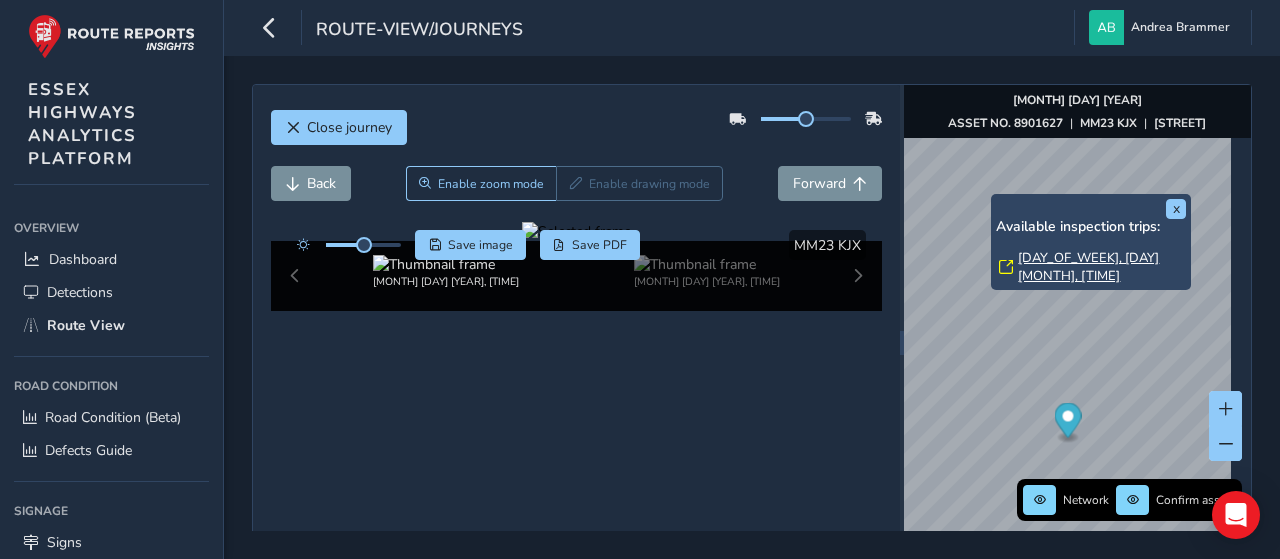 click on "x Available inspection trips: Mon, 21 Jul, 14:50" at bounding box center [1091, 242] 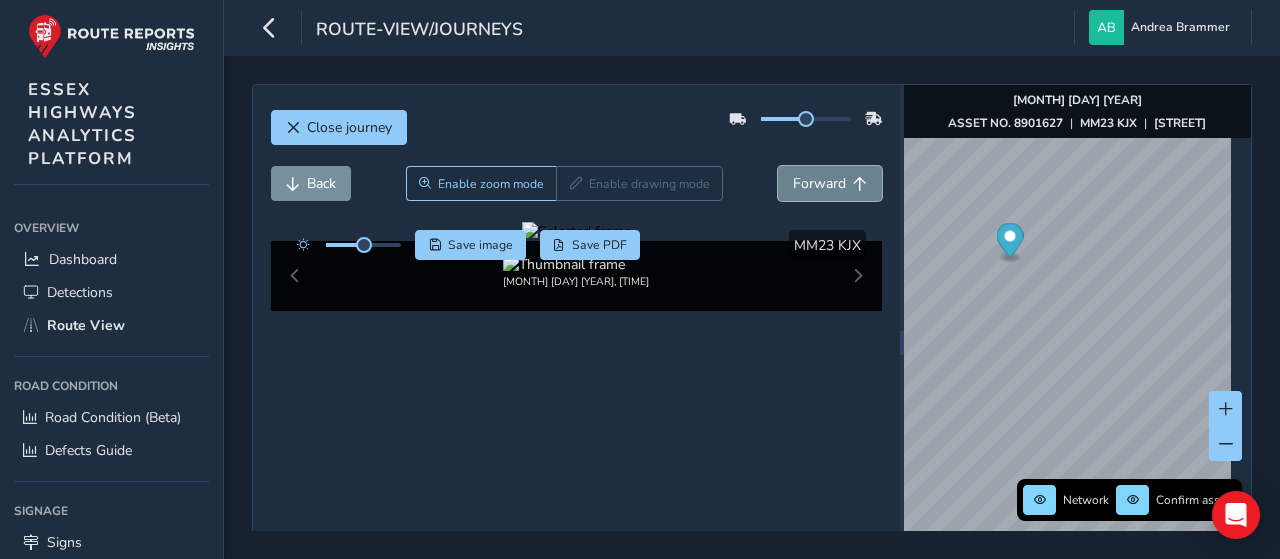 click on "Forward" at bounding box center (819, 183) 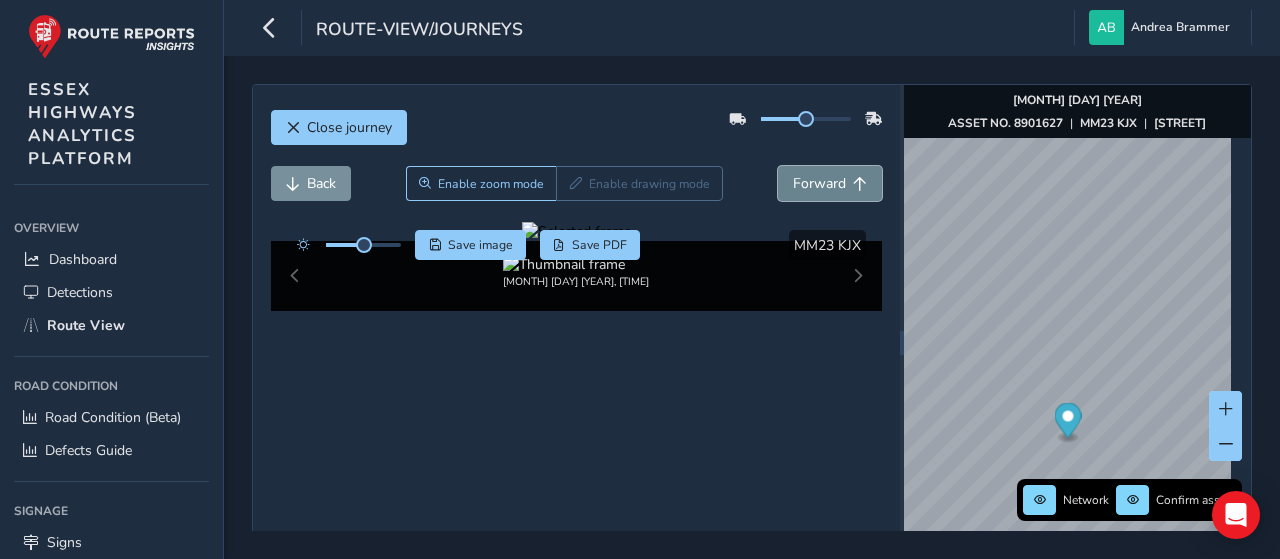 click on "Forward" at bounding box center [819, 183] 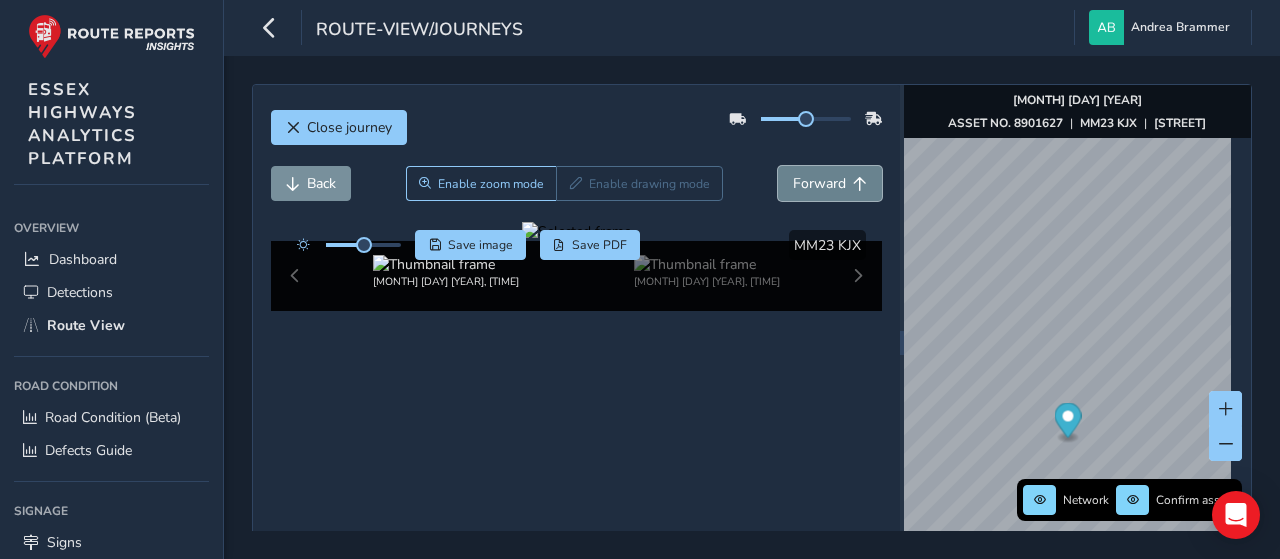 click on "Forward" at bounding box center (819, 183) 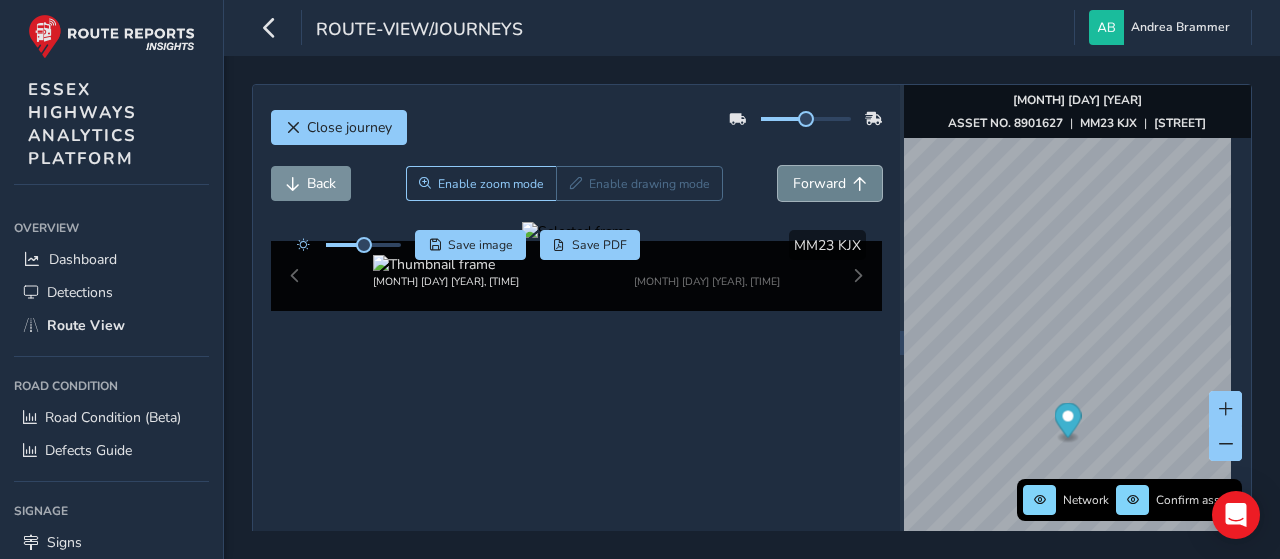 click on "Forward" at bounding box center (819, 183) 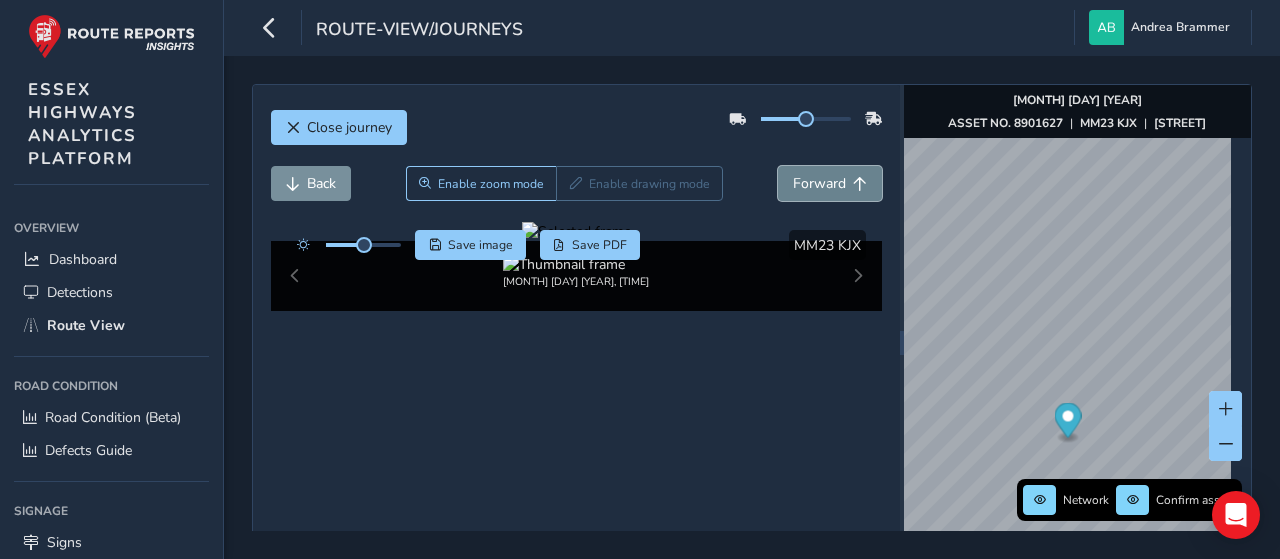 click on "Forward" at bounding box center [819, 183] 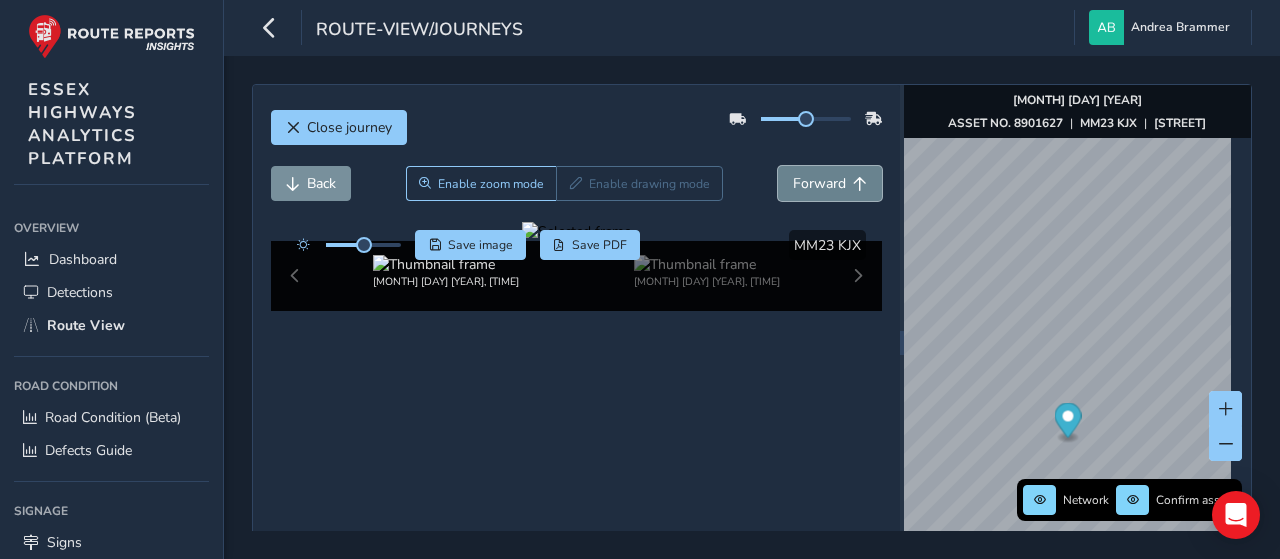 click on "Forward" at bounding box center (819, 183) 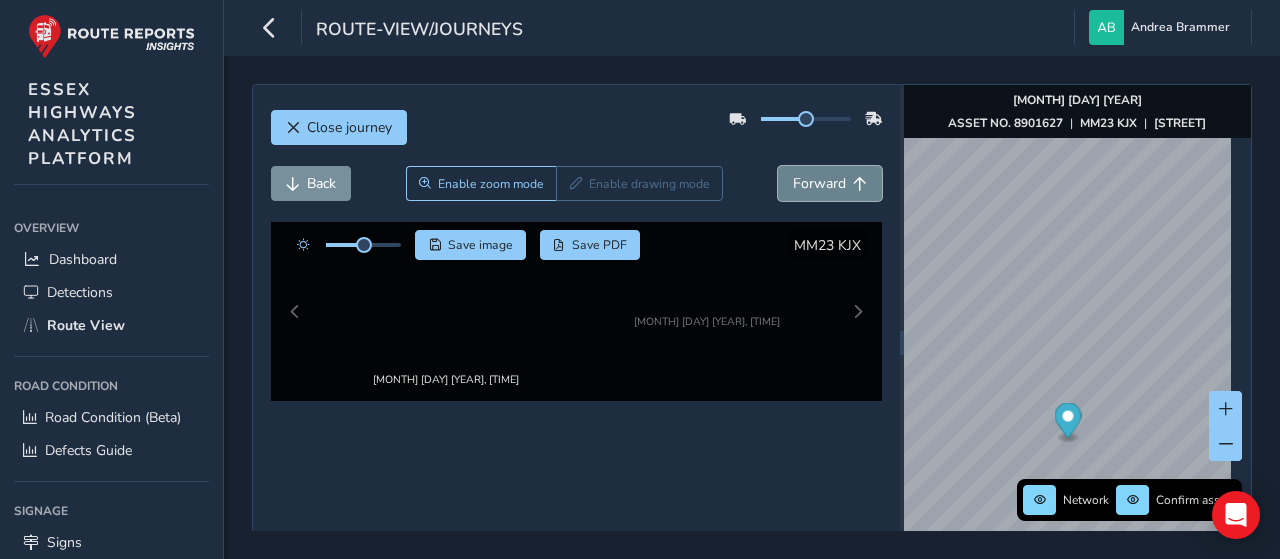 click on "Forward" at bounding box center (819, 183) 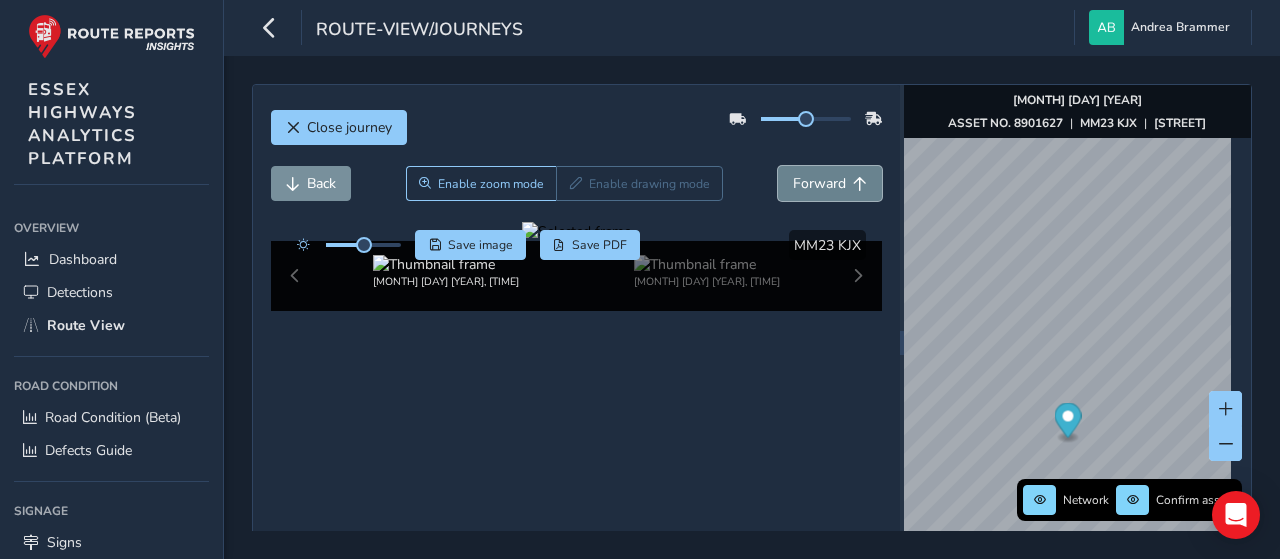 click on "Forward" at bounding box center [819, 183] 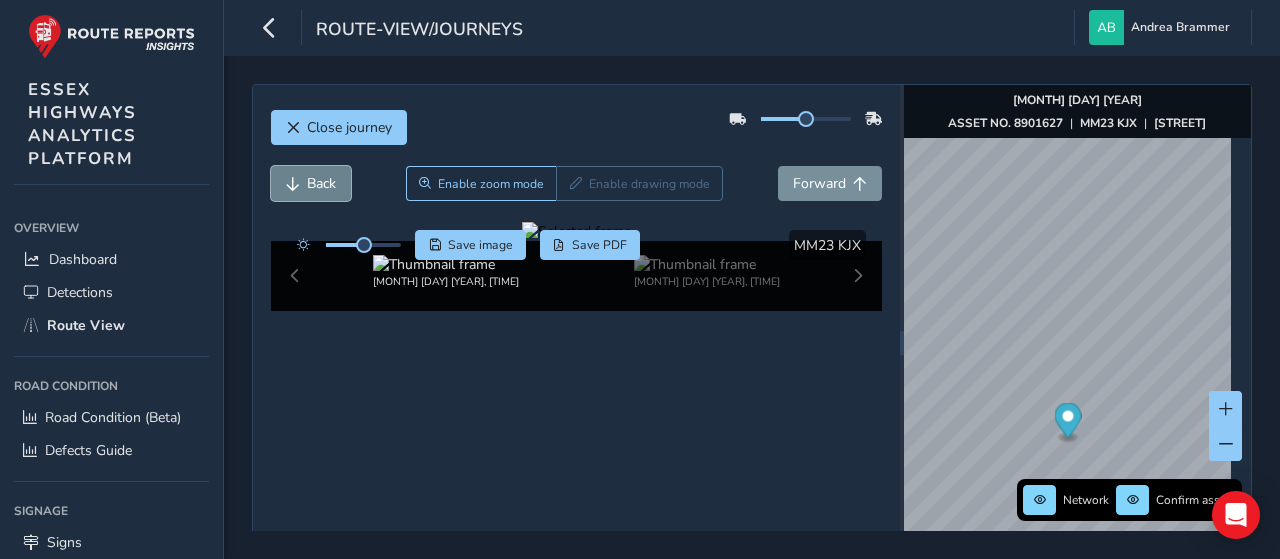 click on "Back" at bounding box center (311, 183) 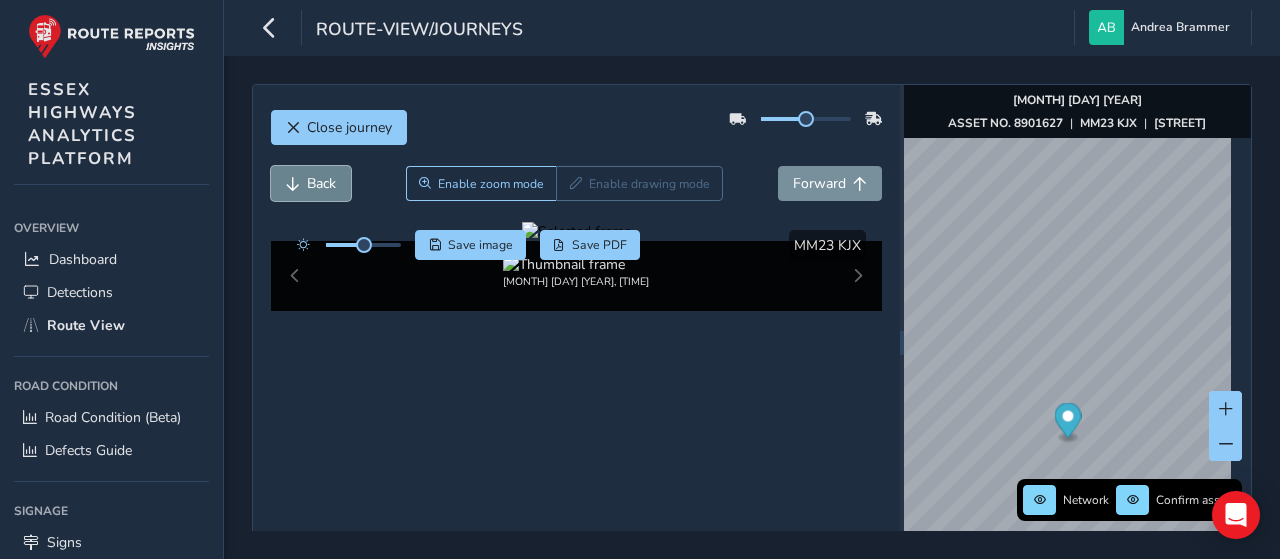click on "Back" at bounding box center (311, 183) 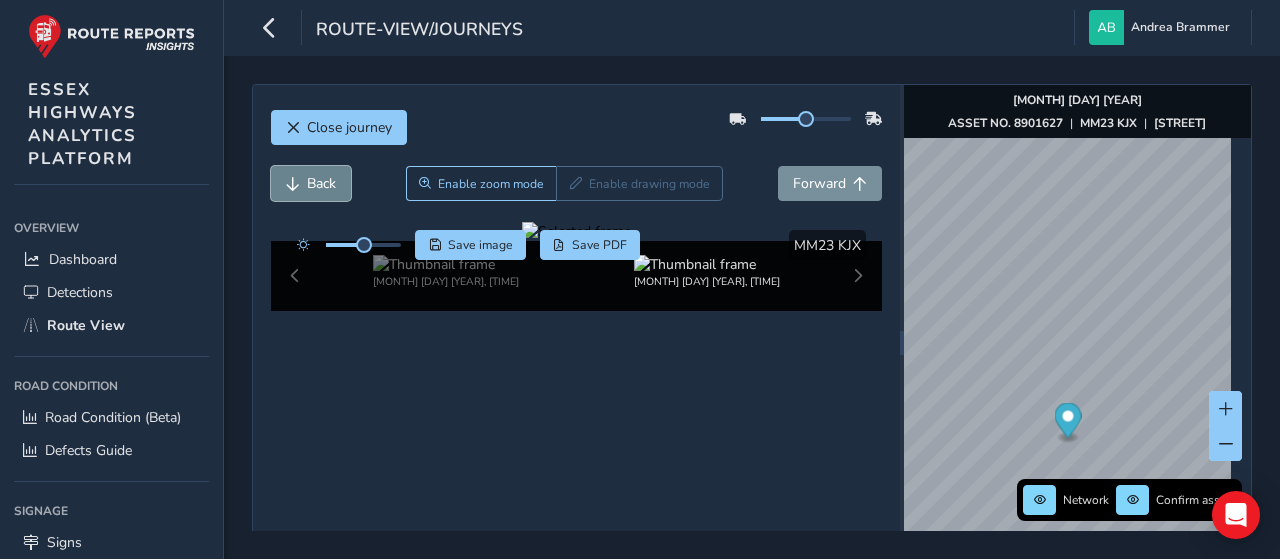 click on "Back" at bounding box center [311, 183] 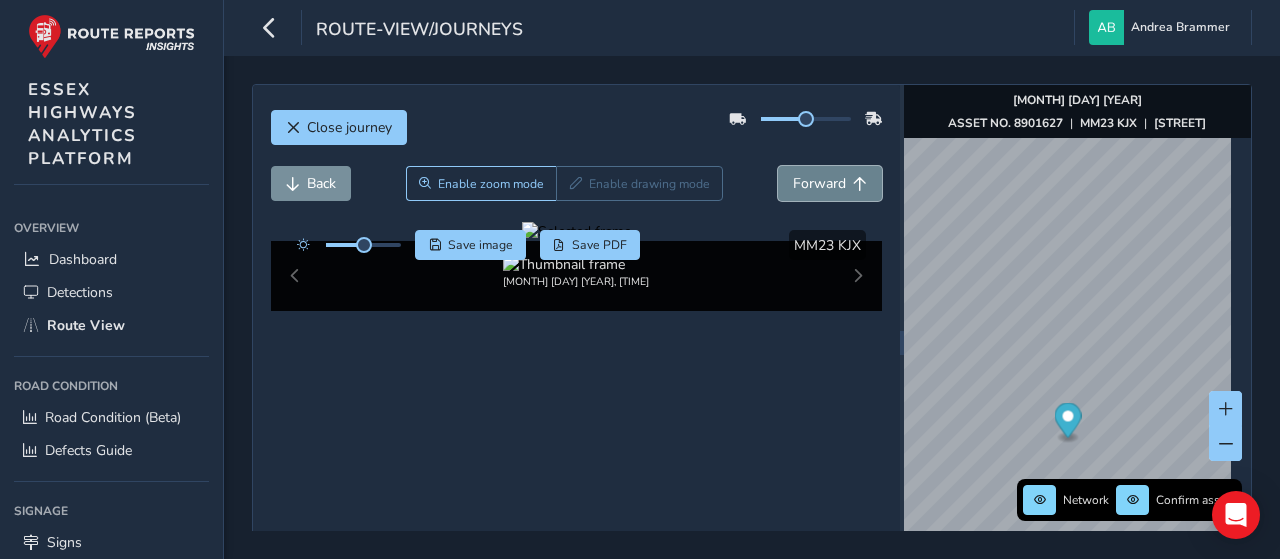 click on "Forward" at bounding box center [819, 183] 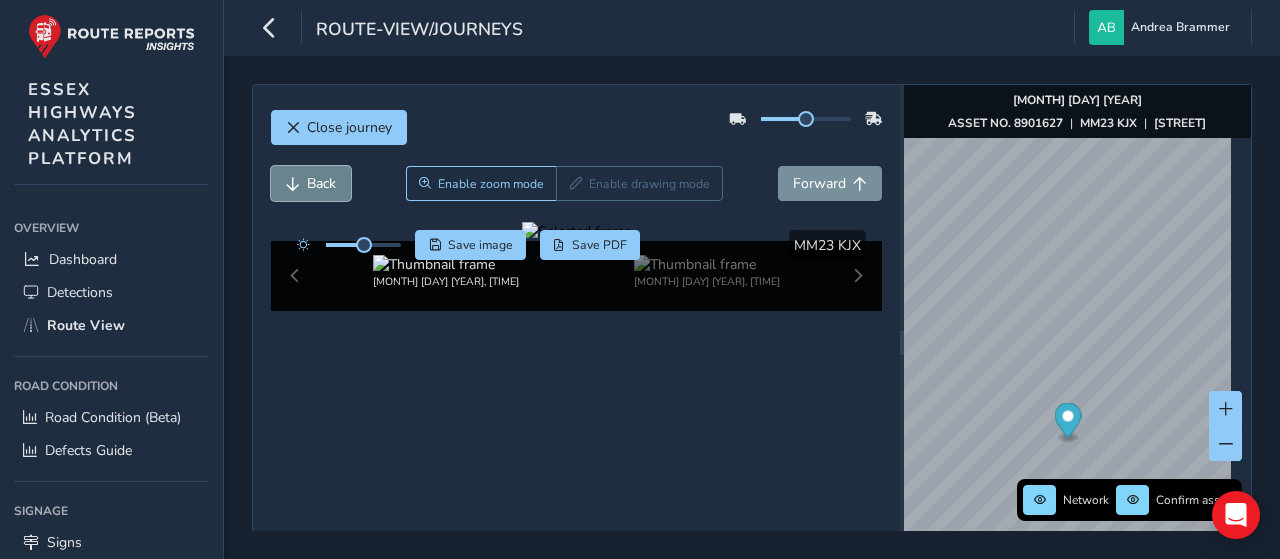 click on "Back" at bounding box center [311, 183] 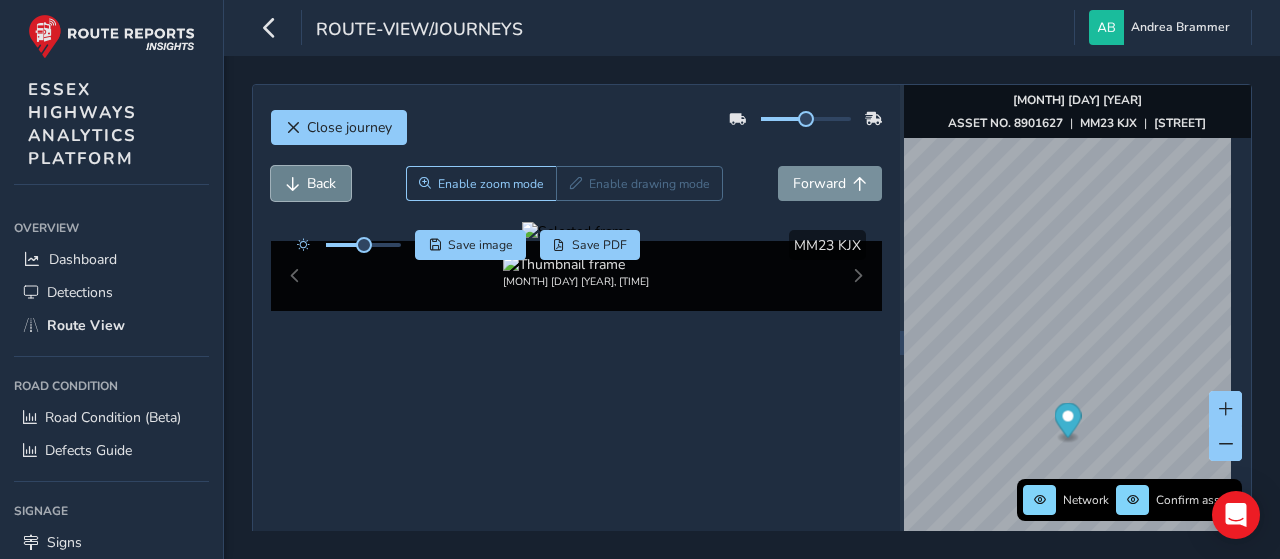 click on "Back" at bounding box center [311, 183] 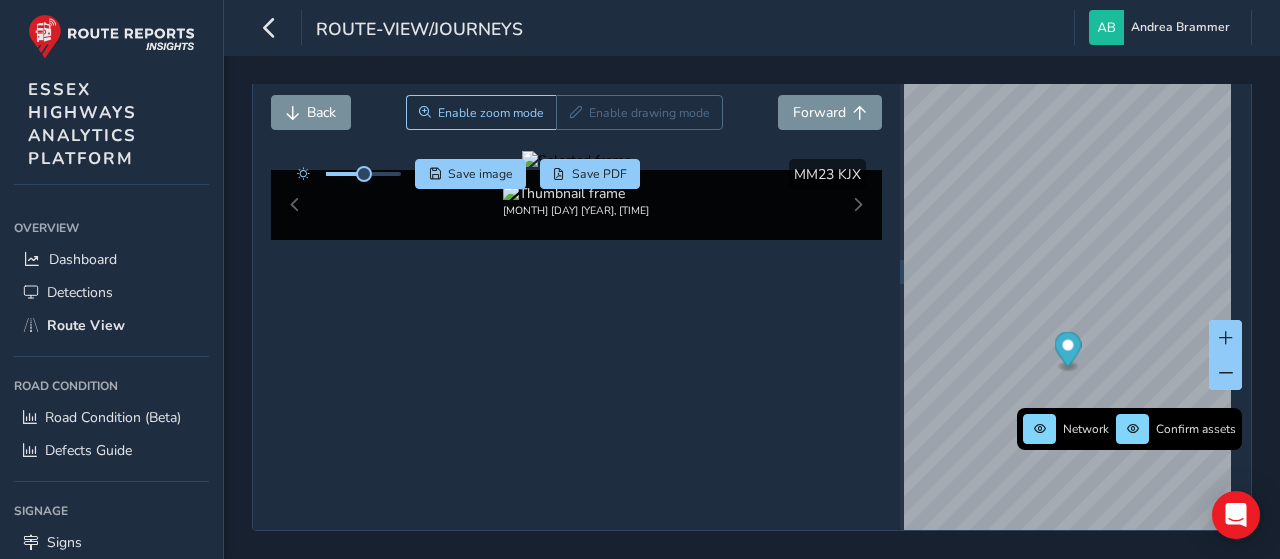 scroll, scrollTop: 151, scrollLeft: 0, axis: vertical 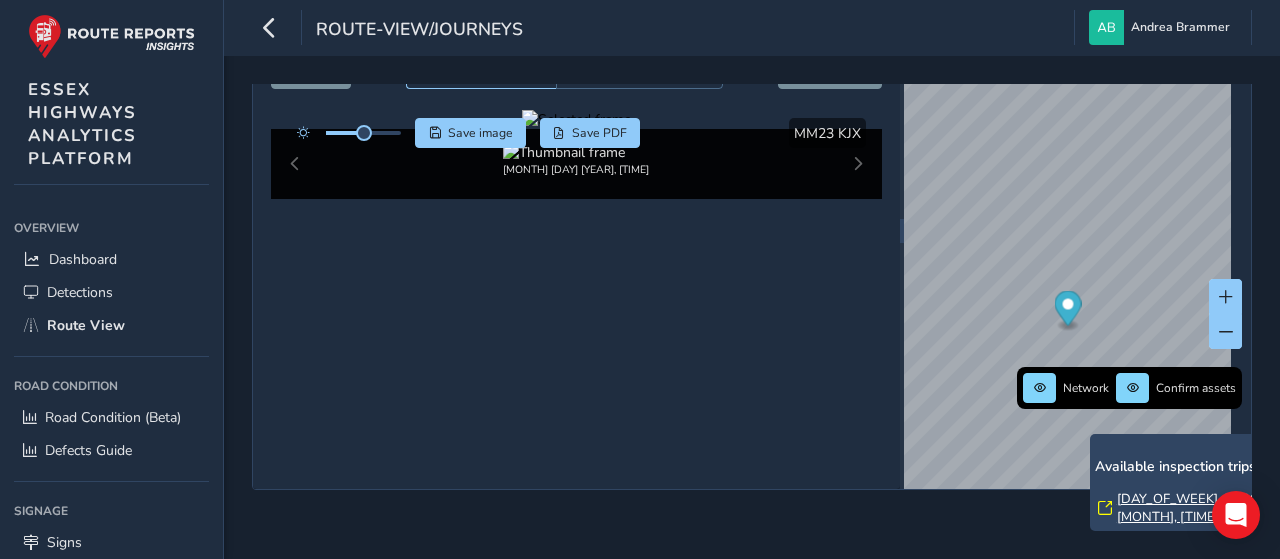 click on "x Available inspection trips: Mon, 21 Jul, 14:50" at bounding box center [1190, 482] 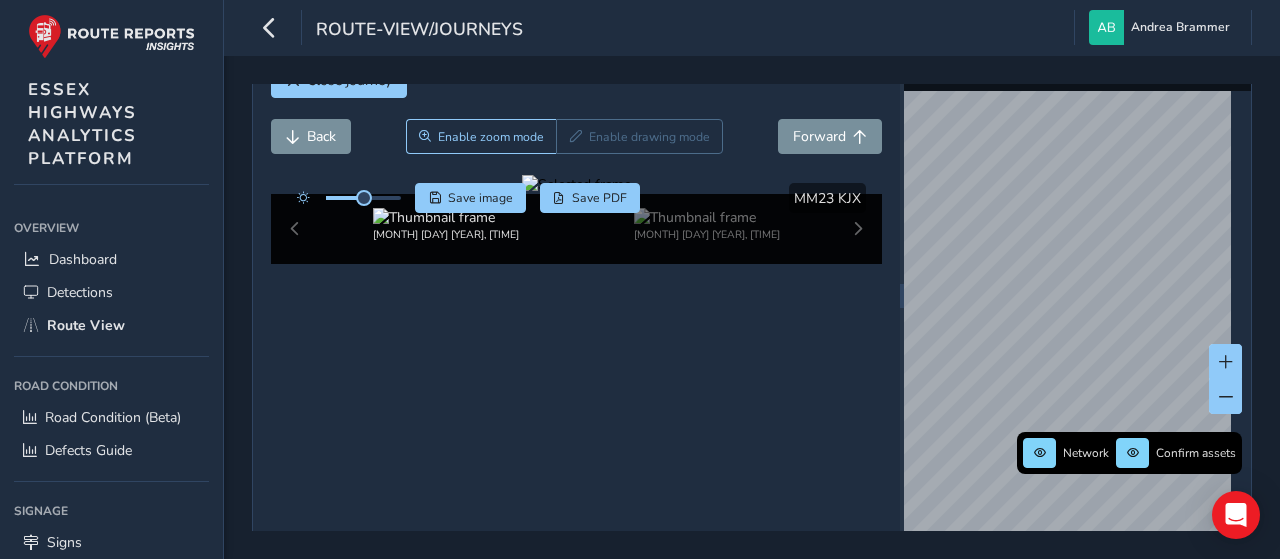 scroll, scrollTop: 32, scrollLeft: 0, axis: vertical 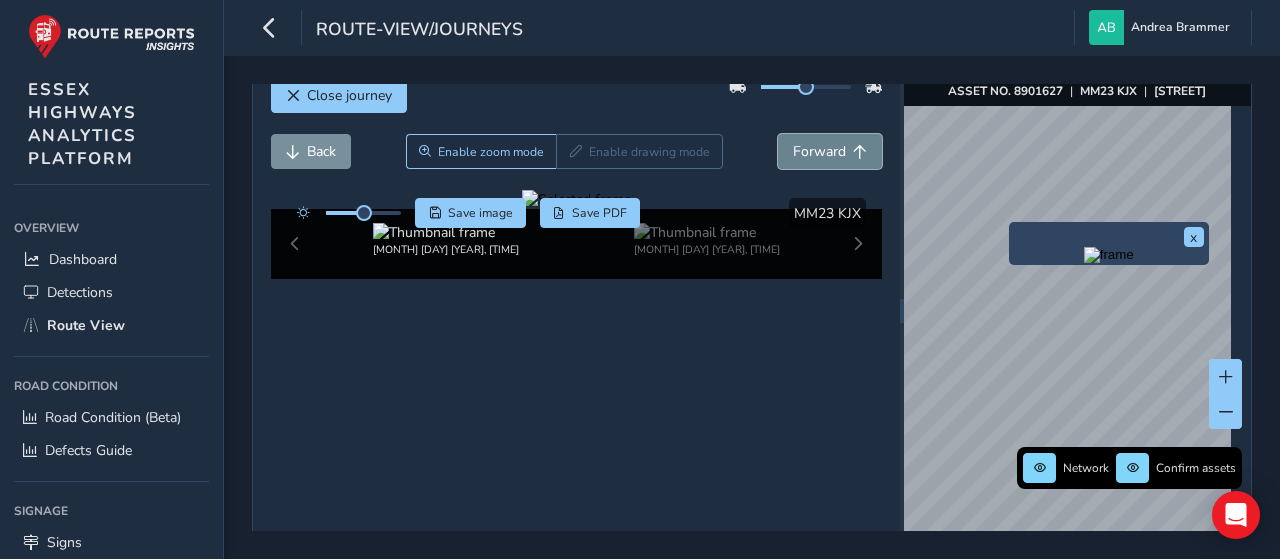 click on "Forward" at bounding box center (819, 151) 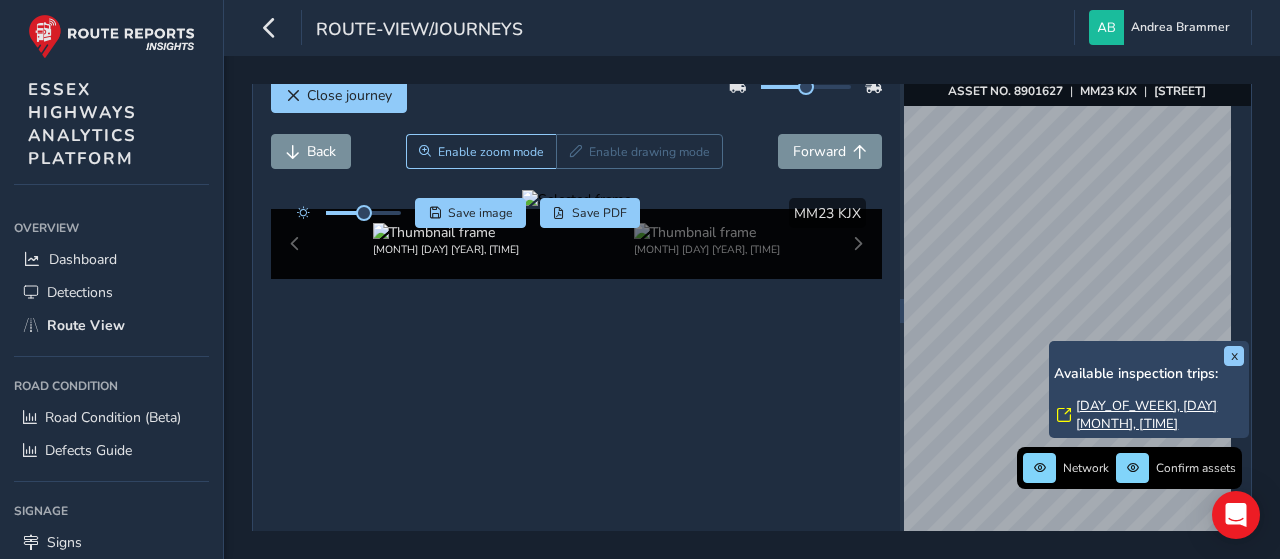 click on "Mon, 21 Jul, 14:50" at bounding box center (1160, 415) 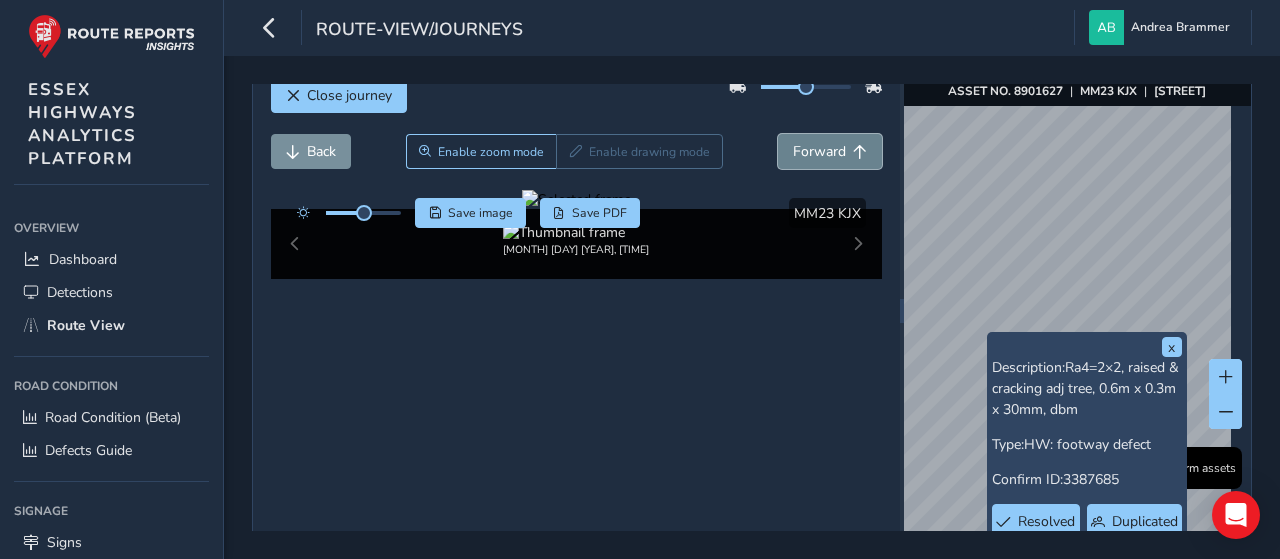 click on "Forward" at bounding box center (819, 151) 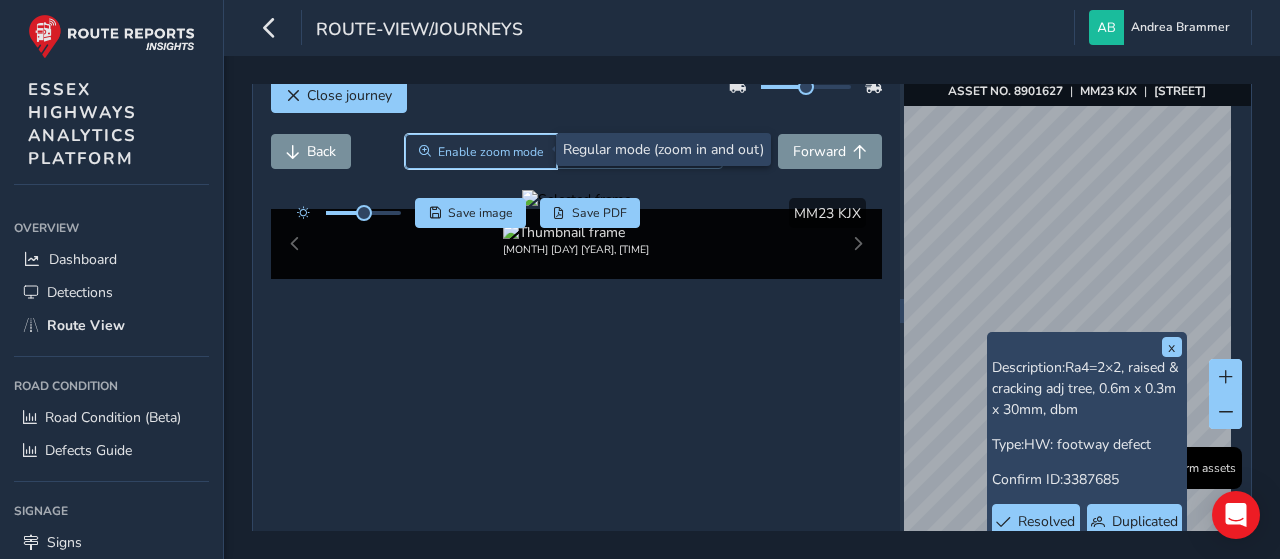 click on "Enable zoom mode" at bounding box center [491, 152] 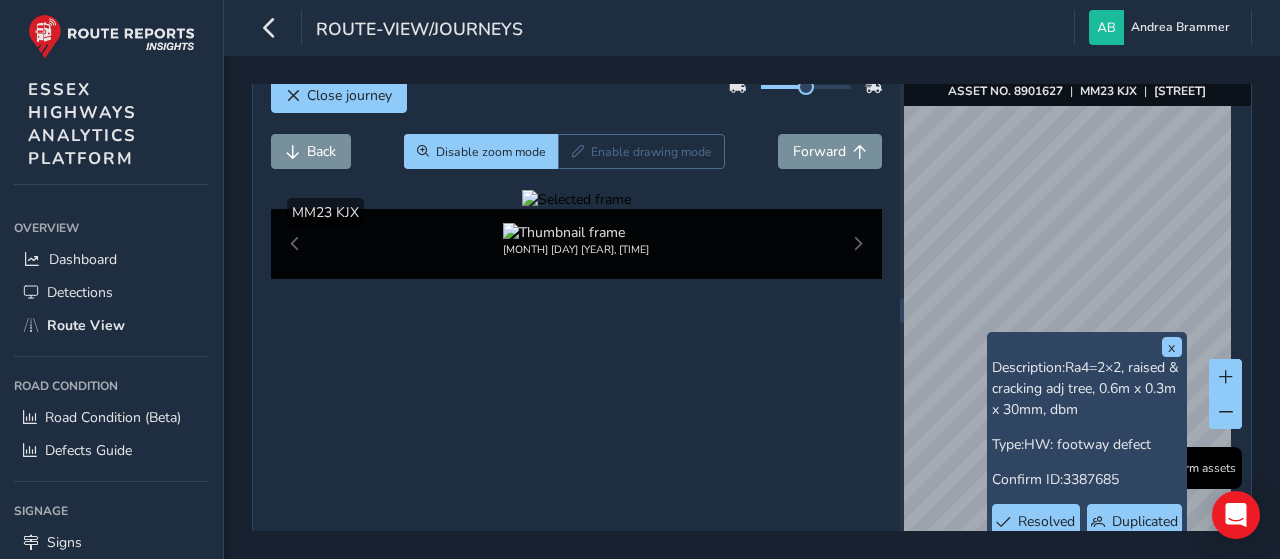click at bounding box center [576, 199] 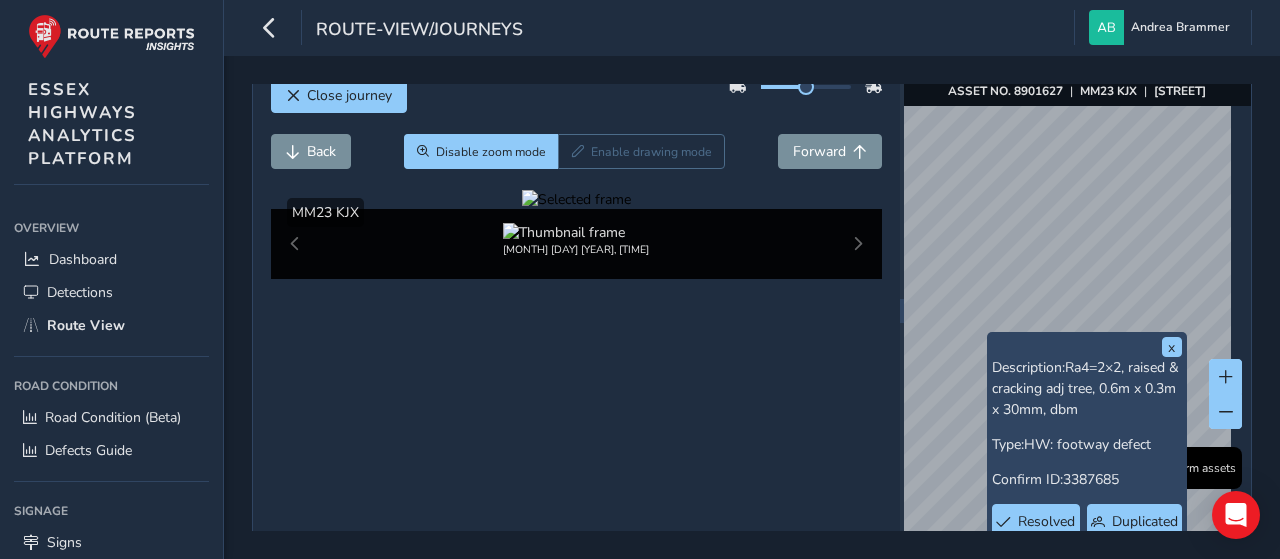 drag, startPoint x: 382, startPoint y: 345, endPoint x: 332, endPoint y: 341, distance: 50.159744 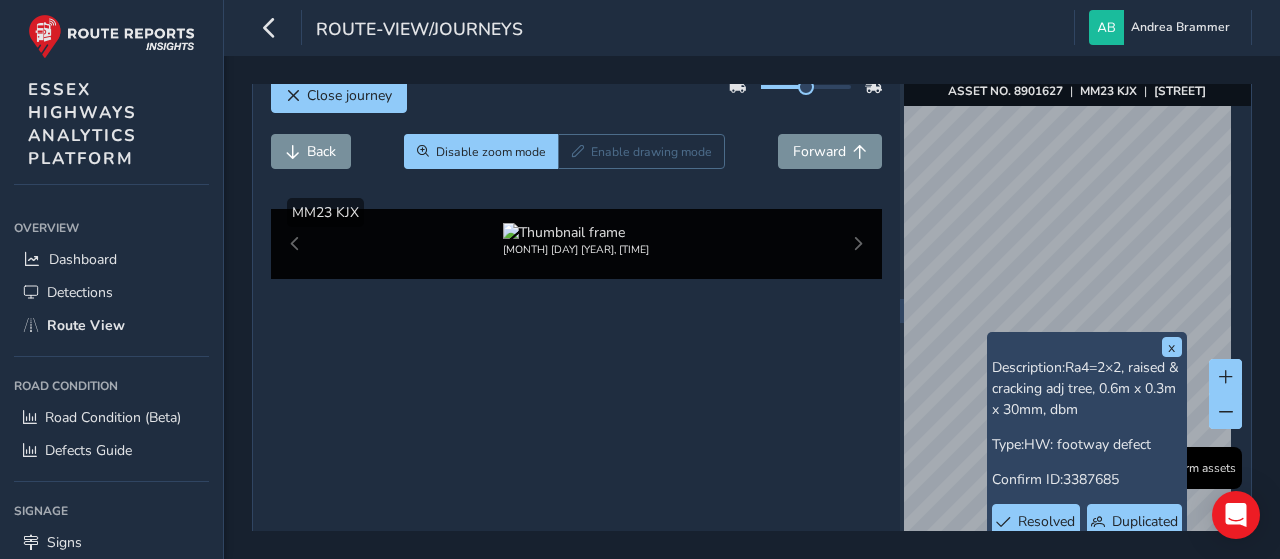 drag, startPoint x: 335, startPoint y: 325, endPoint x: 386, endPoint y: 329, distance: 51.156624 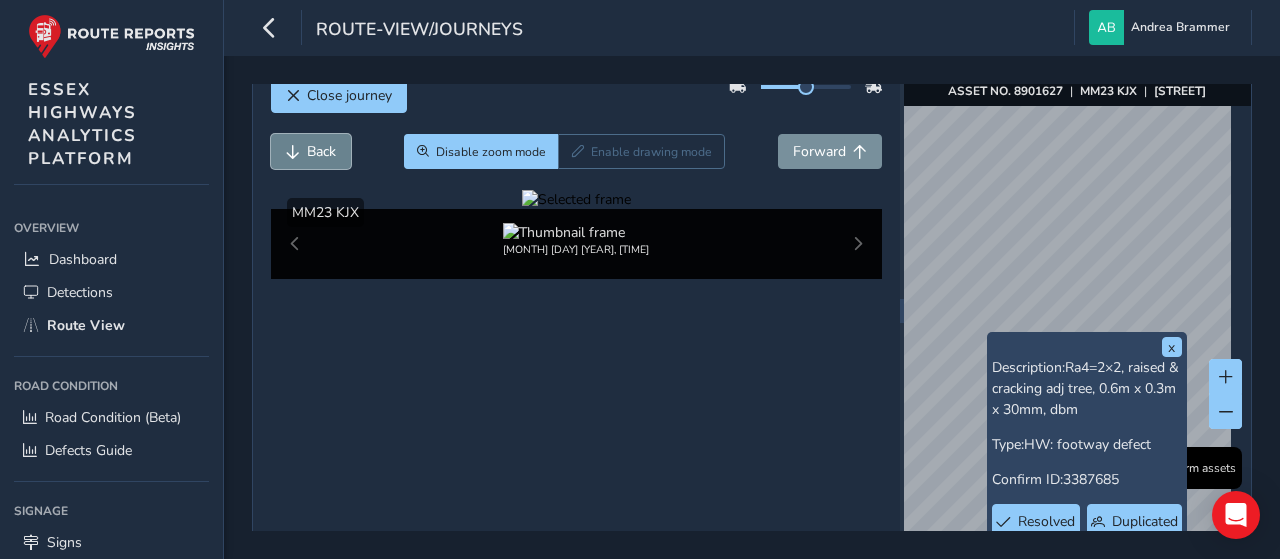 click on "Back" at bounding box center (321, 151) 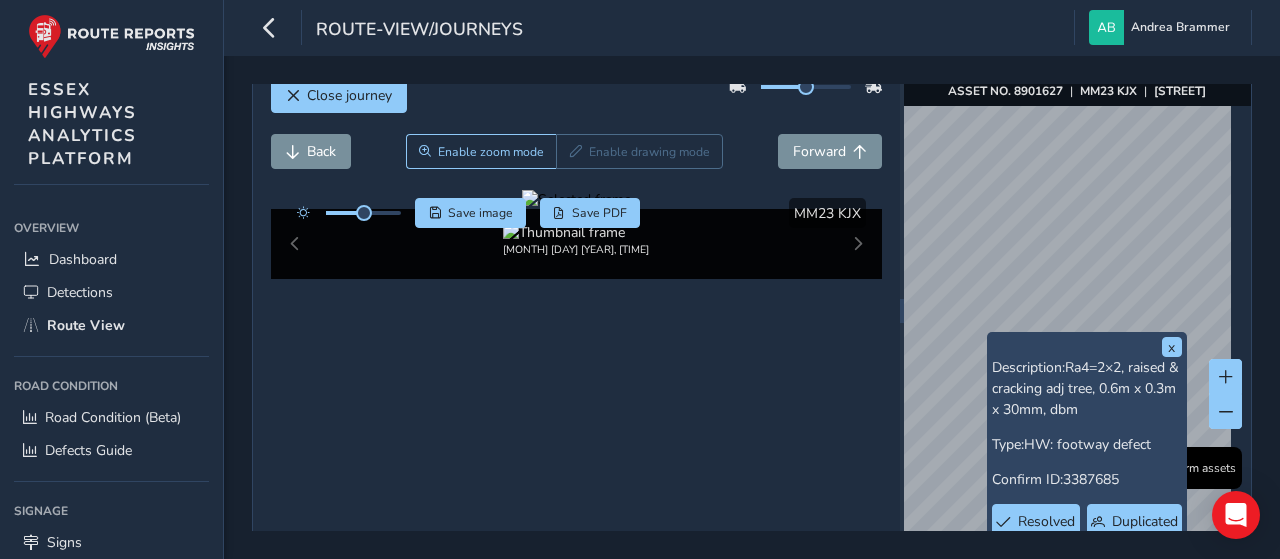 click at bounding box center [576, 199] 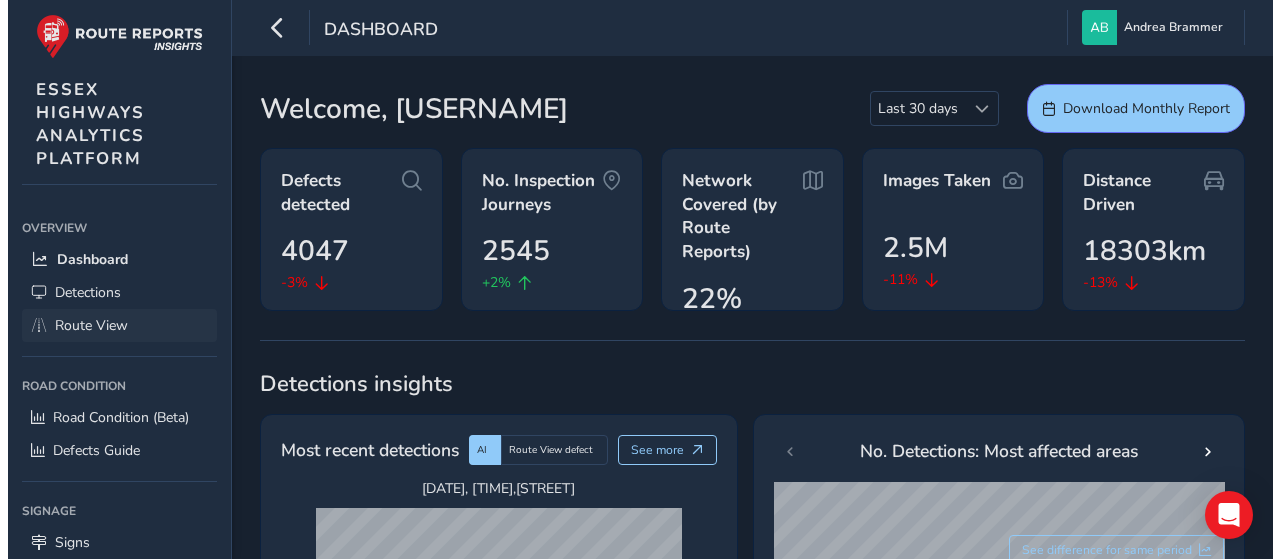 scroll, scrollTop: 0, scrollLeft: 0, axis: both 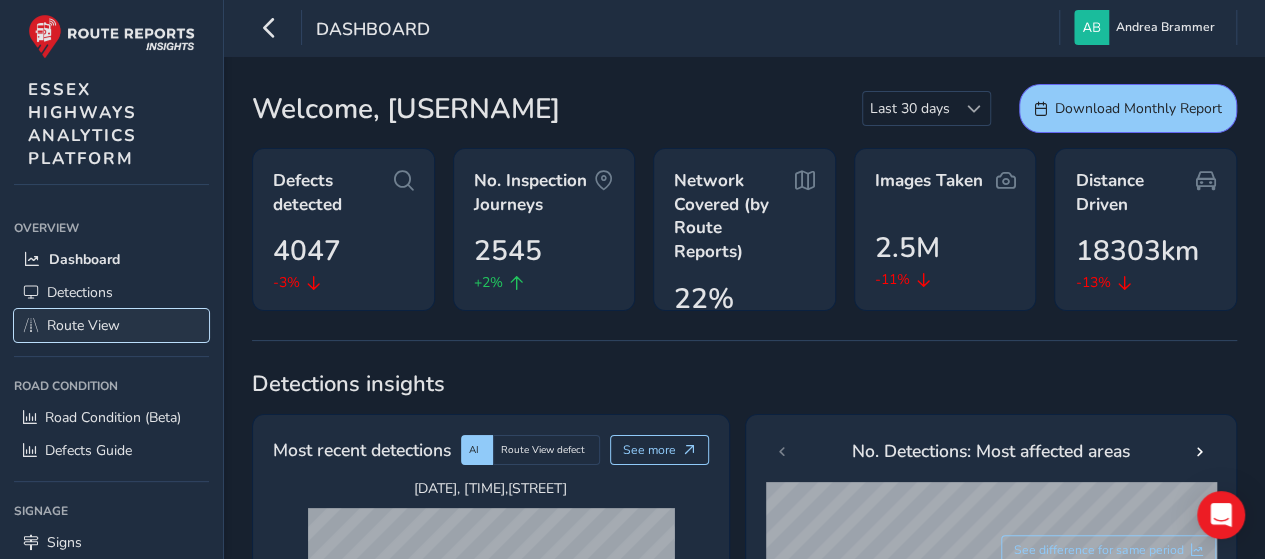 click on "Route View" at bounding box center [83, 325] 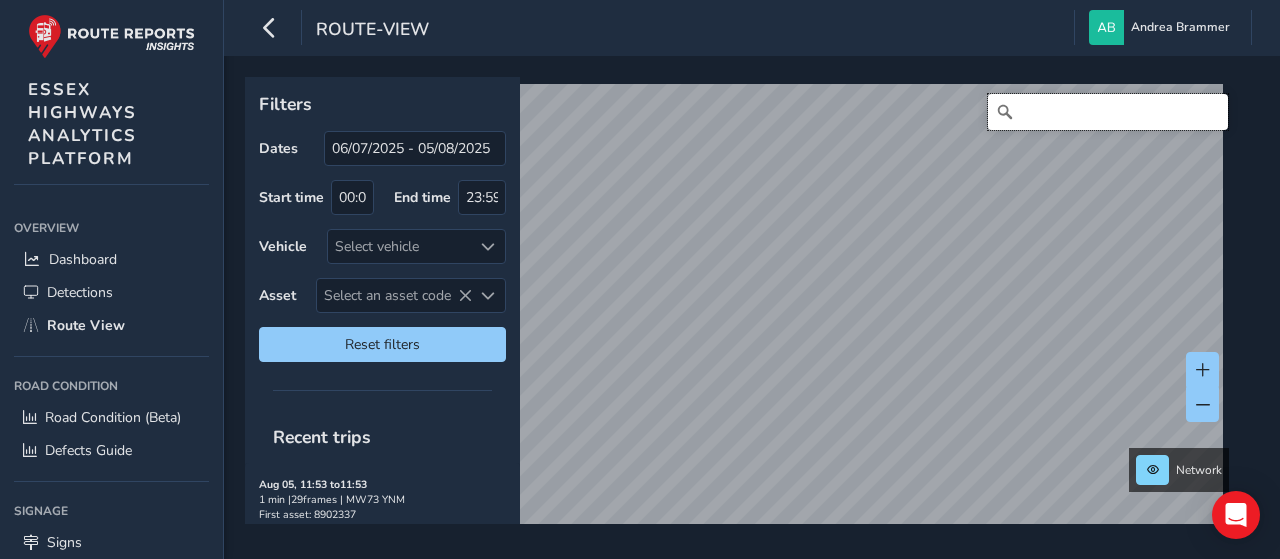 click at bounding box center [1108, 112] 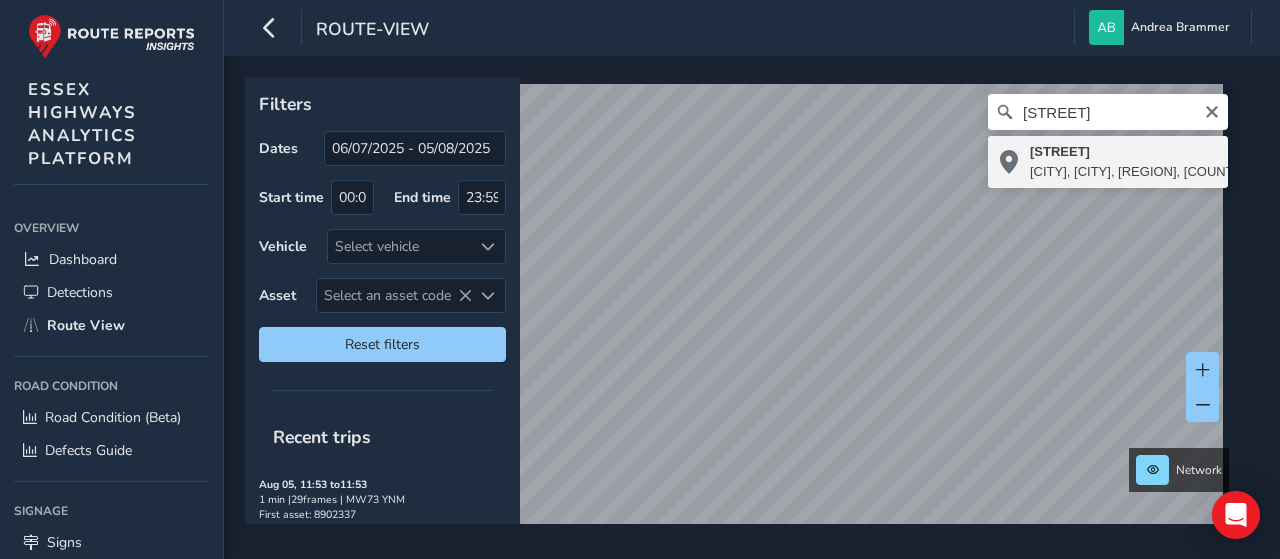 type on "[STREET], [CITY], [CITY], [REGION], [COUNTRY], [POSTAL_CODE], [COUNTRY]" 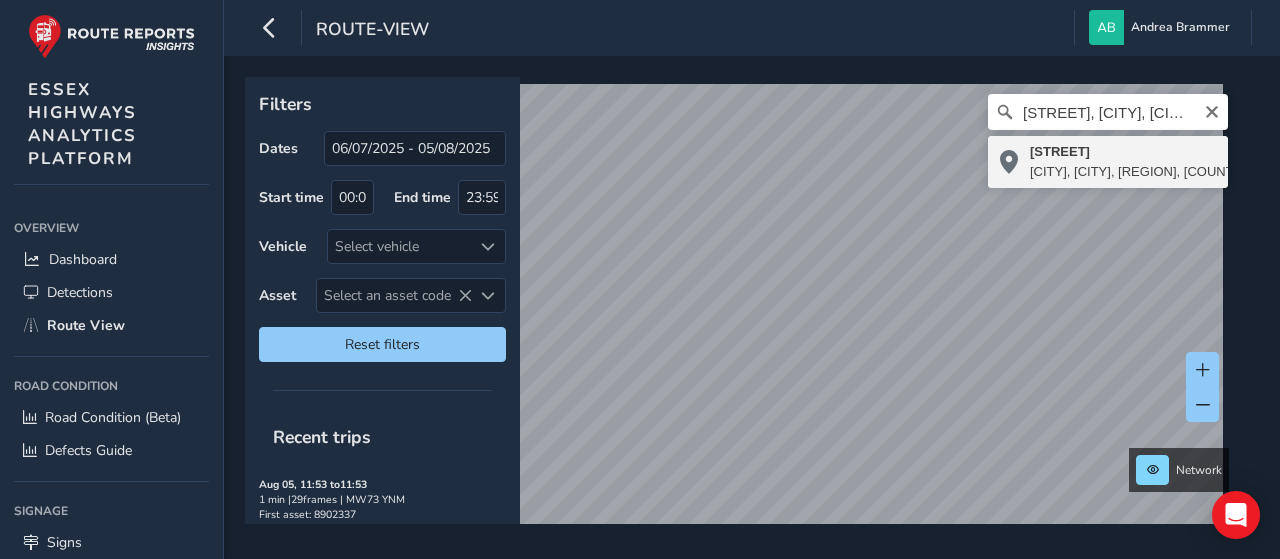 scroll, scrollTop: 0, scrollLeft: 0, axis: both 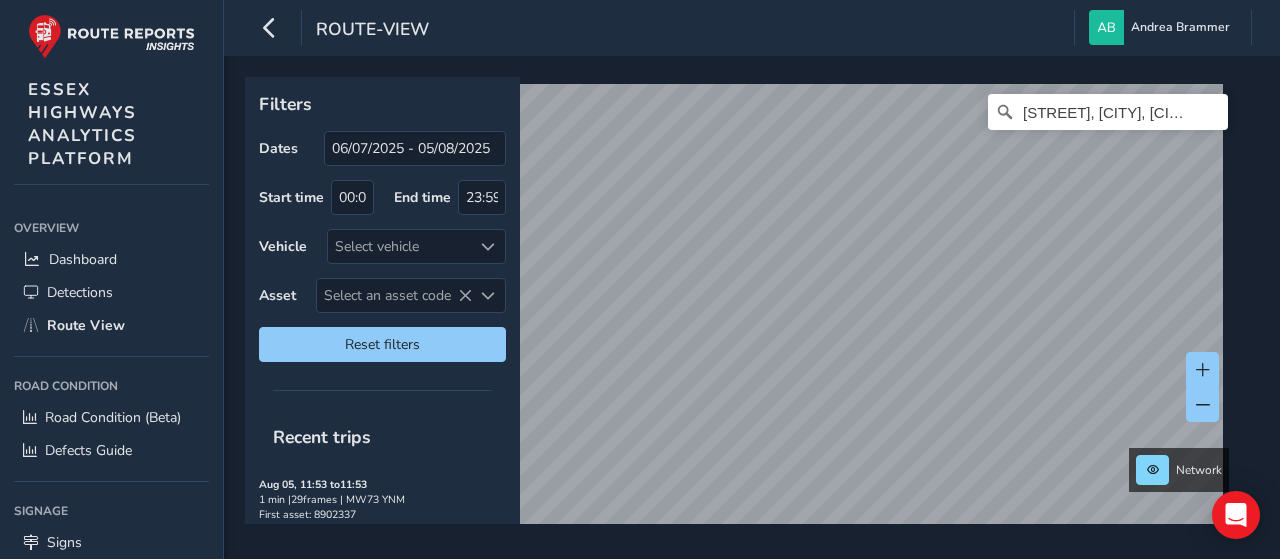click on "Filters Dates [DATE] - [DATE] Start time [TIME] End time [TIME] Vehicle Select vehicle Asset Select an asset code Select an asset code Reset filters Recent trips Aug 05, [TIME]   to  [TIME] 1   min |  29  frames    | MW73 YNM First asset: [ASSET_ID] Aug 05, [TIME]   to  [TIME] 3   min |  168  frames    | MW73 YMY First asset: [ASSET_ID] Aug 05, [TIME]   to  [TIME] 1   min |  10  frames    | MW73 YNM First asset: [ASSET_ID] Aug 05, [TIME]   to  [TIME] 2   min |  65  frames    | MW73 YMY First asset: [ASSET_ID] Aug 05, [TIME]   to  [TIME] 5   min |  359  frames    | MW25 RZY First asset: [ASSET_ID] Aug 05, [TIME]   to  [TIME] 35   min |  2334  frames    | MW73 YNY First asset: [ASSET_ID] Aug 05, [TIME]   to  [TIME] 9   min |  585  frames    | MT25 BKG First asset: [ASSET_ID] Aug 05, [TIME]   to  [TIME] 2   min |  65  frames    | MW73 YNM First asset: [ASSET_ID] Aug 05, [TIME]   to  [TIME] 14   min |  736  frames    | MW73 YMY First asset: [ASSET_ID] Aug 05, [TIME]   to  [TIME] 1   min |  14" at bounding box center [640, 279] 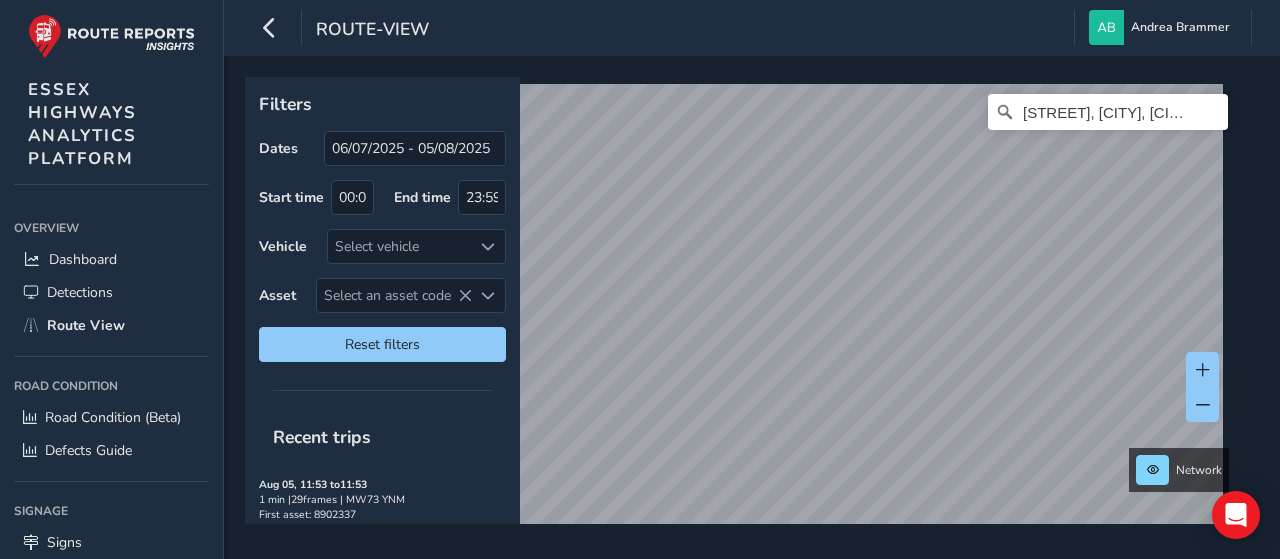 click on "Network [STREET], [CITY], [CITY], [REGION], [COUNTRY], [POSTAL_CODE], [COUNTRY]" at bounding box center [745, 300] 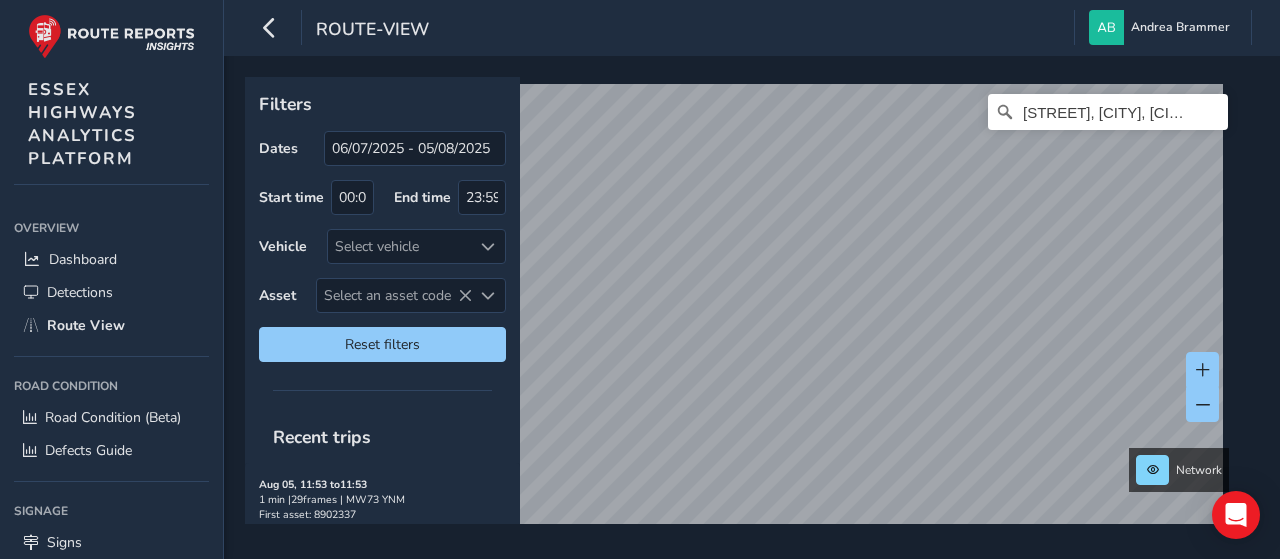 click on "Filters Dates [DATE] - [DATE] Start time [TIME] End time [TIME] Vehicle Select vehicle Asset Select an asset code Select an asset code Reset filters Recent trips Aug 05, [TIME]   to  [TIME] 1   min |  29  frames    | MW73 YNM First asset: [ASSET_ID] Aug 05, [TIME]   to  [TIME] 3   min |  168  frames    | MW73 YMY First asset: [ASSET_ID] Aug 05, [TIME]   to  [TIME] 1   min |  10  frames    | MW73 YNM First asset: [ASSET_ID] Aug 05, [TIME]   to  [TIME] 2   min |  65  frames    | MW73 YMY First asset: [ASSET_ID] Aug 05, [TIME]   to  [TIME] 5   min |  359  frames    | MW25 RZY First asset: [ASSET_ID] Aug 05, [TIME]   to  [TIME] 35   min |  2334  frames    | MW73 YNY First asset: [ASSET_ID] Aug 05, [TIME]   to  [TIME] 9   min |  585  frames    | MT25 BKG First asset: [ASSET_ID] Aug 05, [TIME]   to  [TIME] 2   min |  65  frames    | MW73 YNM First asset: [ASSET_ID] Aug 05, [TIME]   to  [TIME] 14   min |  736  frames    | MW73 YMY First asset: [ASSET_ID] Aug 05, [TIME]   to  [TIME] 1   min |  14" at bounding box center (745, 300) 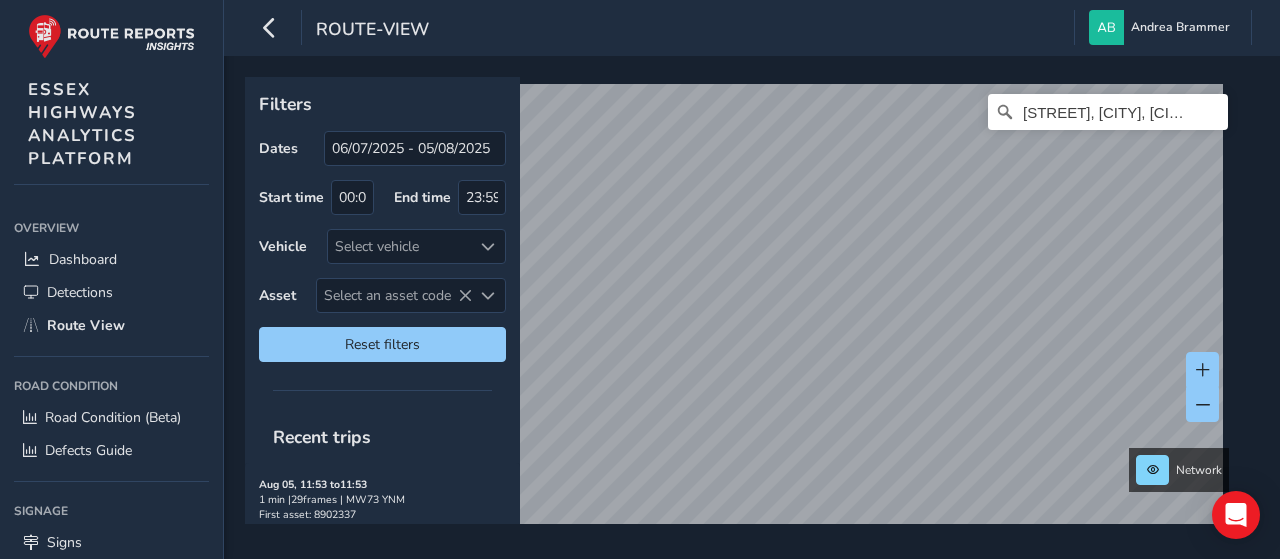 click on "Filters Dates [DATE] - [DATE] Start time [TIME] End time [TIME] Vehicle Select vehicle Asset Select an asset code Select an asset code Reset filters Recent trips Aug 05, [TIME]   to  [TIME] 1   min |  29  frames    | MW73 YNM First asset: [ASSET_ID] Aug 05, [TIME]   to  [TIME] 3   min |  168  frames    | MW73 YMY First asset: [ASSET_ID] Aug 05, [TIME]   to  [TIME] 1   min |  10  frames    | MW73 YNM First asset: [ASSET_ID] Aug 05, [TIME]   to  [TIME] 2   min |  65  frames    | MW73 YMY First asset: [ASSET_ID] Aug 05, [TIME]   to  [TIME] 5   min |  359  frames    | MW25 RZY First asset: [ASSET_ID] Aug 05, [TIME]   to  [TIME] 35   min |  2334  frames    | MW73 YNY First asset: [ASSET_ID] Aug 05, [TIME]   to  [TIME] 9   min |  585  frames    | MT25 BKG First asset: [ASSET_ID] Aug 05, [TIME]   to  [TIME] 2   min |  65  frames    | MW73 YNM First asset: [ASSET_ID] Aug 05, [TIME]   to  [TIME] 14   min |  736  frames    | MW73 YMY First asset: [ASSET_ID] Aug 05, [TIME]   to  [TIME] 1   min |  14" at bounding box center (745, 300) 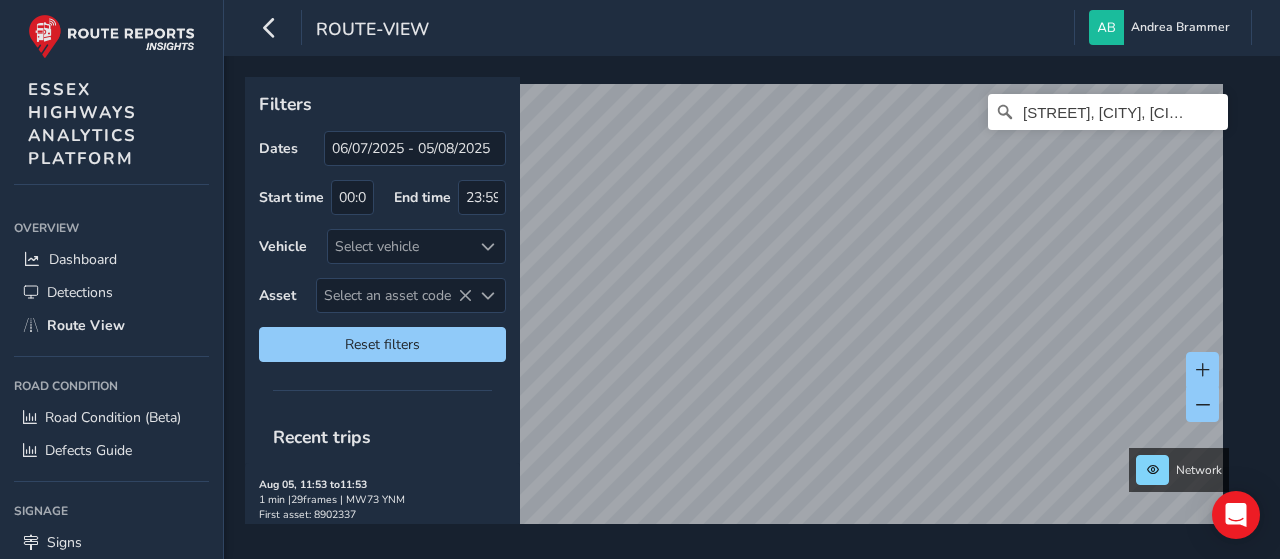 click on "Filters Dates [DATE] - [DATE] Start time [TIME] End time [TIME] Vehicle Select vehicle Asset Select an asset code Select an asset code Reset filters Recent trips Aug 05, [TIME]   to  [TIME] 1   min |  29  frames    | MW73 YNM First asset: [ASSET_ID] Aug 05, [TIME]   to  [TIME] 3   min |  168  frames    | MW73 YMY First asset: [ASSET_ID] Aug 05, [TIME]   to  [TIME] 1   min |  10  frames    | MW73 YNM First asset: [ASSET_ID] Aug 05, [TIME]   to  [TIME] 2   min |  65  frames    | MW73 YMY First asset: [ASSET_ID] Aug 05, [TIME]   to  [TIME] 5   min |  359  frames    | MW25 RZY First asset: [ASSET_ID] Aug 05, [TIME]   to  [TIME] 35   min |  2334  frames    | MW73 YNY First asset: [ASSET_ID] Aug 05, [TIME]   to  [TIME] 9   min |  585  frames    | MT25 BKG First asset: [ASSET_ID] Aug 05, [TIME]   to  [TIME] 2   min |  65  frames    | MW73 YNM First asset: [ASSET_ID] Aug 05, [TIME]   to  [TIME] 14   min |  736  frames    | MW73 YMY First asset: [ASSET_ID] Aug 05, [TIME]   to  [TIME] 1   min |  14" at bounding box center [745, 300] 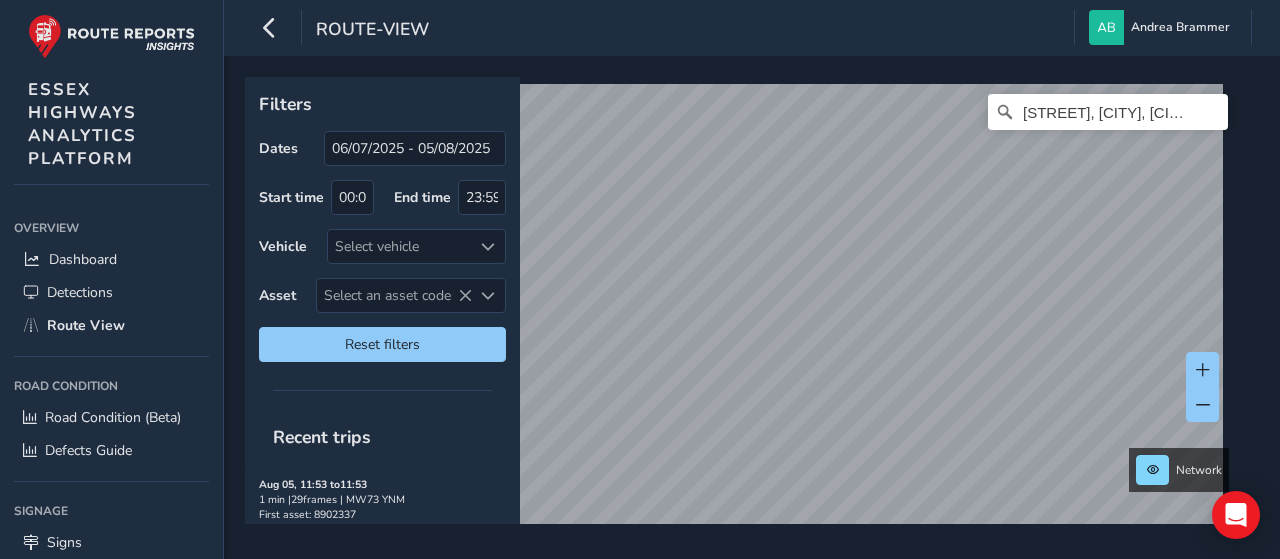 click on "Filters Dates [DATE] - [DATE] Start time [TIME] End time [TIME] Vehicle Select vehicle Asset Select an asset code Select an asset code Reset filters Recent trips Aug 05, [TIME]   to  [TIME] 1   min |  29  frames    | MW73 YNM First asset: [ASSET_ID] Aug 05, [TIME]   to  [TIME] 3   min |  168  frames    | MW73 YMY First asset: [ASSET_ID] Aug 05, [TIME]   to  [TIME] 1   min |  10  frames    | MW73 YNM First asset: [ASSET_ID] Aug 05, [TIME]   to  [TIME] 2   min |  65  frames    | MW73 YMY First asset: [ASSET_ID] Aug 05, [TIME]   to  [TIME] 5   min |  359  frames    | MW25 RZY First asset: [ASSET_ID] Aug 05, [TIME]   to  [TIME] 35   min |  2334  frames    | MW73 YNY First asset: [ASSET_ID] Aug 05, [TIME]   to  [TIME] 9   min |  585  frames    | MT25 BKG First asset: [ASSET_ID] Aug 05, [TIME]   to  [TIME] 2   min |  65  frames    | MW73 YNM First asset: [ASSET_ID] Aug 05, [TIME]   to  [TIME] 14   min |  736  frames    | MW73 YMY First asset: [ASSET_ID] Aug 05, [TIME]   to  [TIME] 1   min |  14" at bounding box center (640, 279) 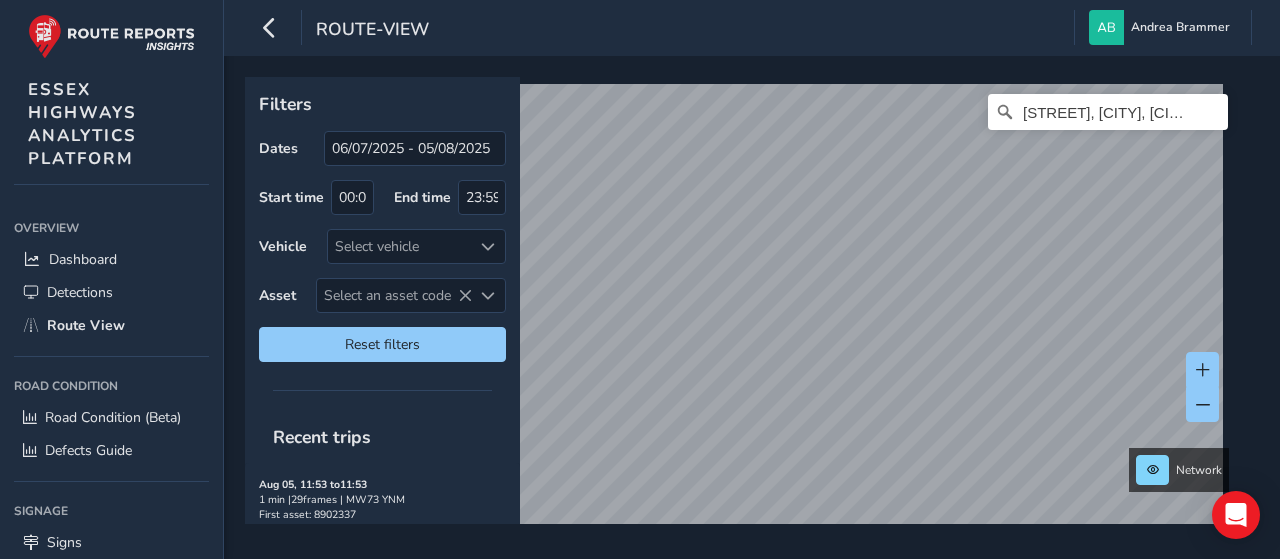 click on "Filters Dates [DATE] - [DATE] Start time [TIME] End time [TIME] Vehicle Select vehicle Asset Select an asset code Select an asset code Reset filters Recent trips Aug 05, [TIME]   to  [TIME] 1   min |  29  frames    | MW73 YNM First asset: [ASSET_ID] Aug 05, [TIME]   to  [TIME] 3   min |  168  frames    | MW73 YMY First asset: [ASSET_ID] Aug 05, [TIME]   to  [TIME] 1   min |  10  frames    | MW73 YNM First asset: [ASSET_ID] Aug 05, [TIME]   to  [TIME] 2   min |  65  frames    | MW73 YMY First asset: [ASSET_ID] Aug 05, [TIME]   to  [TIME] 5   min |  359  frames    | MW25 RZY First asset: [ASSET_ID] Aug 05, [TIME]   to  [TIME] 35   min |  2334  frames    | MW73 YNY First asset: [ASSET_ID] Aug 05, [TIME]   to  [TIME] 9   min |  585  frames    | MT25 BKG First asset: [ASSET_ID] Aug 05, [TIME]   to  [TIME] 2   min |  65  frames    | MW73 YNM First asset: [ASSET_ID] Aug 05, [TIME]   to  [TIME] 14   min |  736  frames    | MW73 YMY First asset: [ASSET_ID] Aug 05, [TIME]   to  [TIME] 1   min |  14" at bounding box center (640, 279) 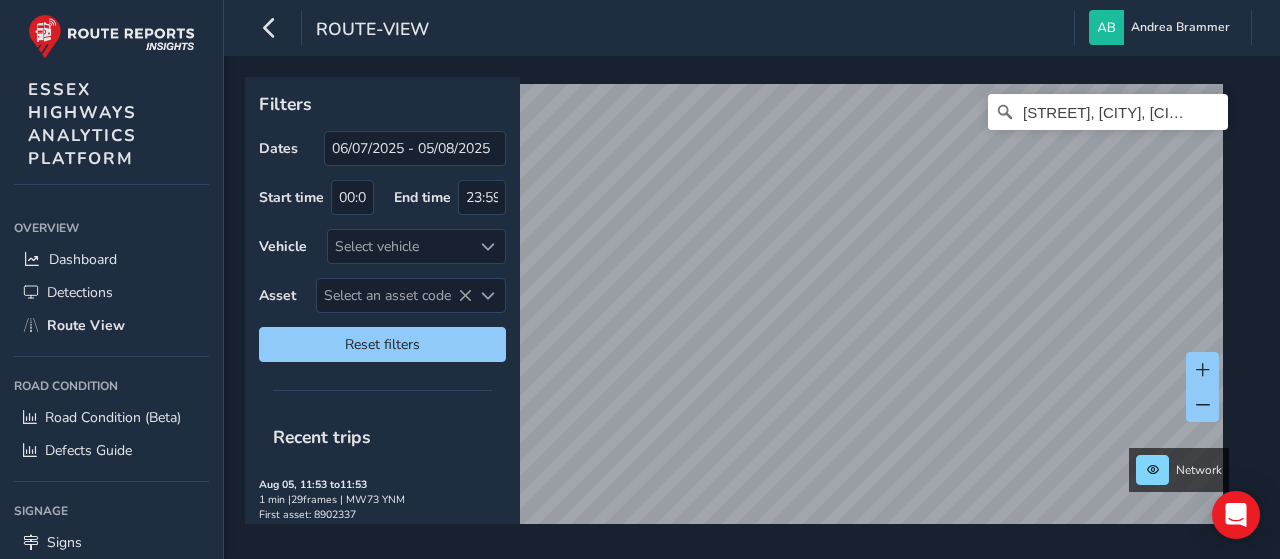 click on "Filters Dates [DATE] - [DATE] Start time [TIME] End time [TIME] Vehicle Select vehicle Asset Select an asset code Select an asset code Reset filters Recent trips Aug 05, [TIME]   to  [TIME] 1   min |  29  frames    | MW73 YNM First asset: [ASSET_ID] Aug 05, [TIME]   to  [TIME] 3   min |  168  frames    | MW73 YMY First asset: [ASSET_ID] Aug 05, [TIME]   to  [TIME] 1   min |  10  frames    | MW73 YNM First asset: [ASSET_ID] Aug 05, [TIME]   to  [TIME] 2   min |  65  frames    | MW73 YMY First asset: [ASSET_ID] Aug 05, [TIME]   to  [TIME] 5   min |  359  frames    | MW25 RZY First asset: [ASSET_ID] Aug 05, [TIME]   to  [TIME] 35   min |  2334  frames    | MW73 YNY First asset: [ASSET_ID] Aug 05, [TIME]   to  [TIME] 9   min |  585  frames    | MT25 BKG First asset: [ASSET_ID] Aug 05, [TIME]   to  [TIME] 2   min |  65  frames    | MW73 YNM First asset: [ASSET_ID] Aug 05, [TIME]   to  [TIME] 14   min |  736  frames    | MW73 YMY First asset: [ASSET_ID] Aug 05, [TIME]   to  [TIME] 1   min |  14" at bounding box center [640, 279] 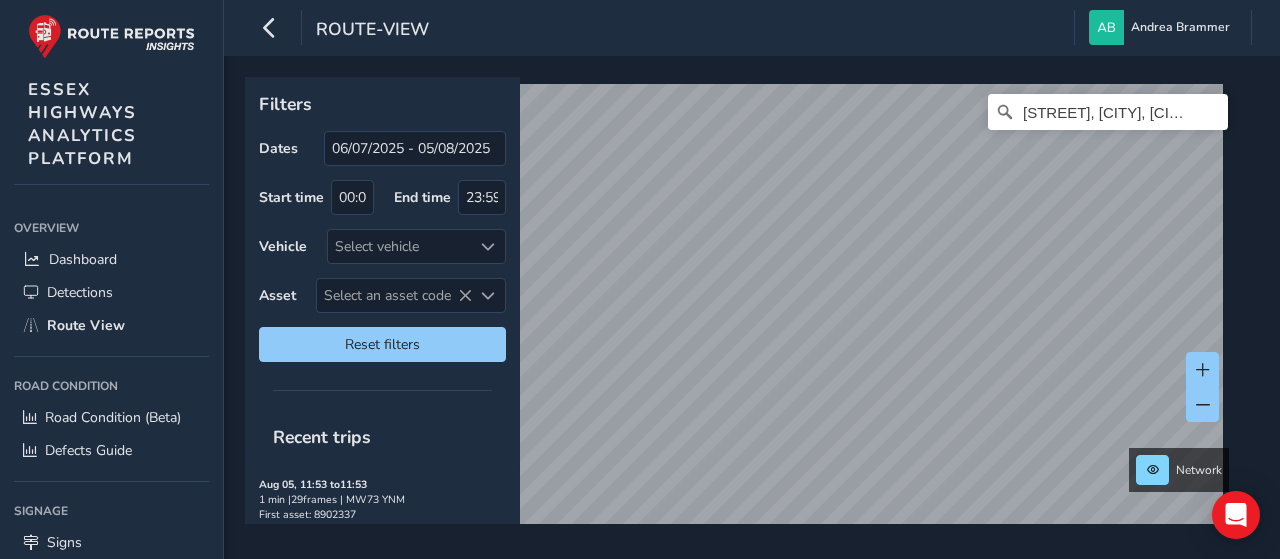 click on "Filters Dates [DATE] - [DATE] Start time [TIME] End time [TIME] Vehicle Select vehicle Asset Select an asset code Select an asset code Reset filters Recent trips Aug 05, [TIME]   to  [TIME] 1   min |  29  frames    | MW73 YNM First asset: [ASSET_ID] Aug 05, [TIME]   to  [TIME] 3   min |  168  frames    | MW73 YMY First asset: [ASSET_ID] Aug 05, [TIME]   to  [TIME] 1   min |  10  frames    | MW73 YNM First asset: [ASSET_ID] Aug 05, [TIME]   to  [TIME] 2   min |  65  frames    | MW73 YMY First asset: [ASSET_ID] Aug 05, [TIME]   to  [TIME] 5   min |  359  frames    | MW25 RZY First asset: [ASSET_ID] Aug 05, [TIME]   to  [TIME] 35   min |  2334  frames    | MW73 YNY First asset: [ASSET_ID] Aug 05, [TIME]   to  [TIME] 9   min |  585  frames    | MT25 BKG First asset: [ASSET_ID] Aug 05, [TIME]   to  [TIME] 2   min |  65  frames    | MW73 YNM First asset: [ASSET_ID] Aug 05, [TIME]   to  [TIME] 14   min |  736  frames    | MW73 YMY First asset: [ASSET_ID] Aug 05, [TIME]   to  [TIME] 1   min |  14" at bounding box center (640, 279) 